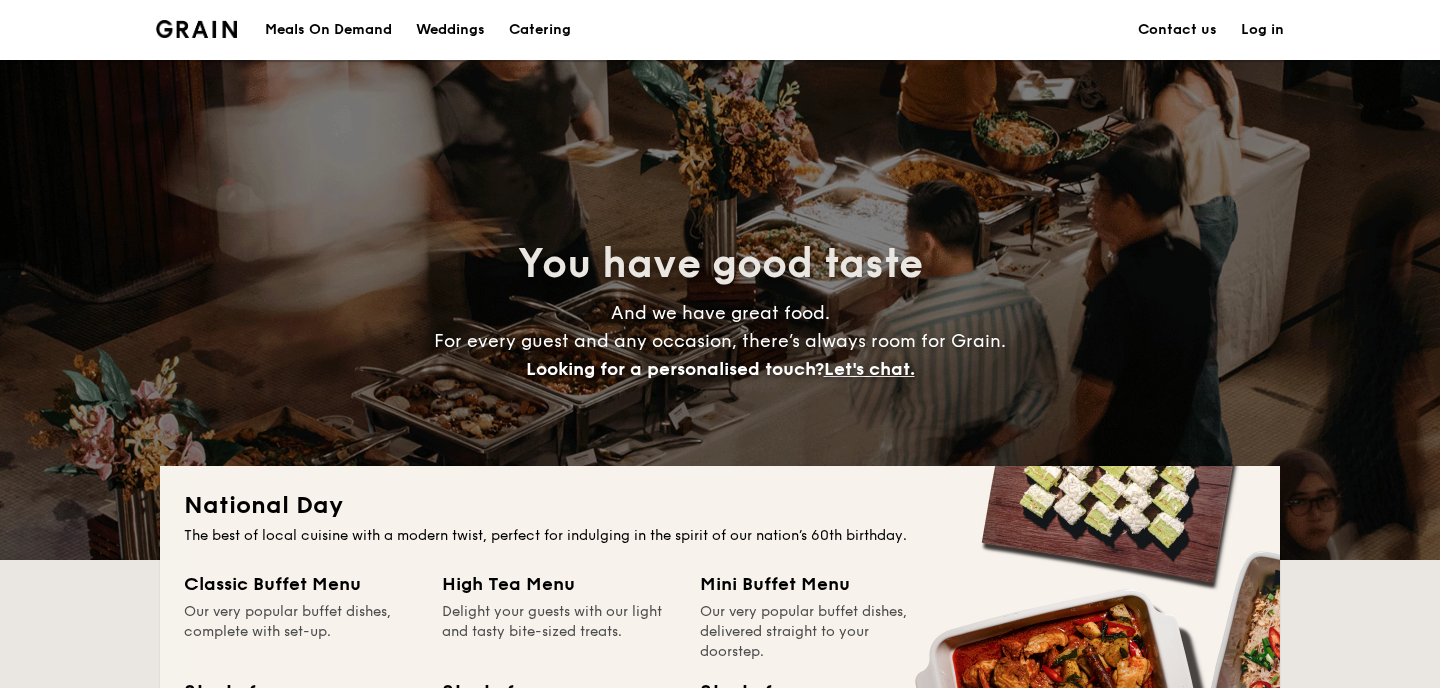 scroll, scrollTop: 0, scrollLeft: 0, axis: both 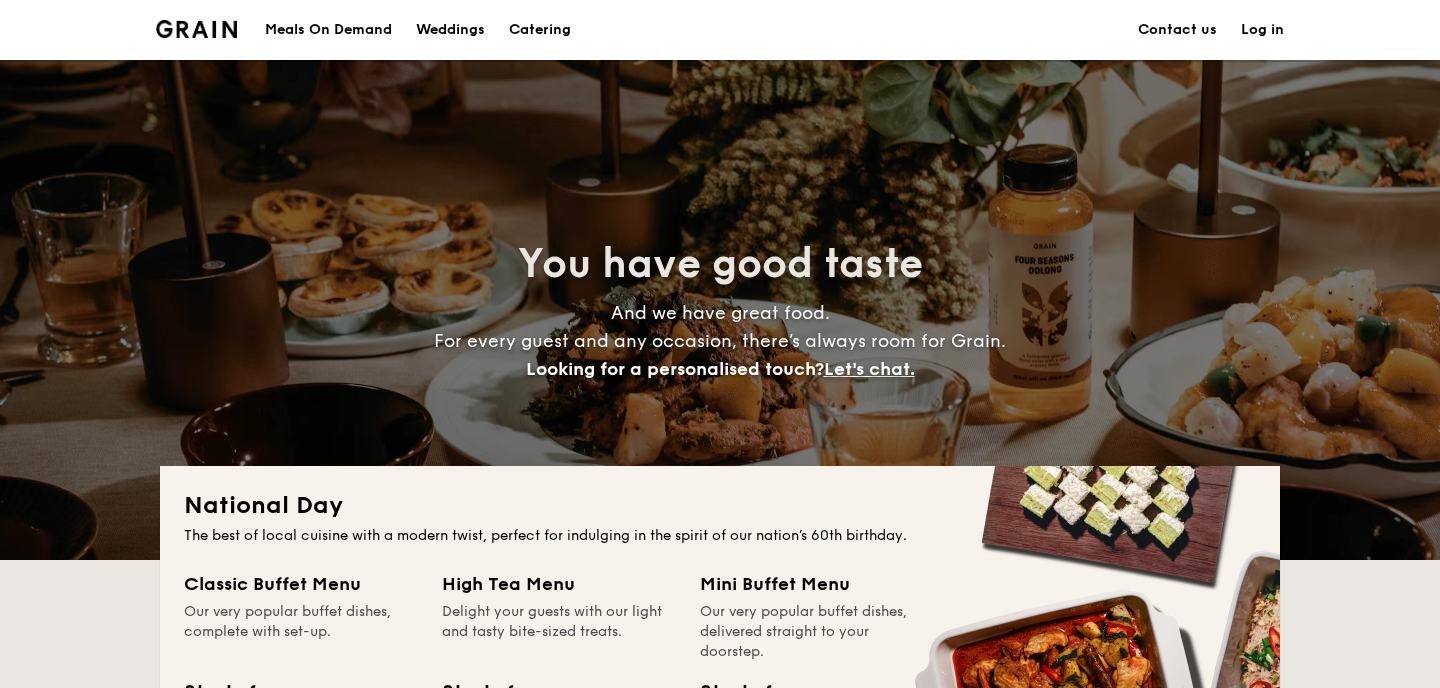click on "Catering" at bounding box center [540, 30] 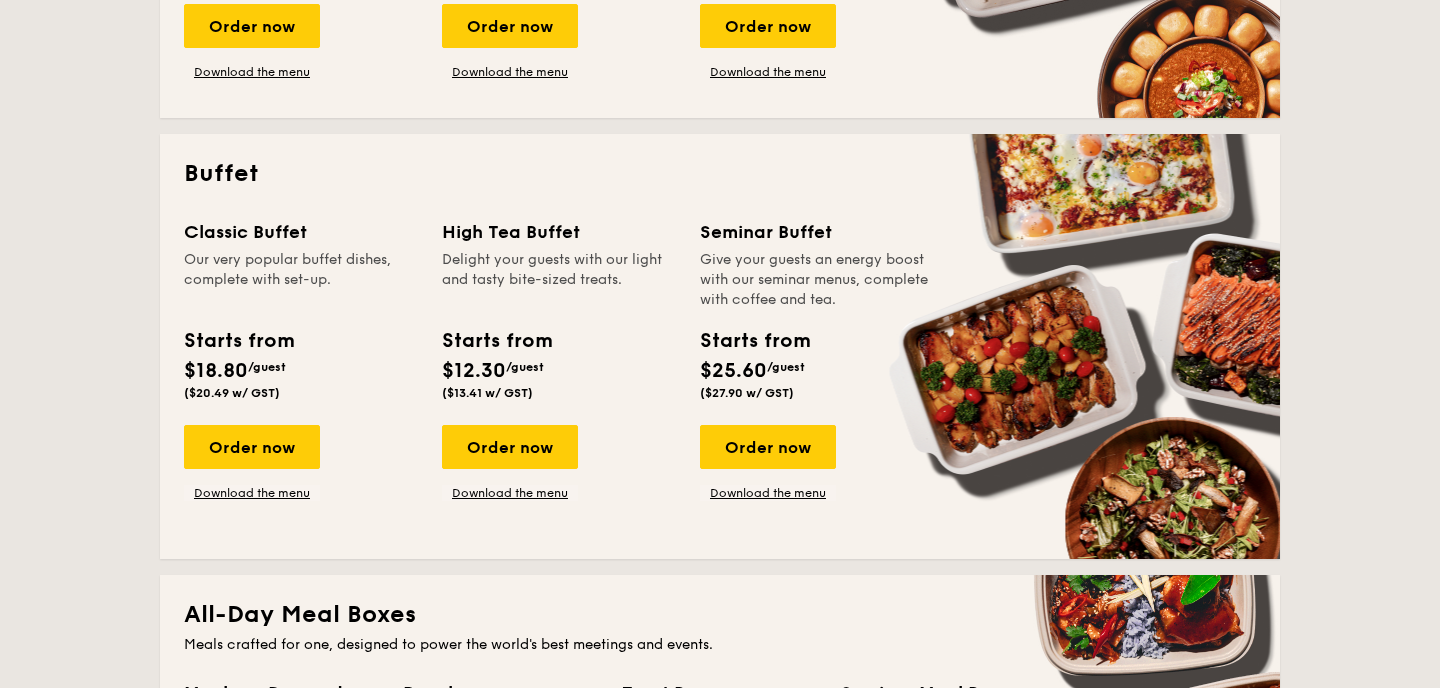 scroll, scrollTop: 774, scrollLeft: 0, axis: vertical 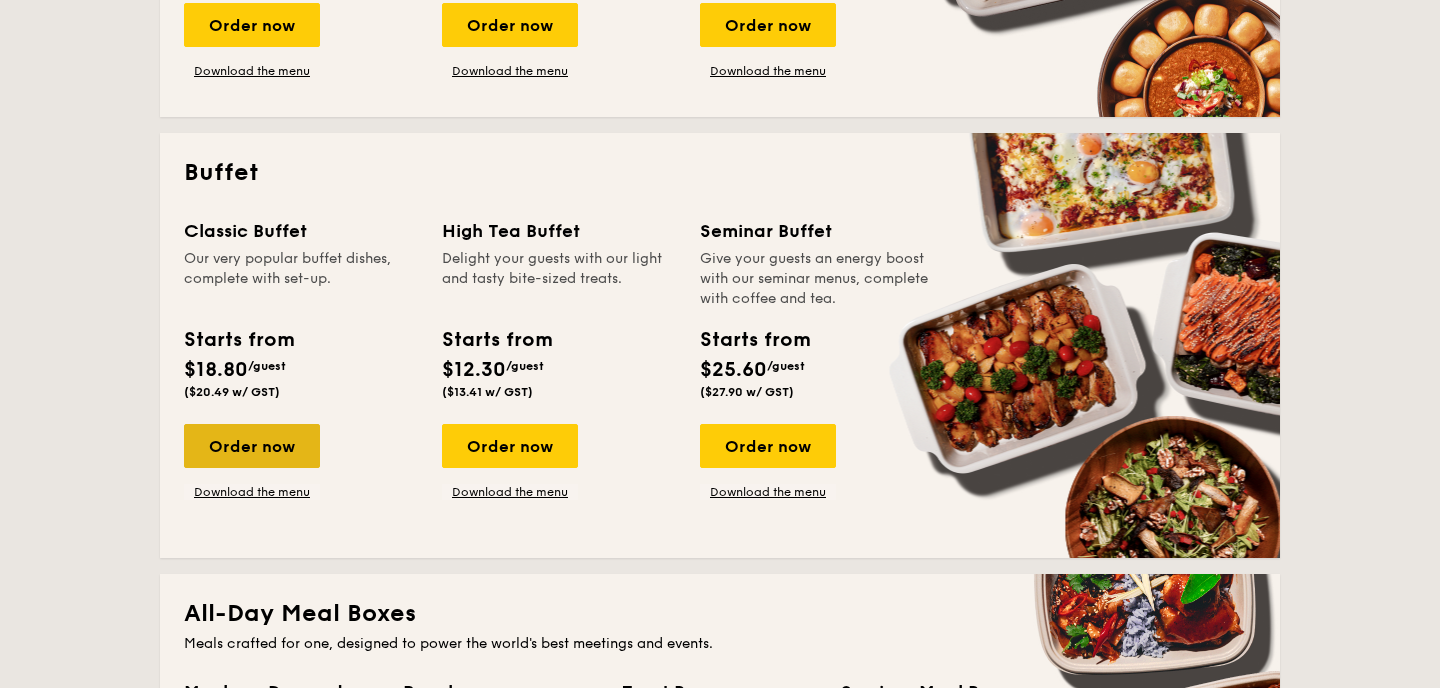 click on "Order now" at bounding box center [252, 446] 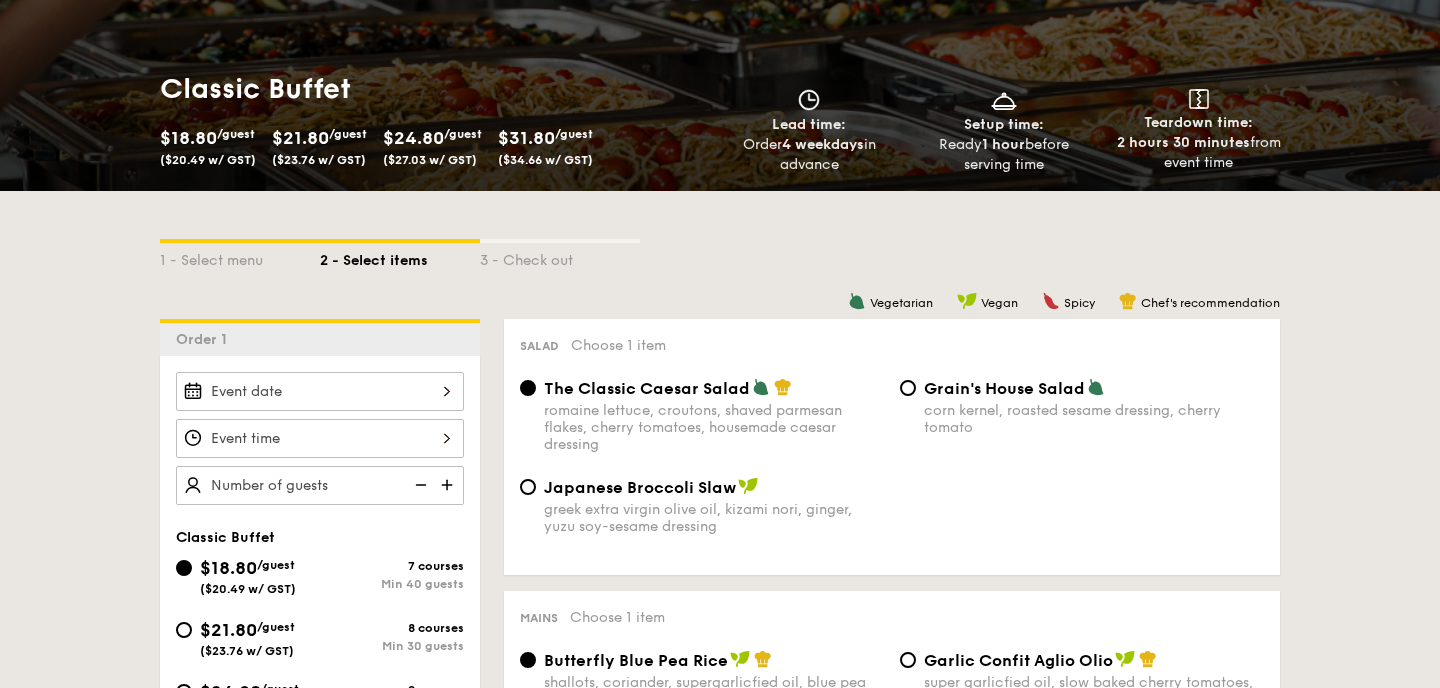 scroll, scrollTop: 418, scrollLeft: 0, axis: vertical 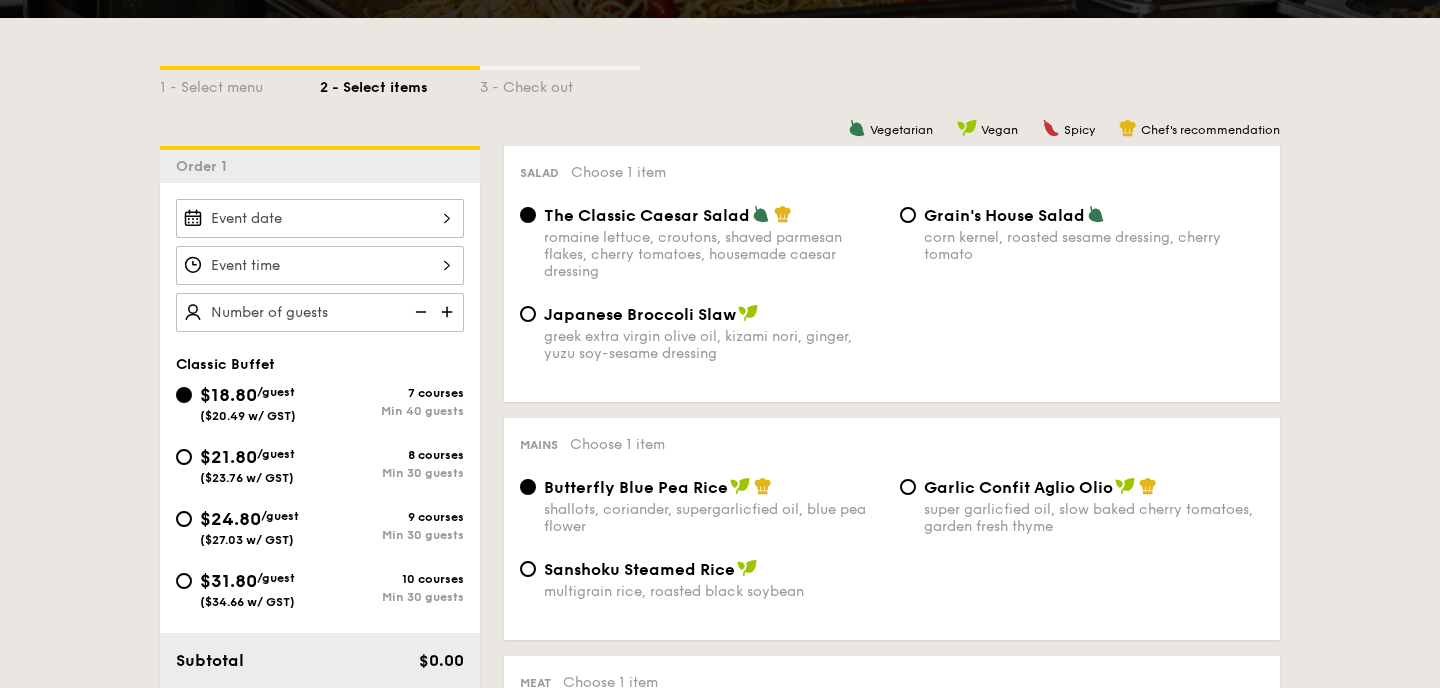 click on "$24.80
/guest
($27.03 w/ GST)" at bounding box center [249, 526] 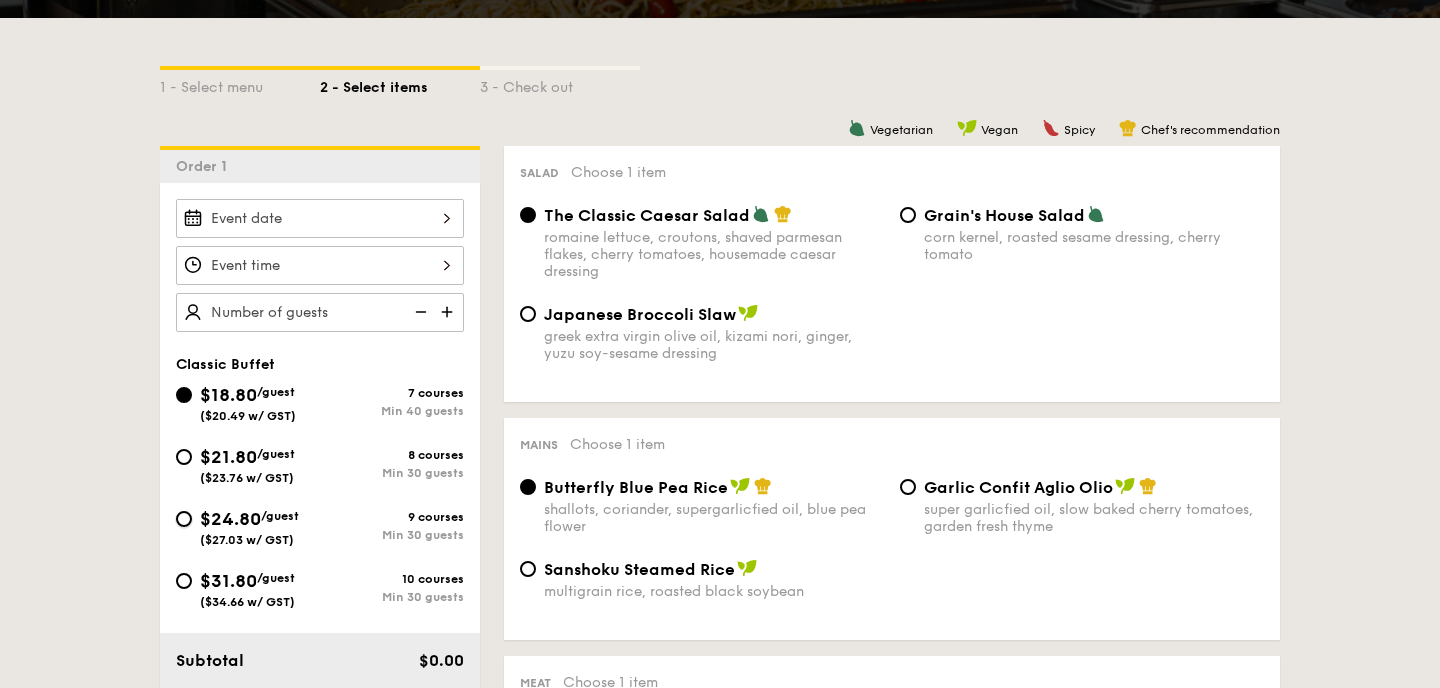 click on "$24.80
/guest
($27.03 w/ GST)
9 courses
Min 30 guests" at bounding box center [184, 519] 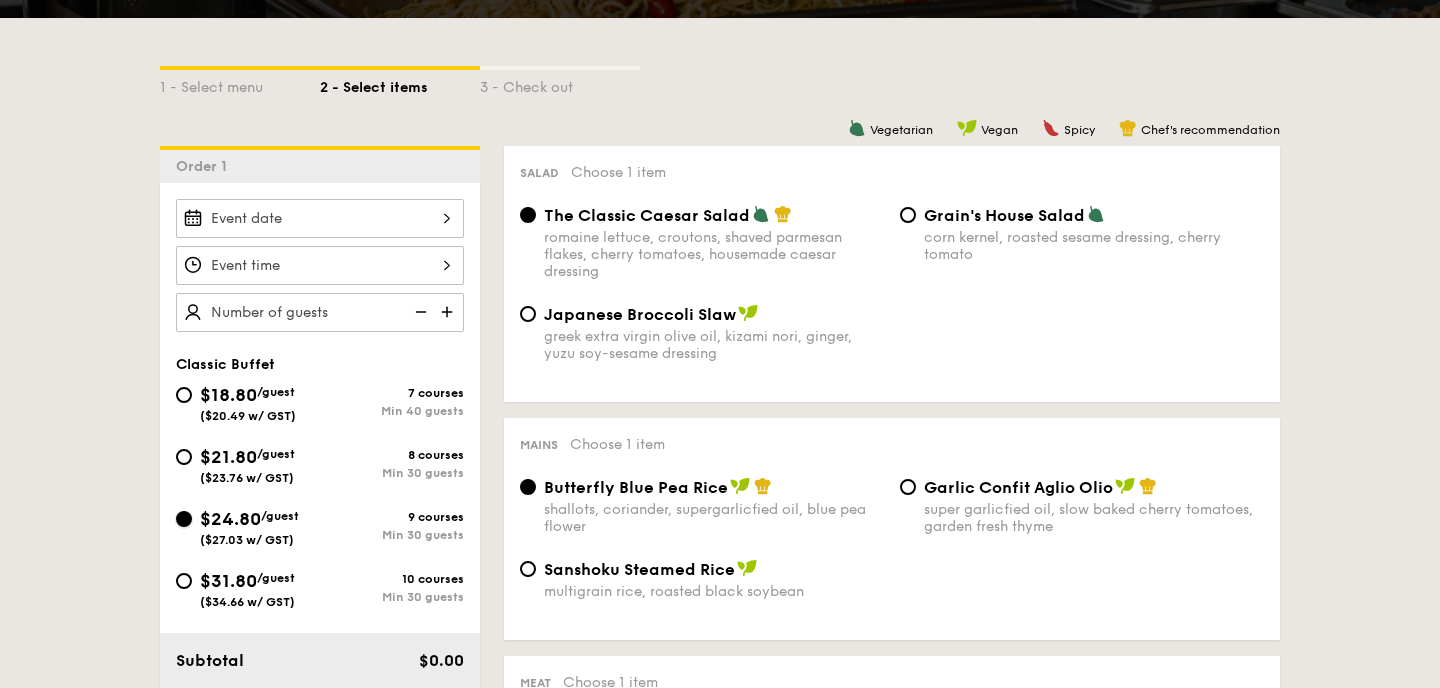 radio on "true" 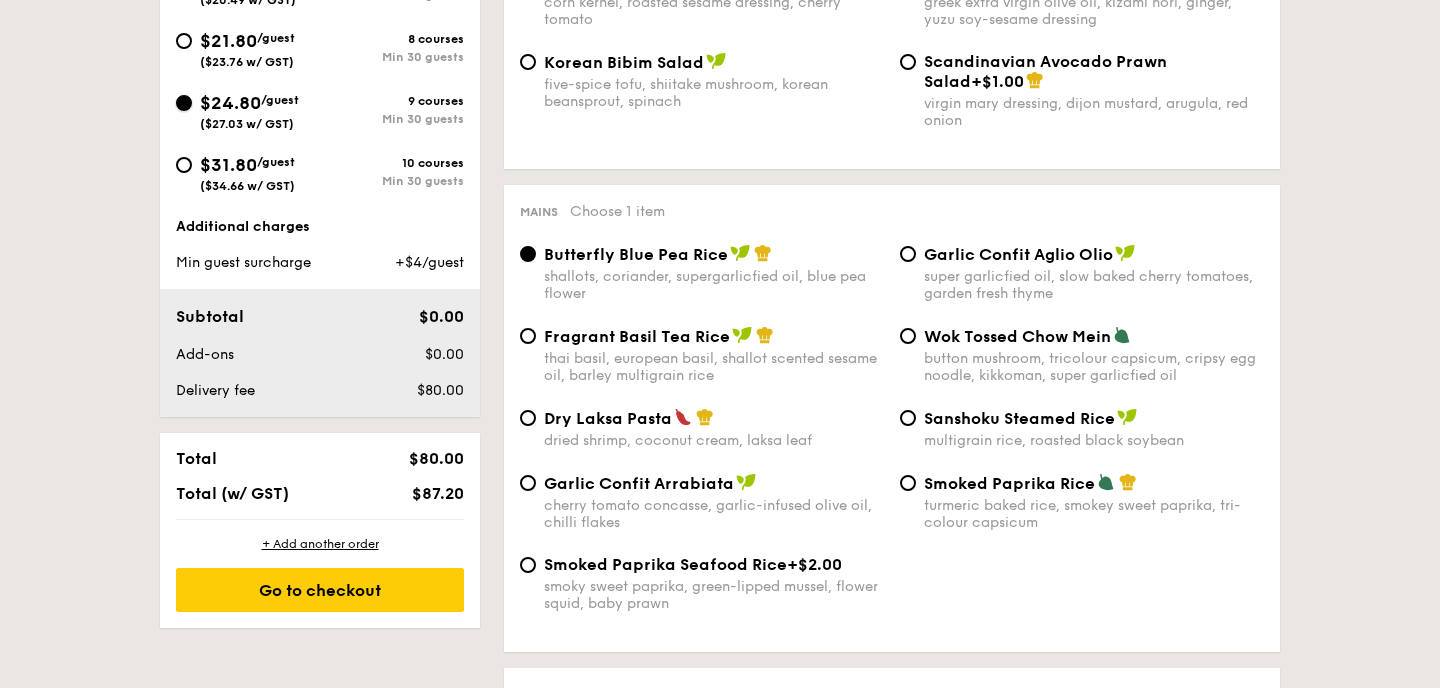 scroll, scrollTop: 843, scrollLeft: 0, axis: vertical 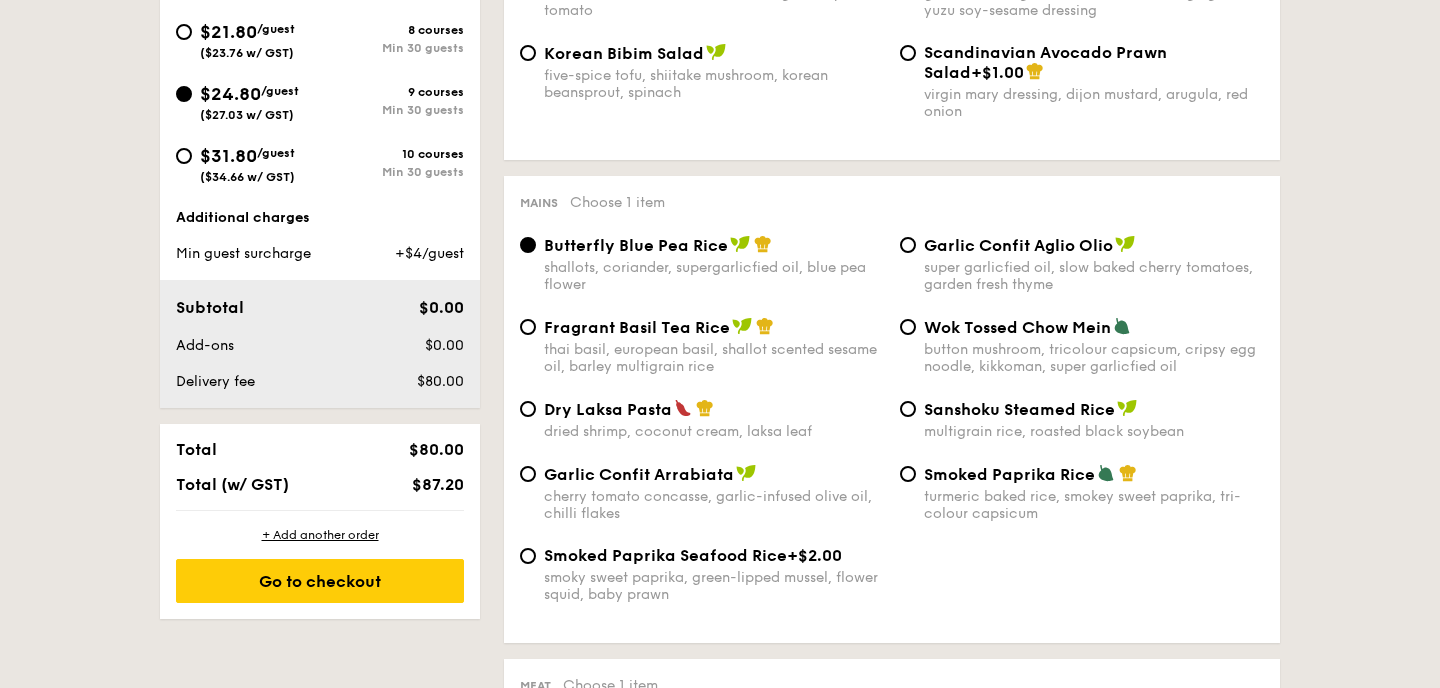 click on "Wok Tossed Chow Mein" at bounding box center (1017, 327) 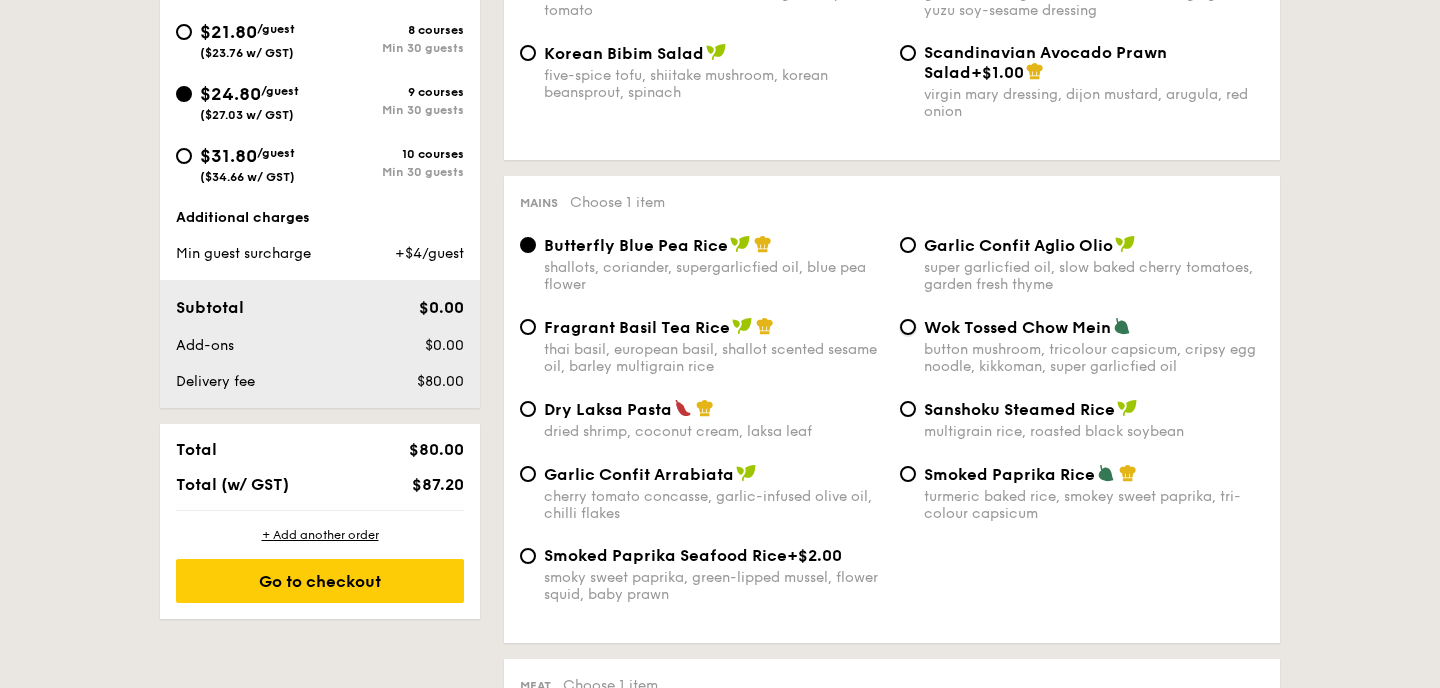 click on "Wok Tossed Chow Mein button mushroom, tricolour capsicum, cripsy egg noodle, kikkoman, super garlicfied oil" at bounding box center (908, 327) 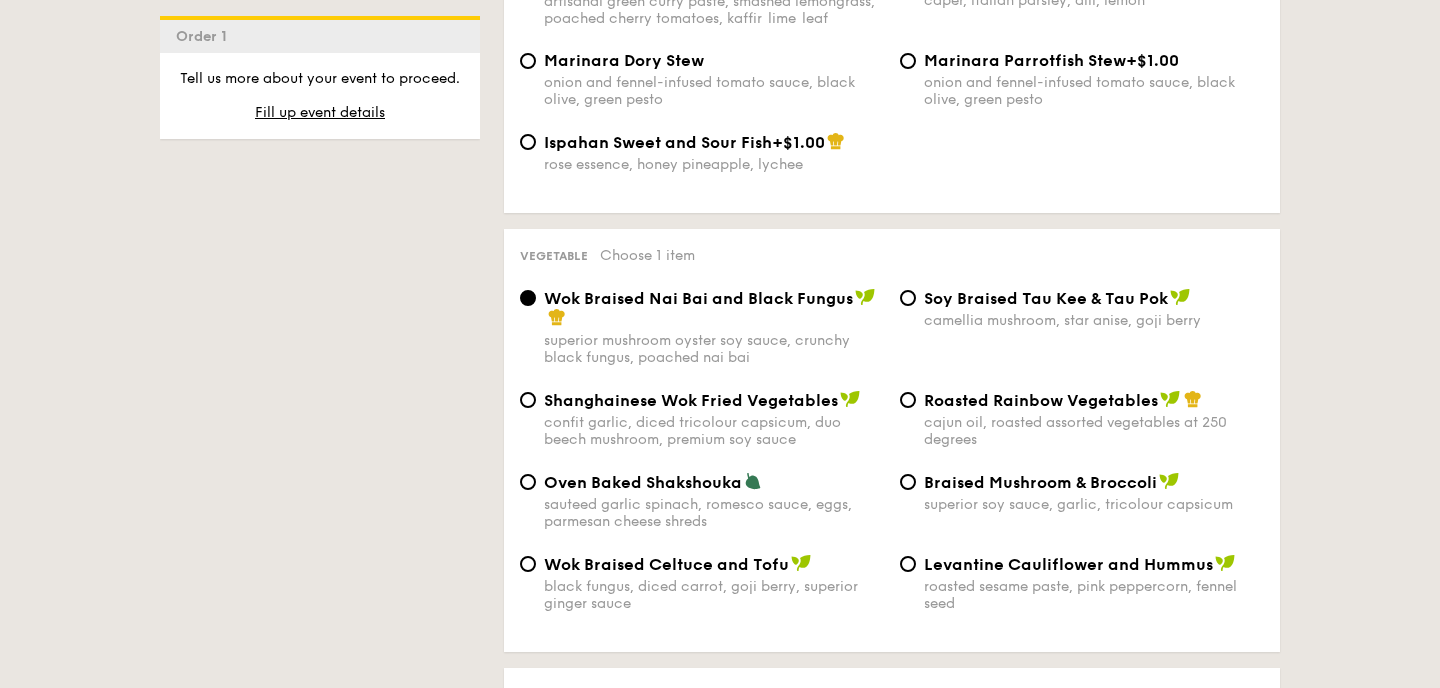 scroll, scrollTop: 2340, scrollLeft: 0, axis: vertical 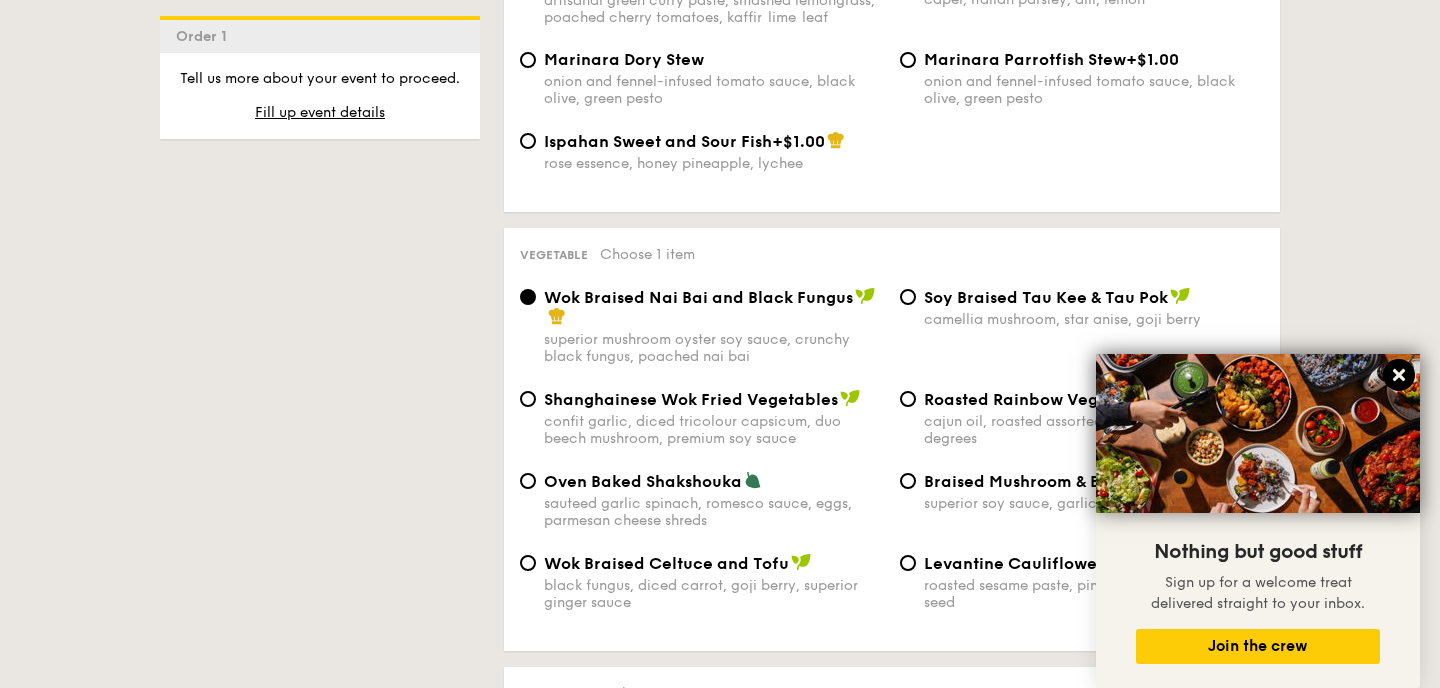 click at bounding box center [1399, 375] 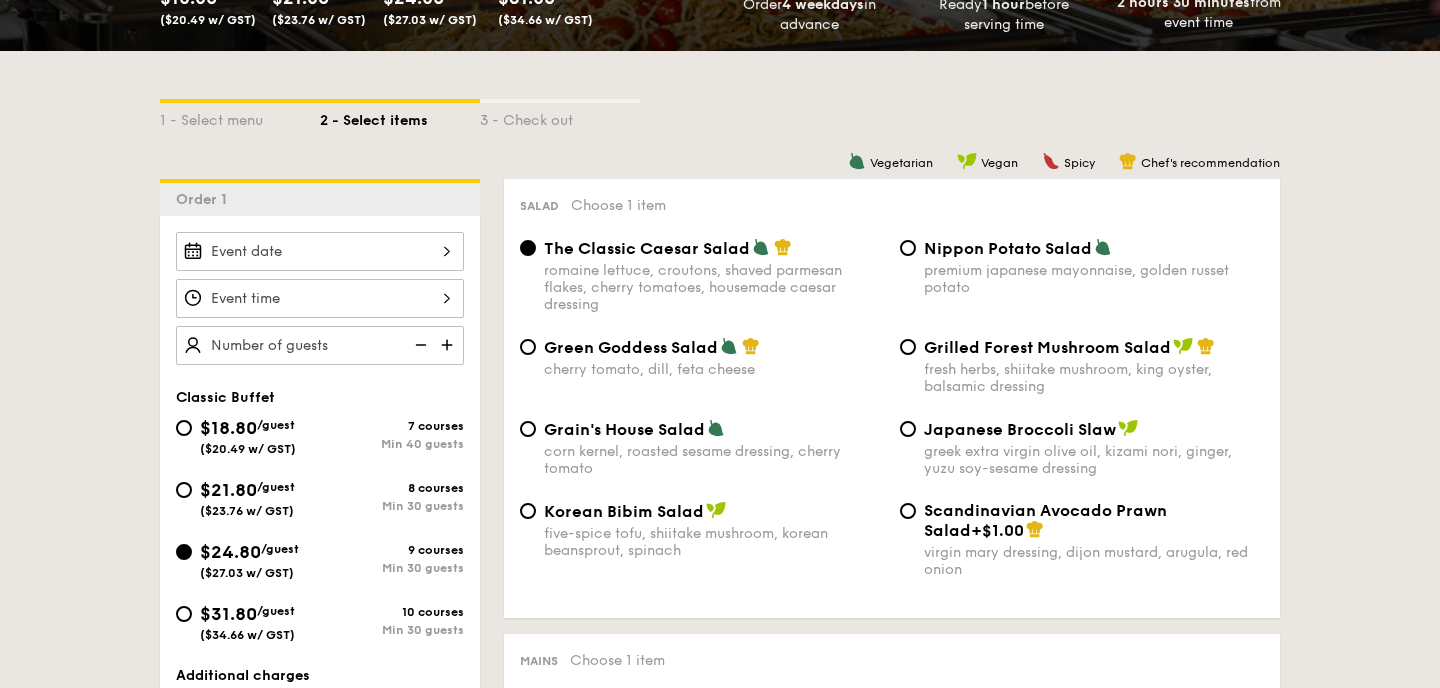 scroll, scrollTop: 387, scrollLeft: 0, axis: vertical 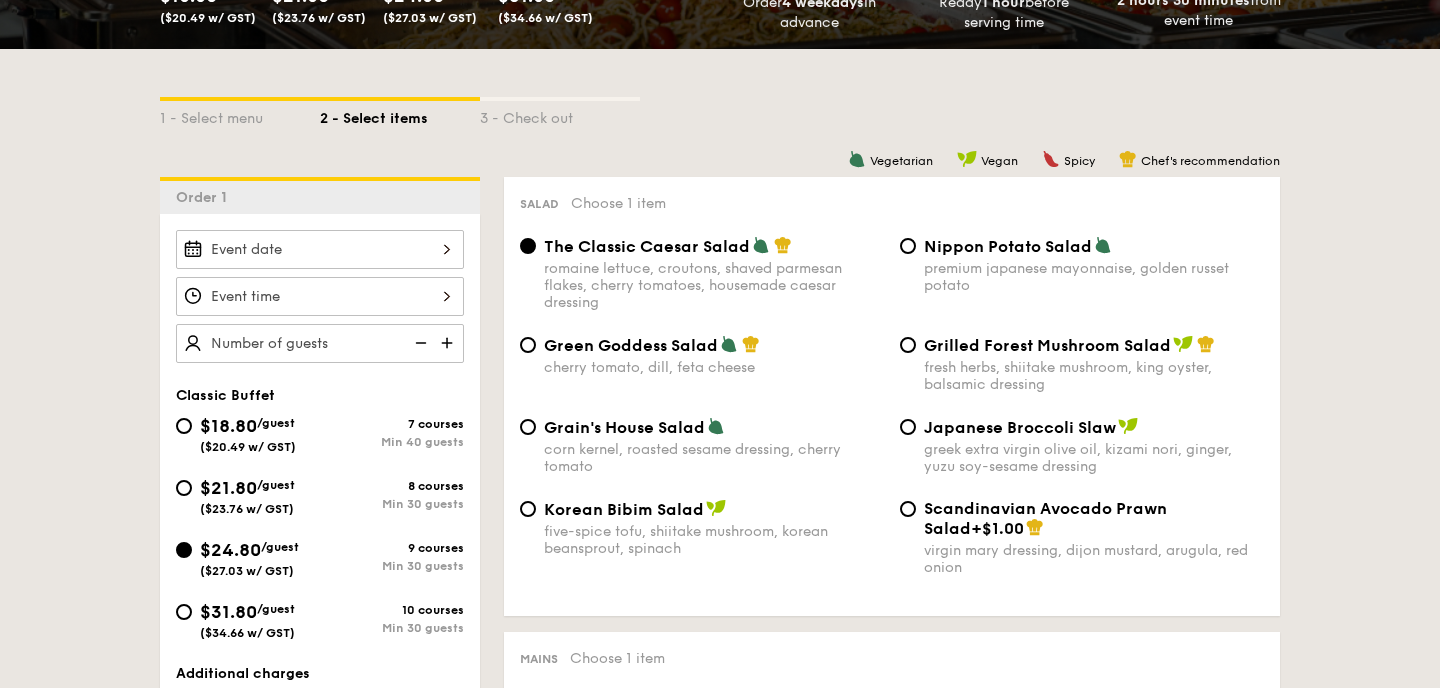 click on "8 courses" at bounding box center (392, 486) 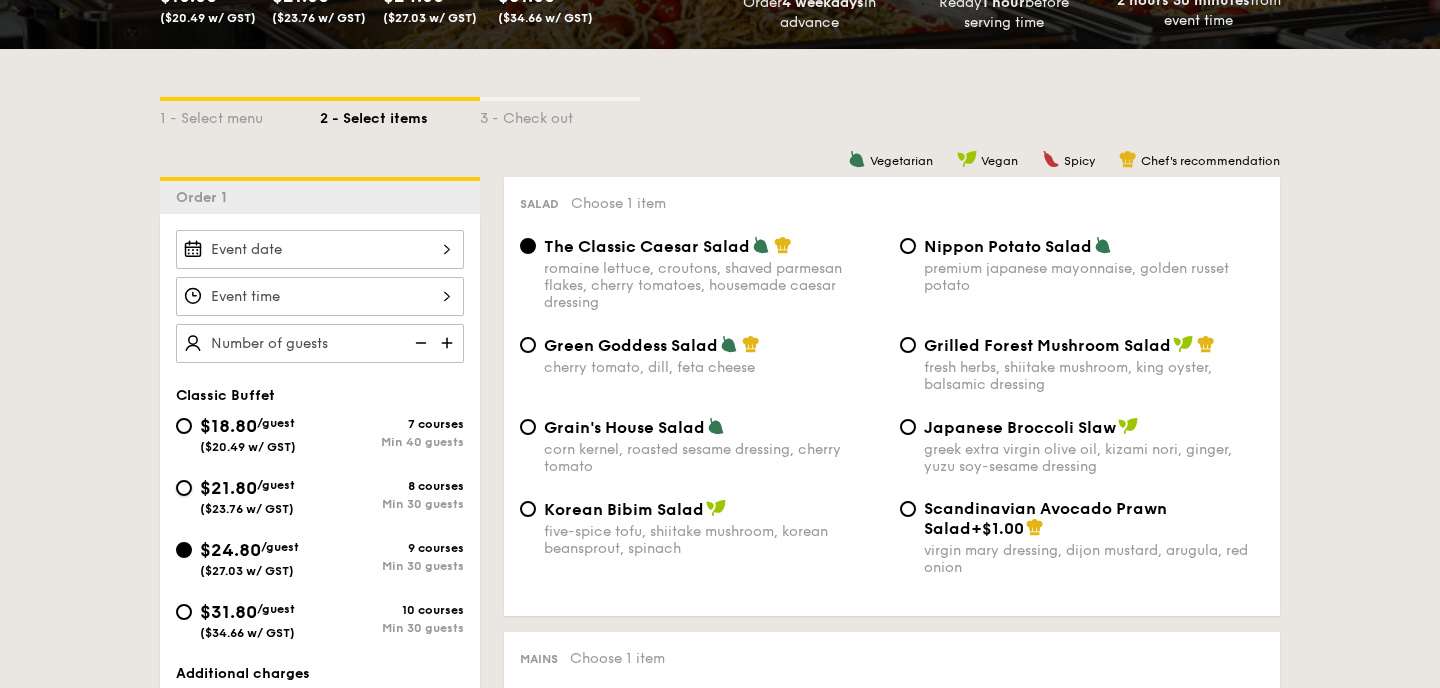 click on "$21.80
/guest
($23.76 w/ GST)
8 courses
Min 30 guests" at bounding box center (184, 488) 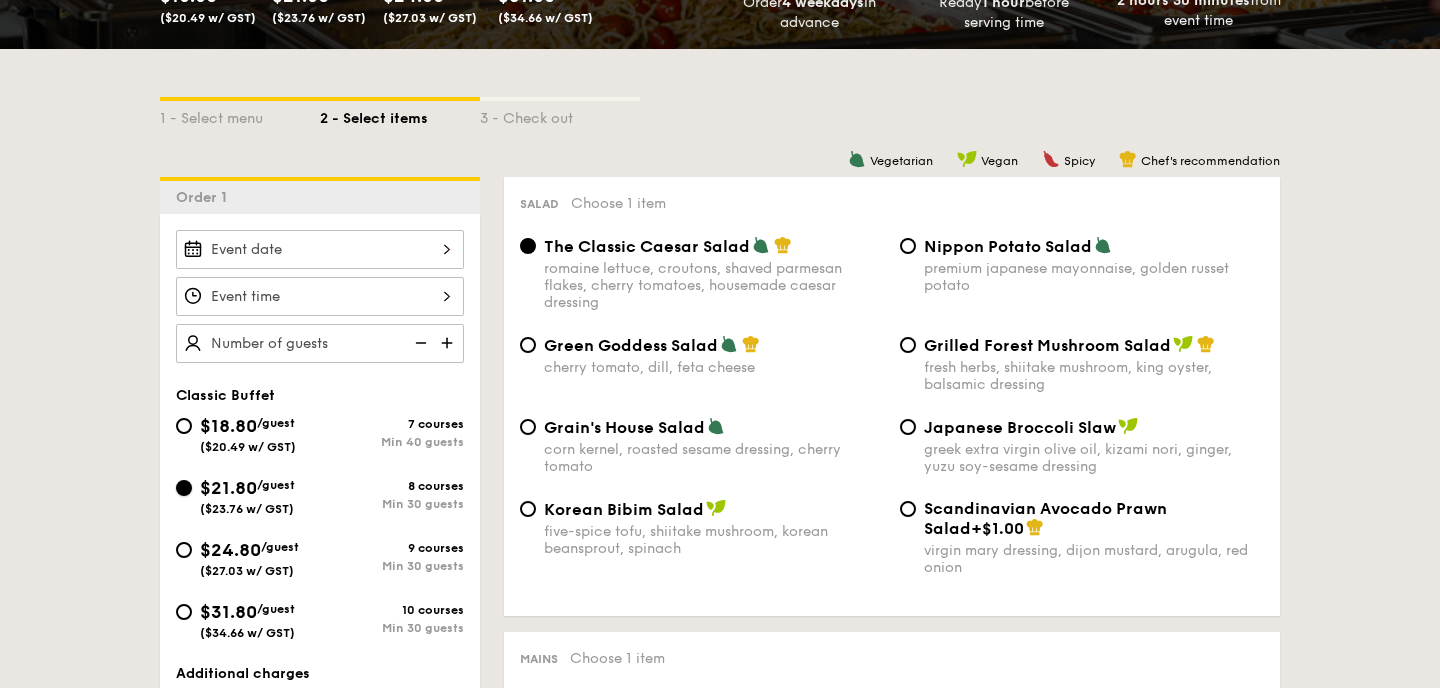 radio on "true" 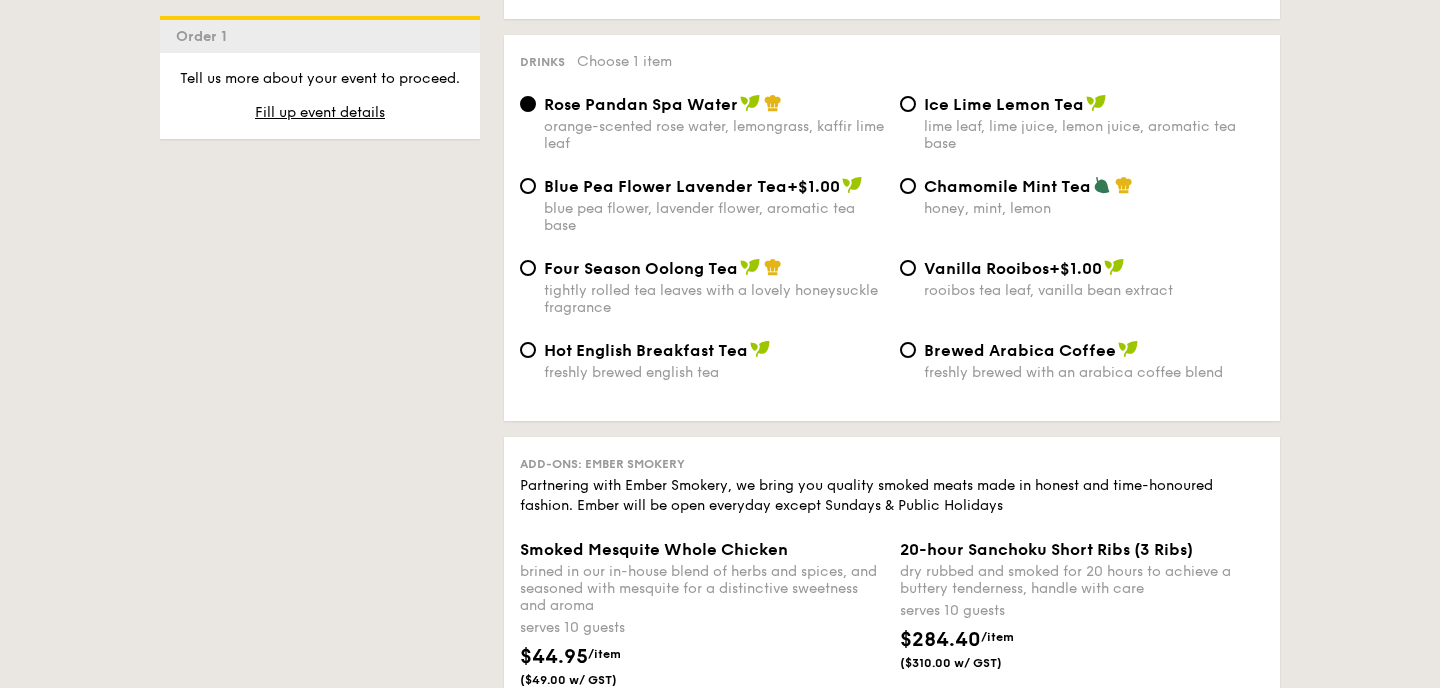 scroll, scrollTop: 3861, scrollLeft: 0, axis: vertical 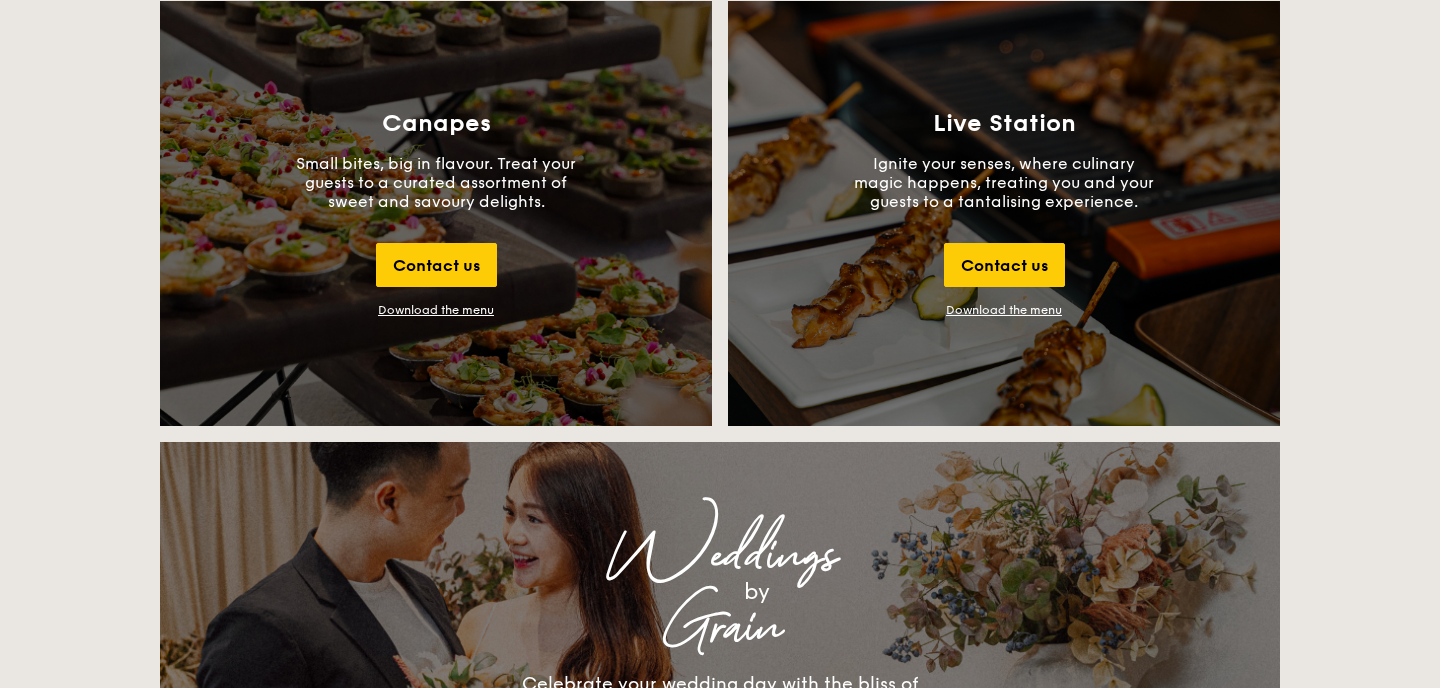 click on "Live Station
Ignite your senses, where culinary magic happens, treating you and your guests to a tantalising experience.
Contact us
Download the menu" at bounding box center (1004, 213) 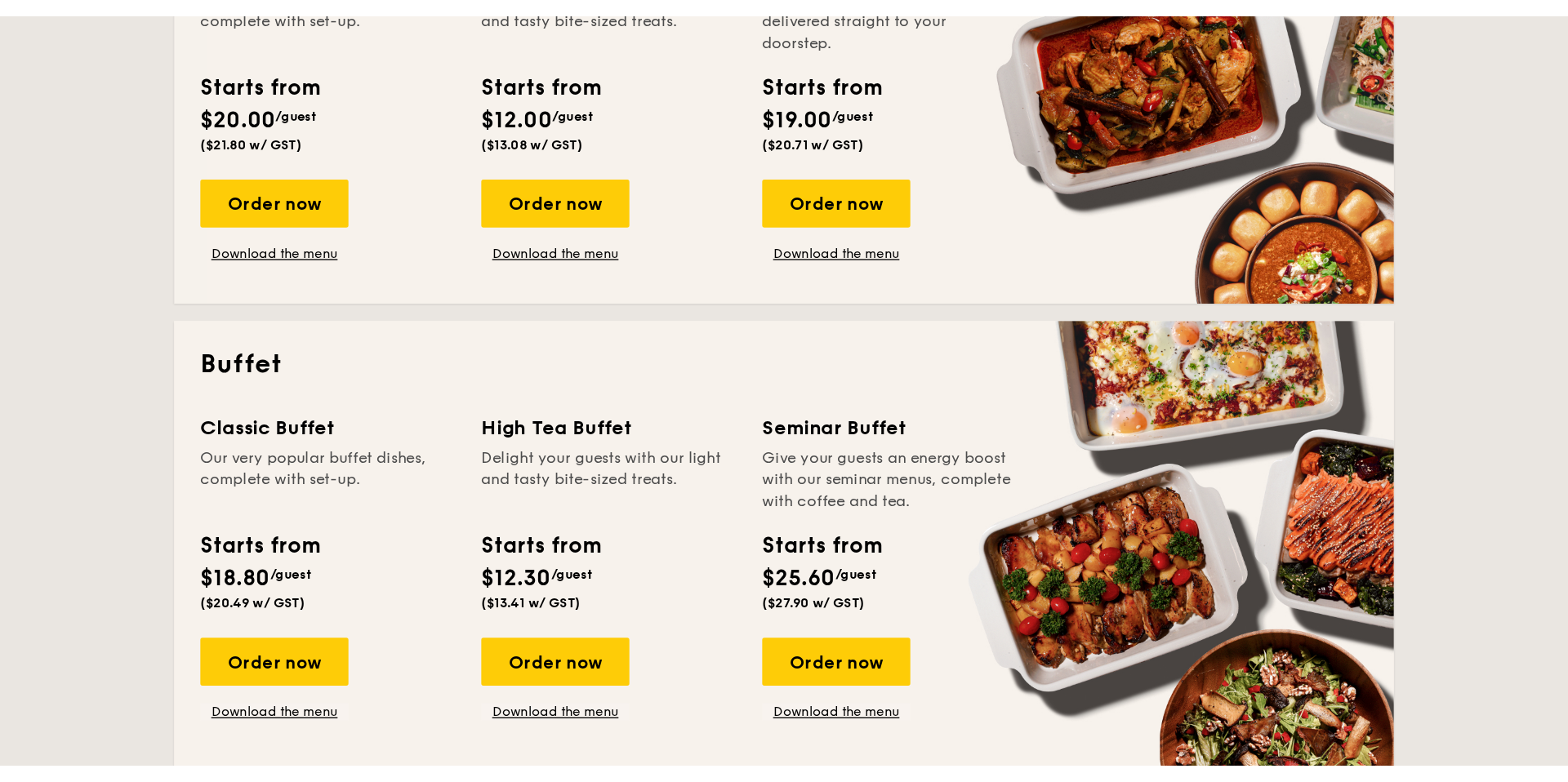 scroll, scrollTop: 530, scrollLeft: 0, axis: vertical 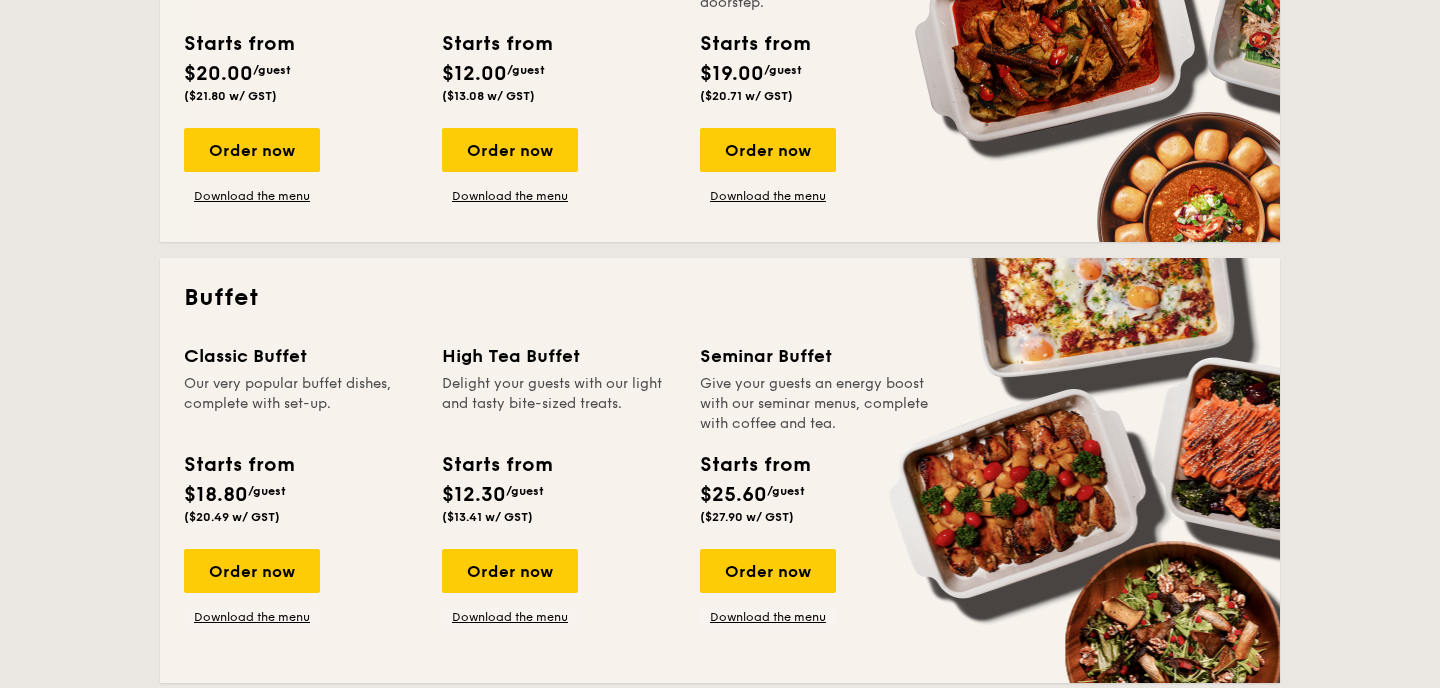 click on "Order now
Download the menu" at bounding box center [252, 587] 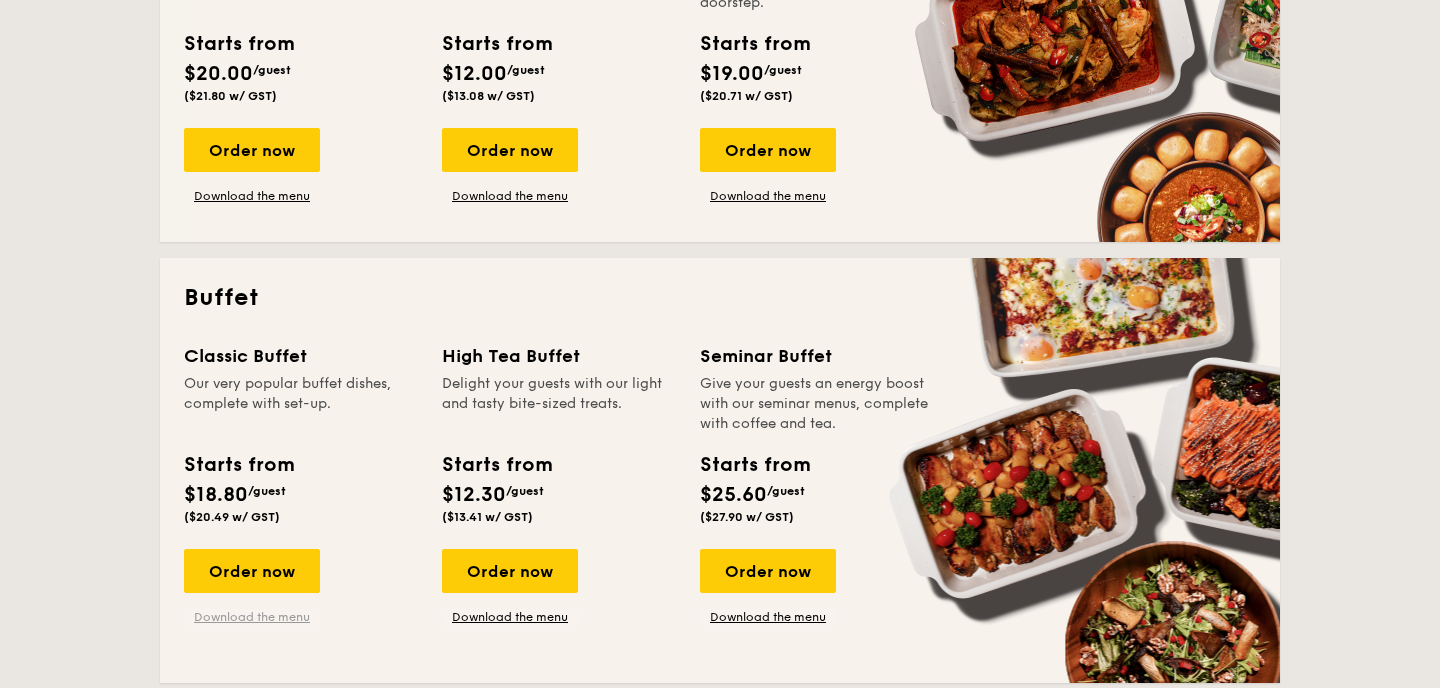 click on "Download the menu" at bounding box center (252, 617) 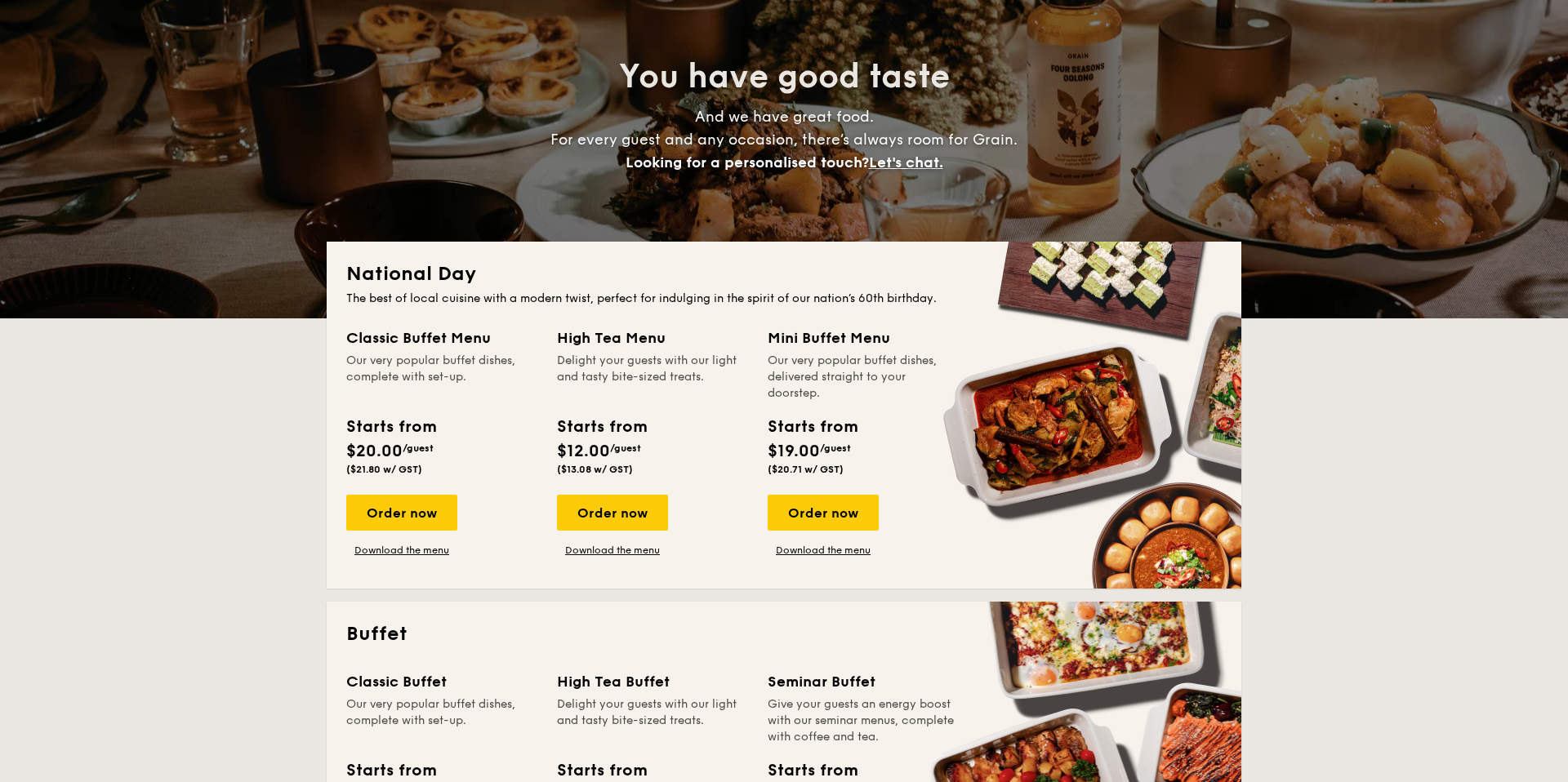 scroll, scrollTop: 0, scrollLeft: 0, axis: both 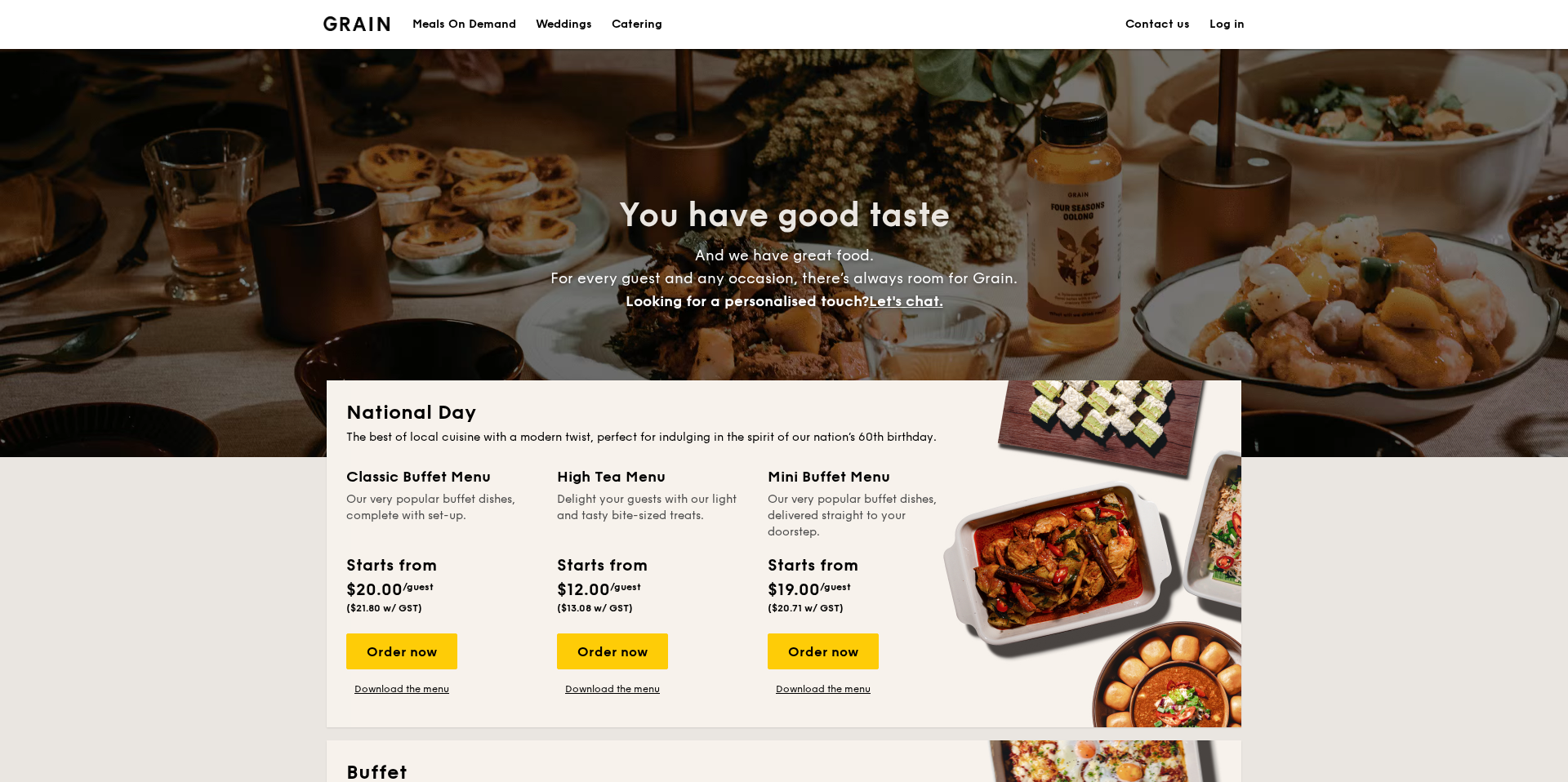 click on "Catering" at bounding box center [637, 24] 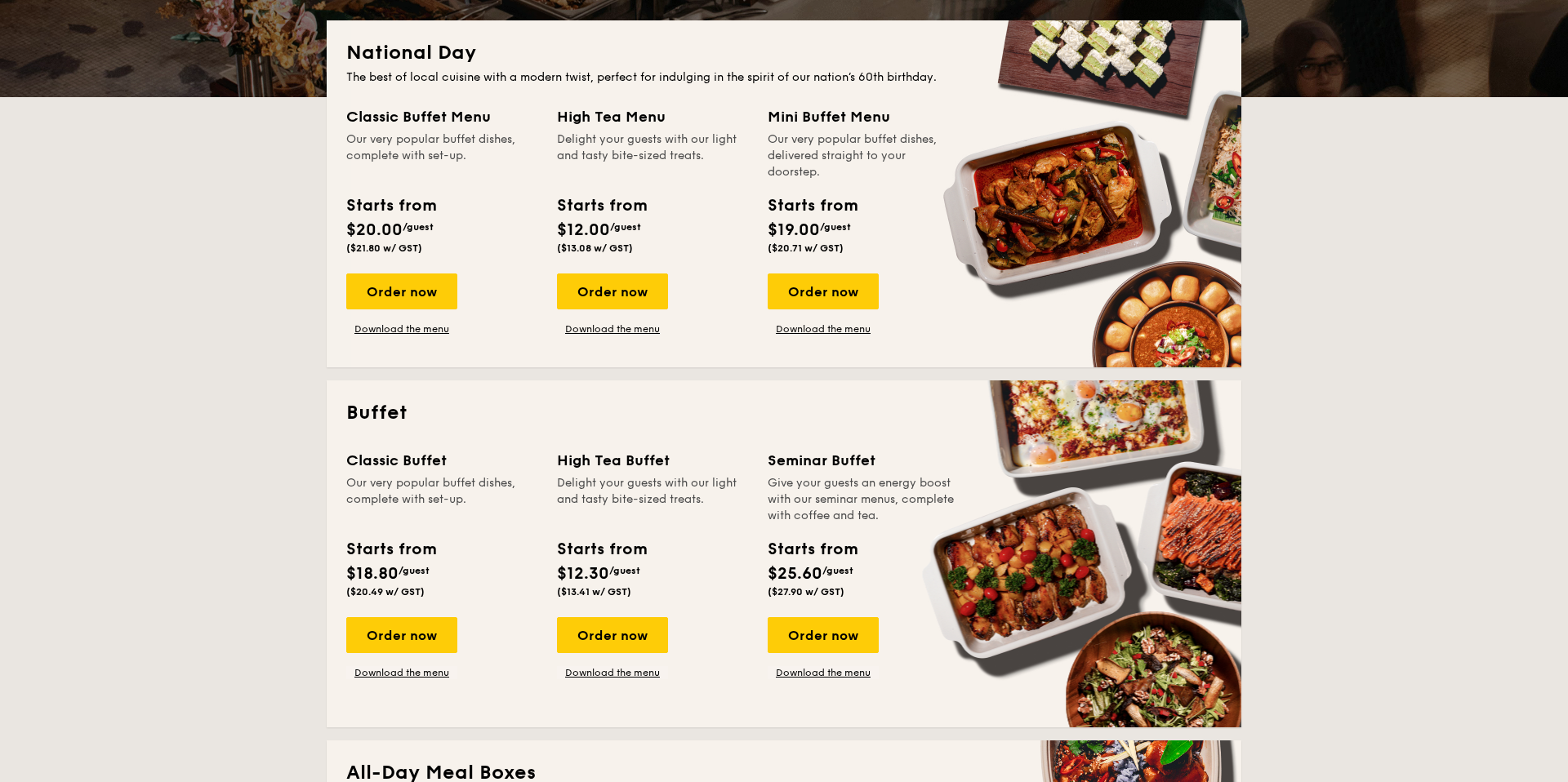 scroll, scrollTop: 378, scrollLeft: 0, axis: vertical 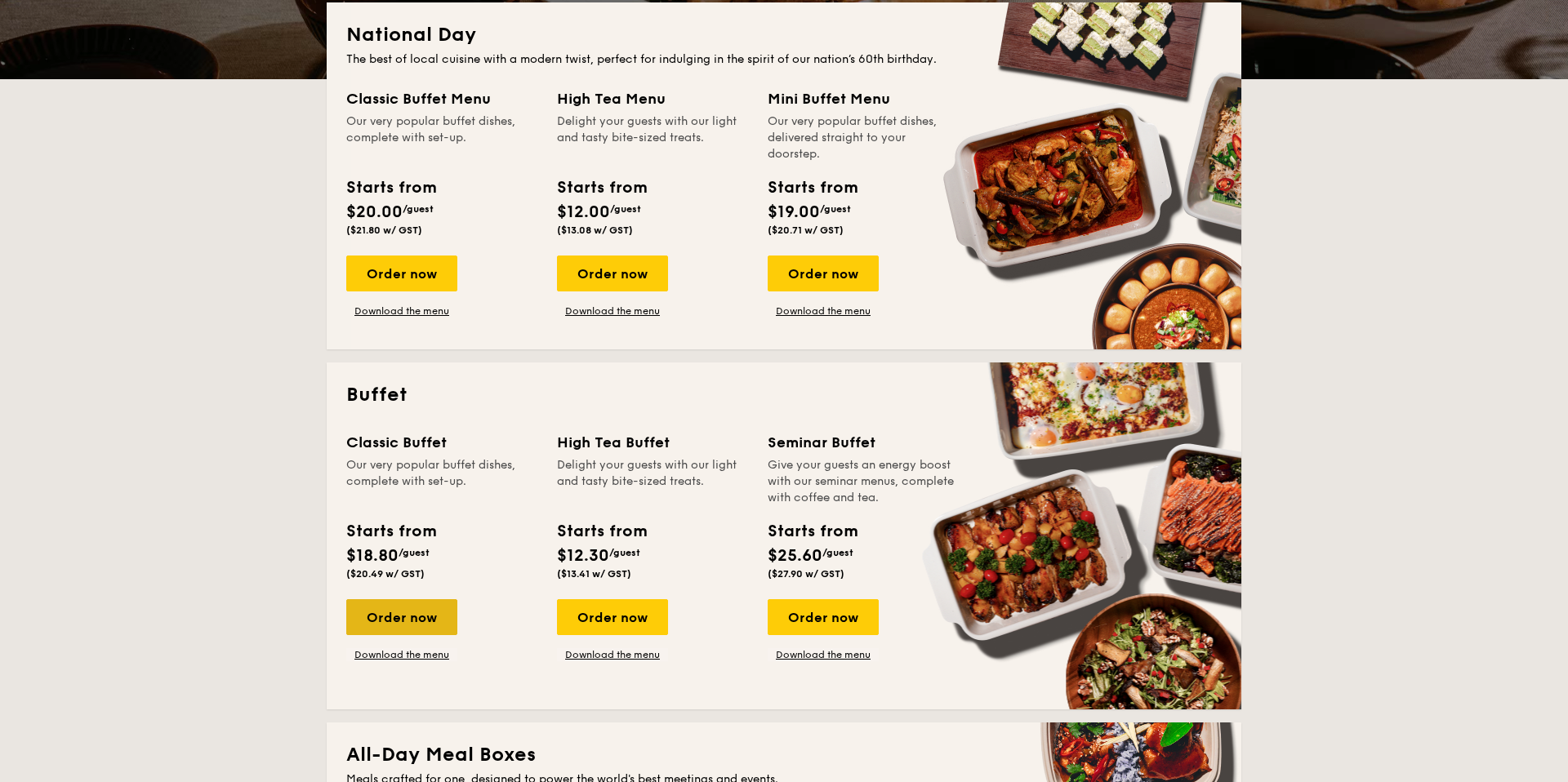 click on "Order now" at bounding box center (402, 617) 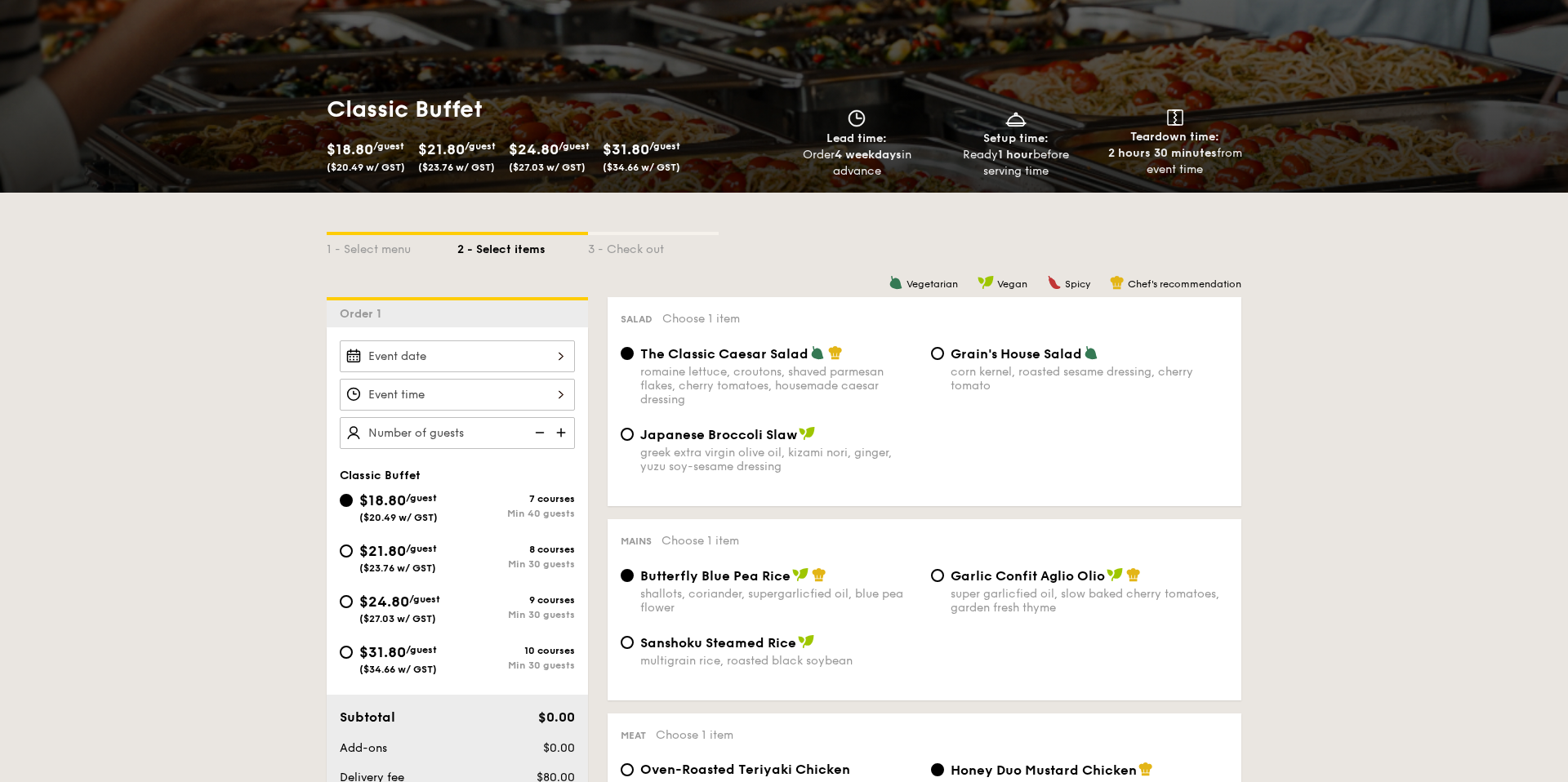 scroll, scrollTop: 165, scrollLeft: 0, axis: vertical 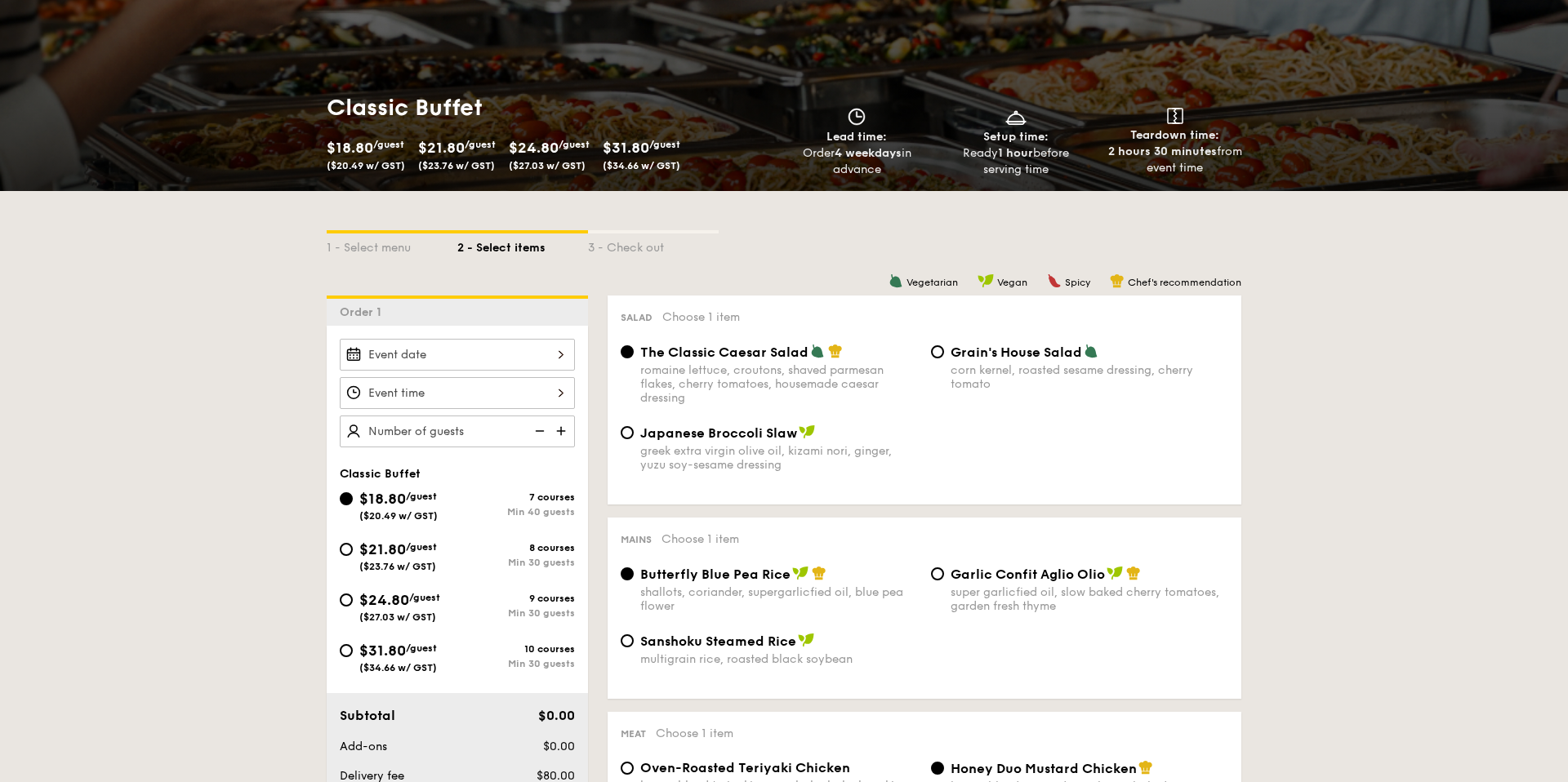 click on "$21.80
/guest
($23.76 w/ GST)" at bounding box center [398, 555] 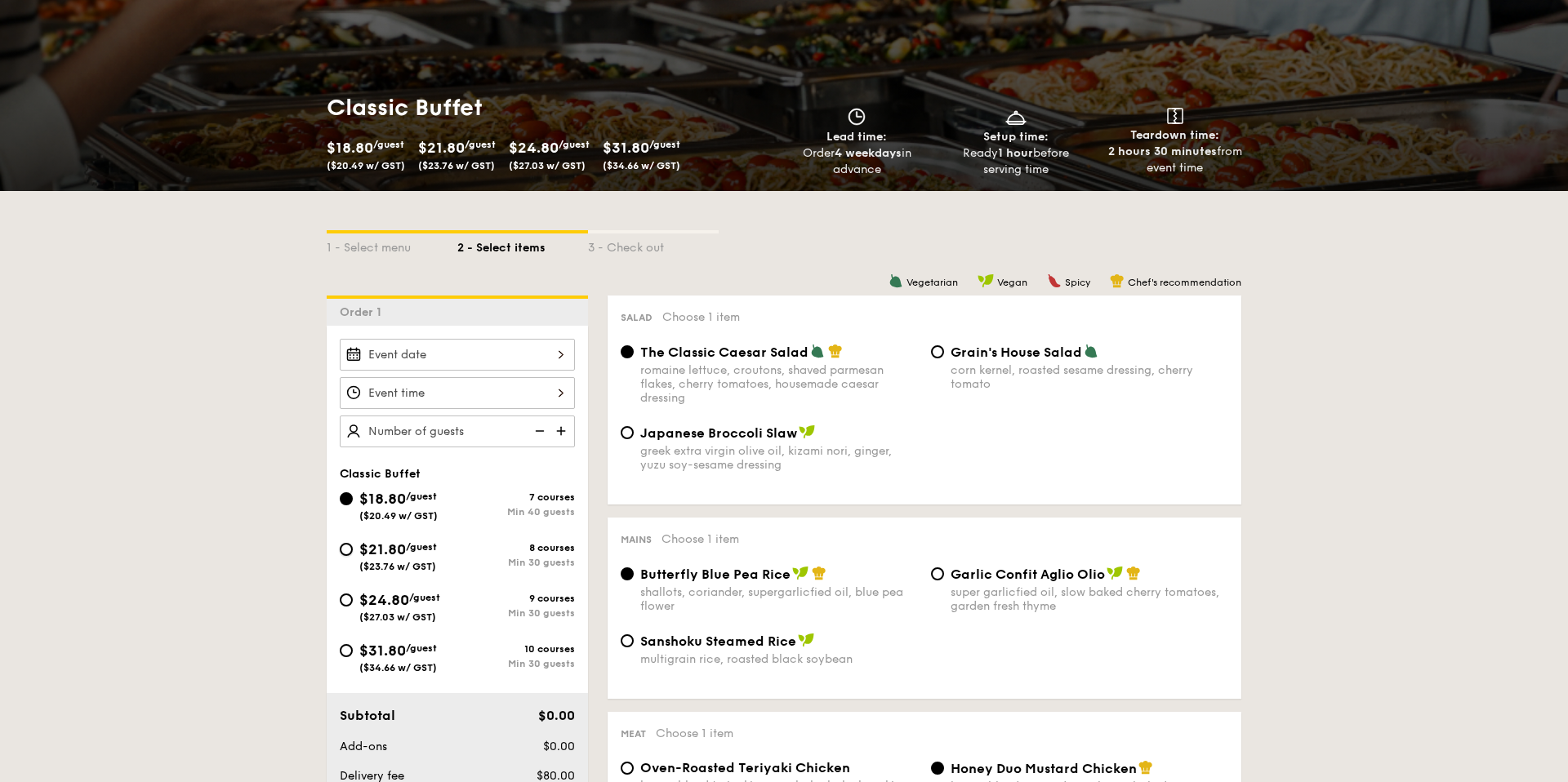 click on "$21.80
/guest
($23.76 w/ GST)
8 courses
Min 30 guests" at bounding box center (346, 549) 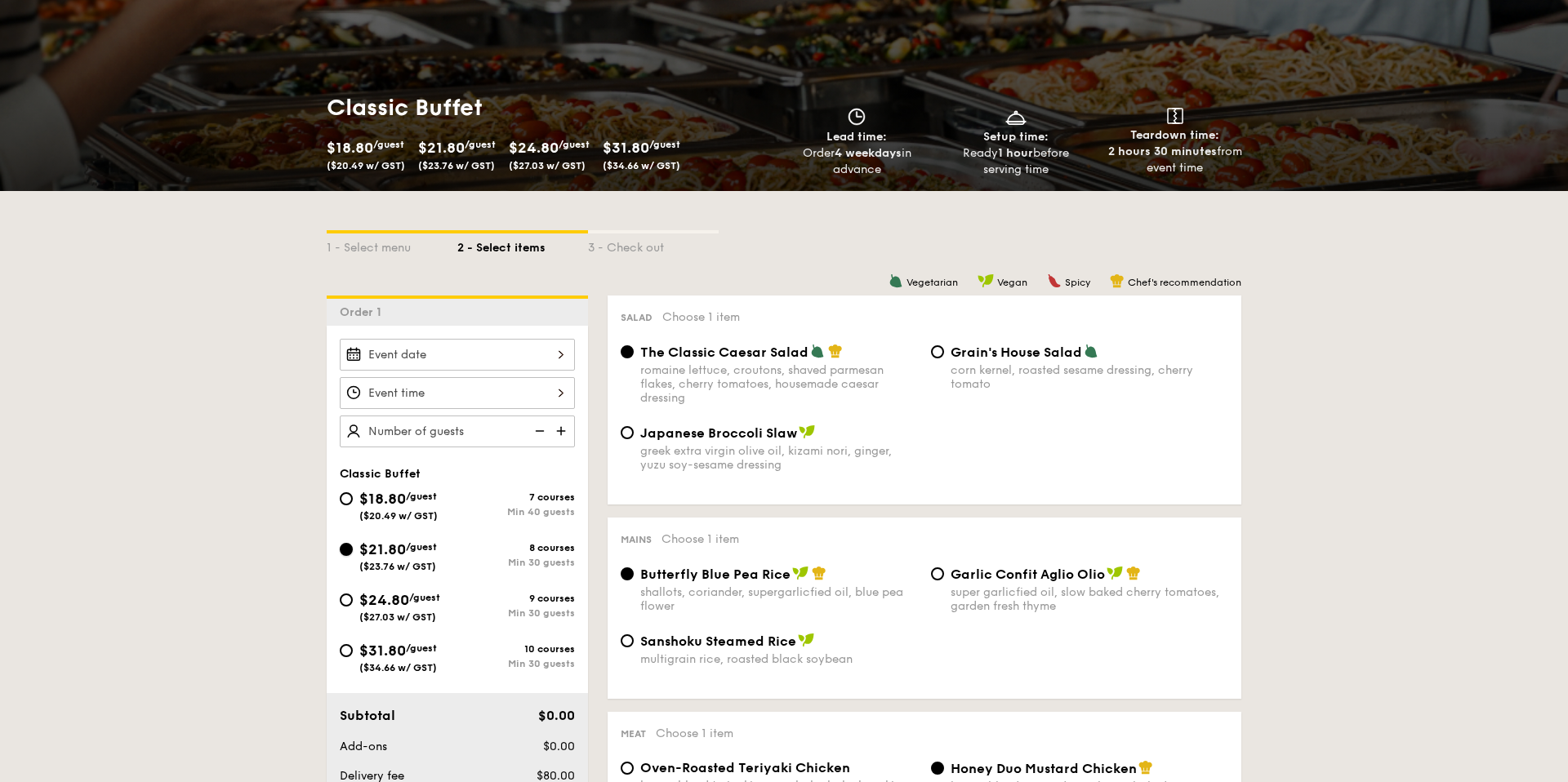 radio on "true" 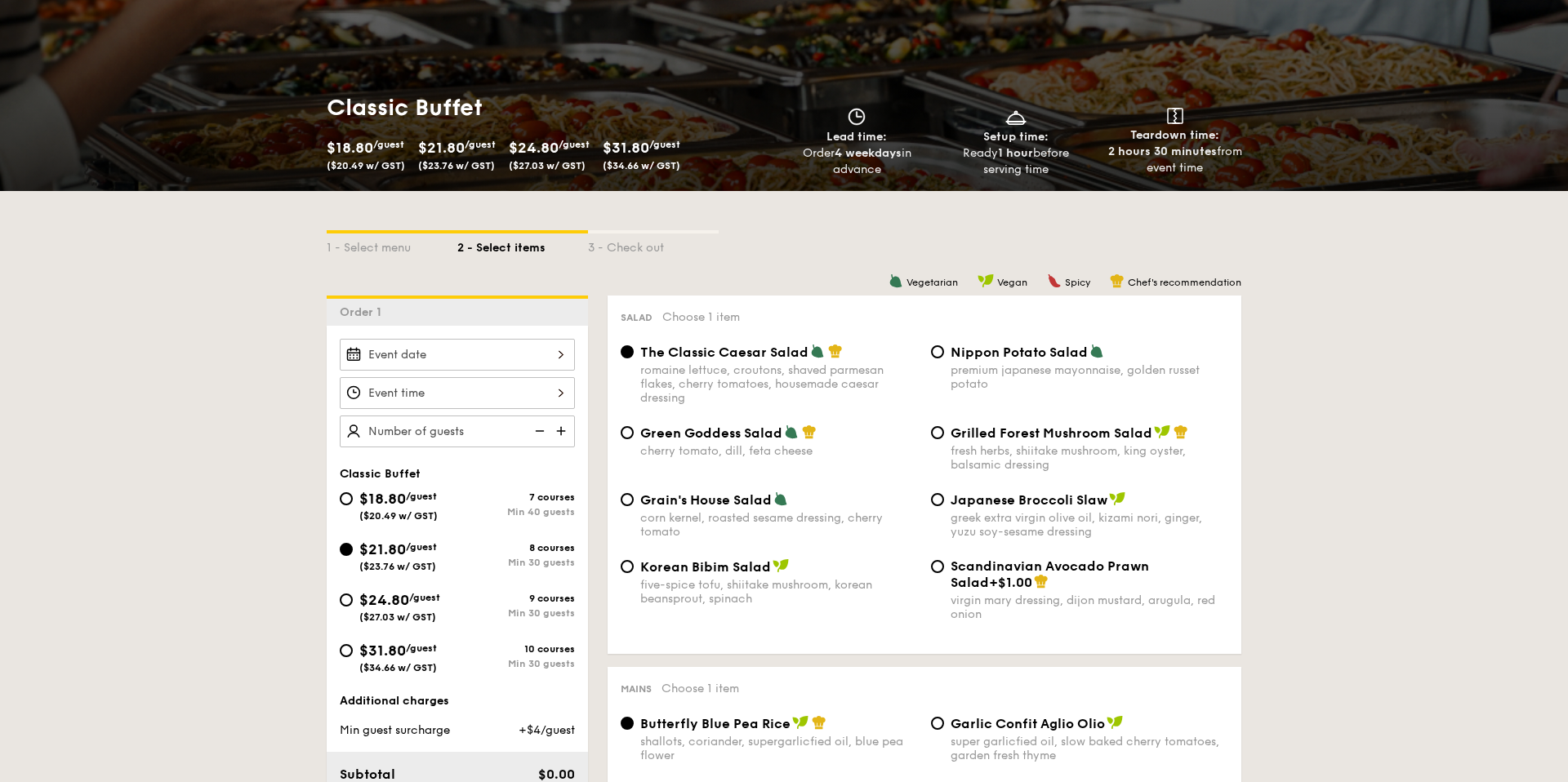 click on "Grilled Forest Mushroom Salad" at bounding box center (1051, 433) 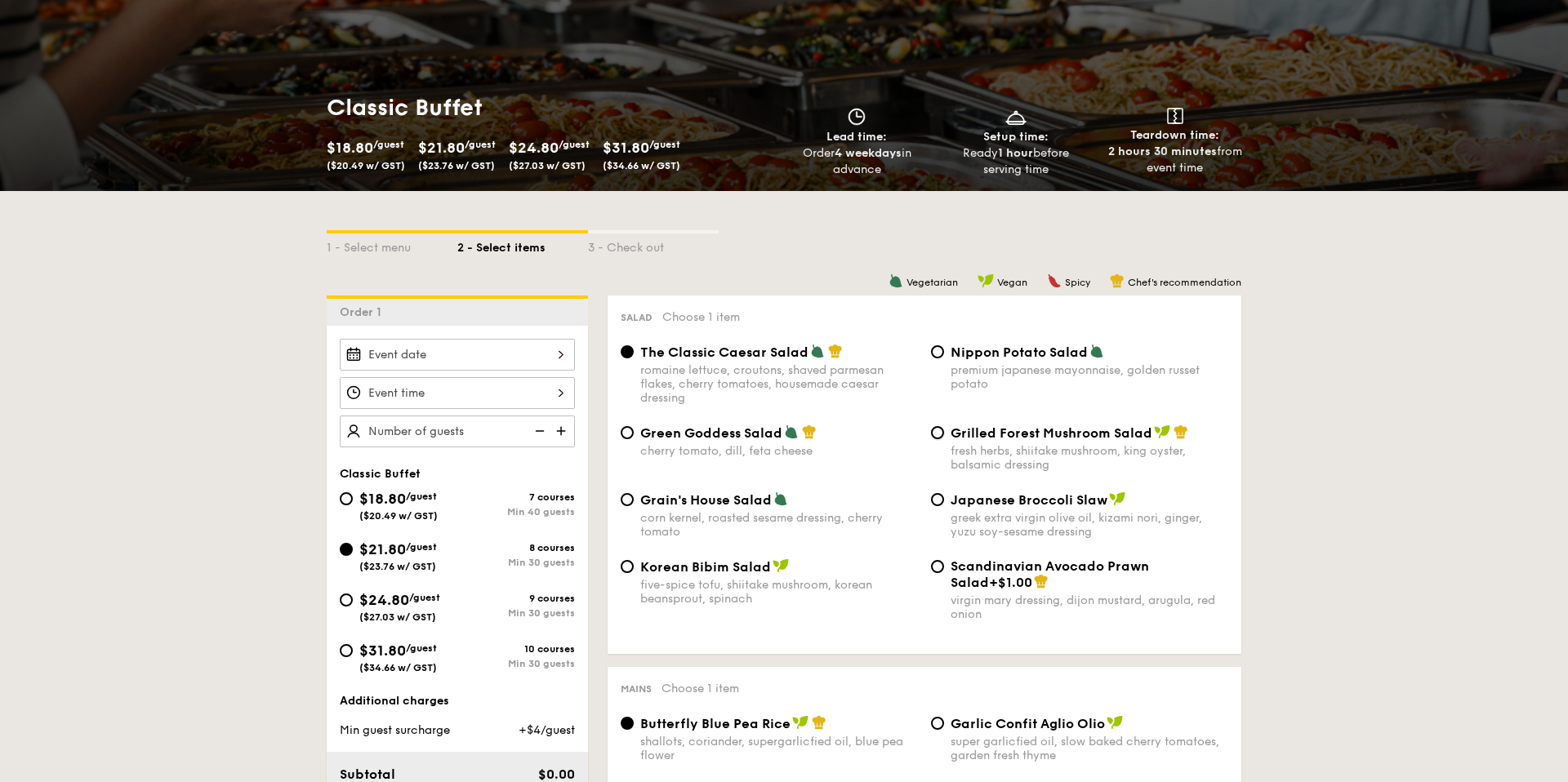 click on "Grilled Forest Mushroom Salad fresh herbs, shiitake mushroom, king oyster, balsamic dressing" at bounding box center [938, 433] 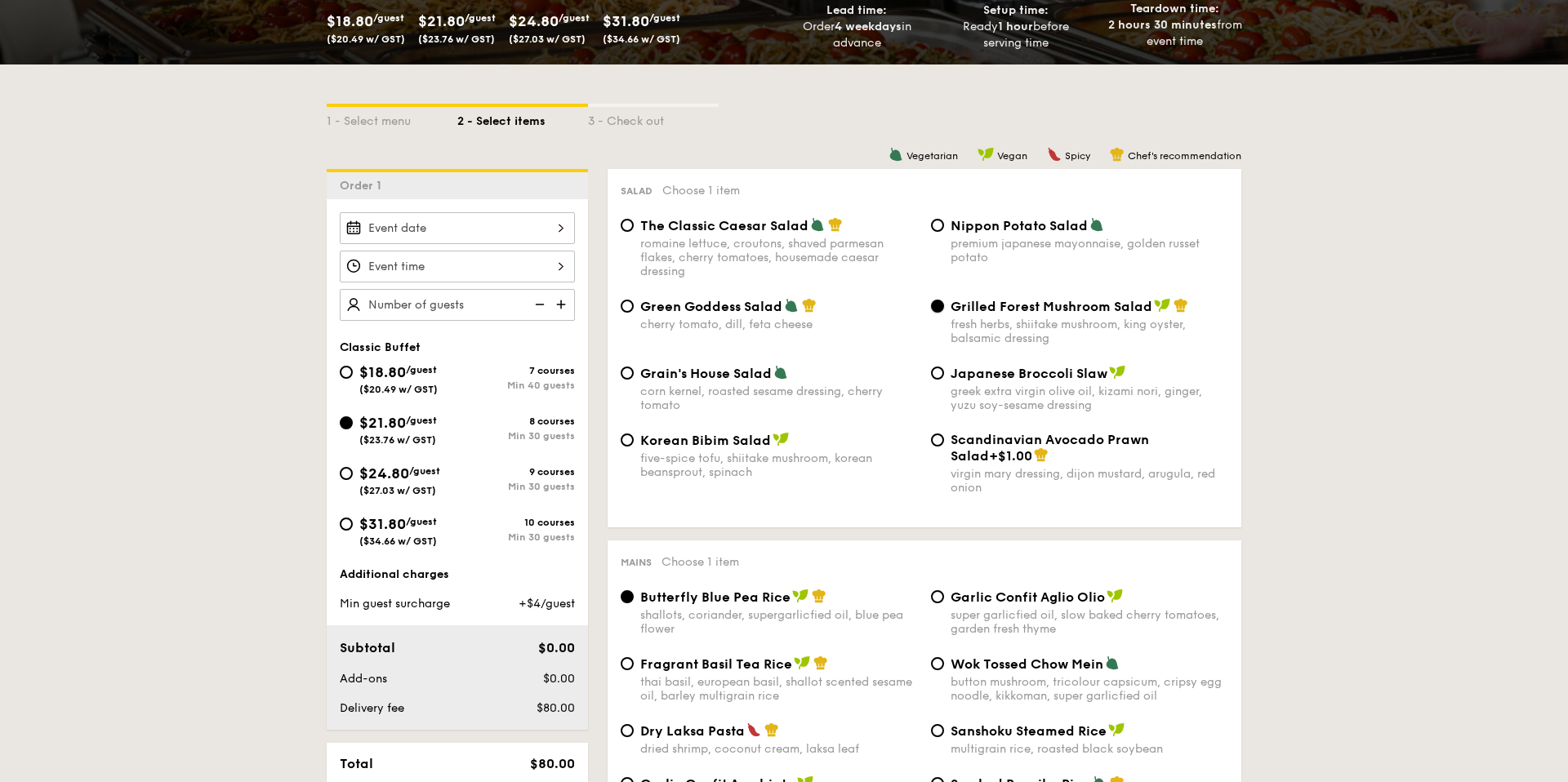 scroll, scrollTop: 292, scrollLeft: 0, axis: vertical 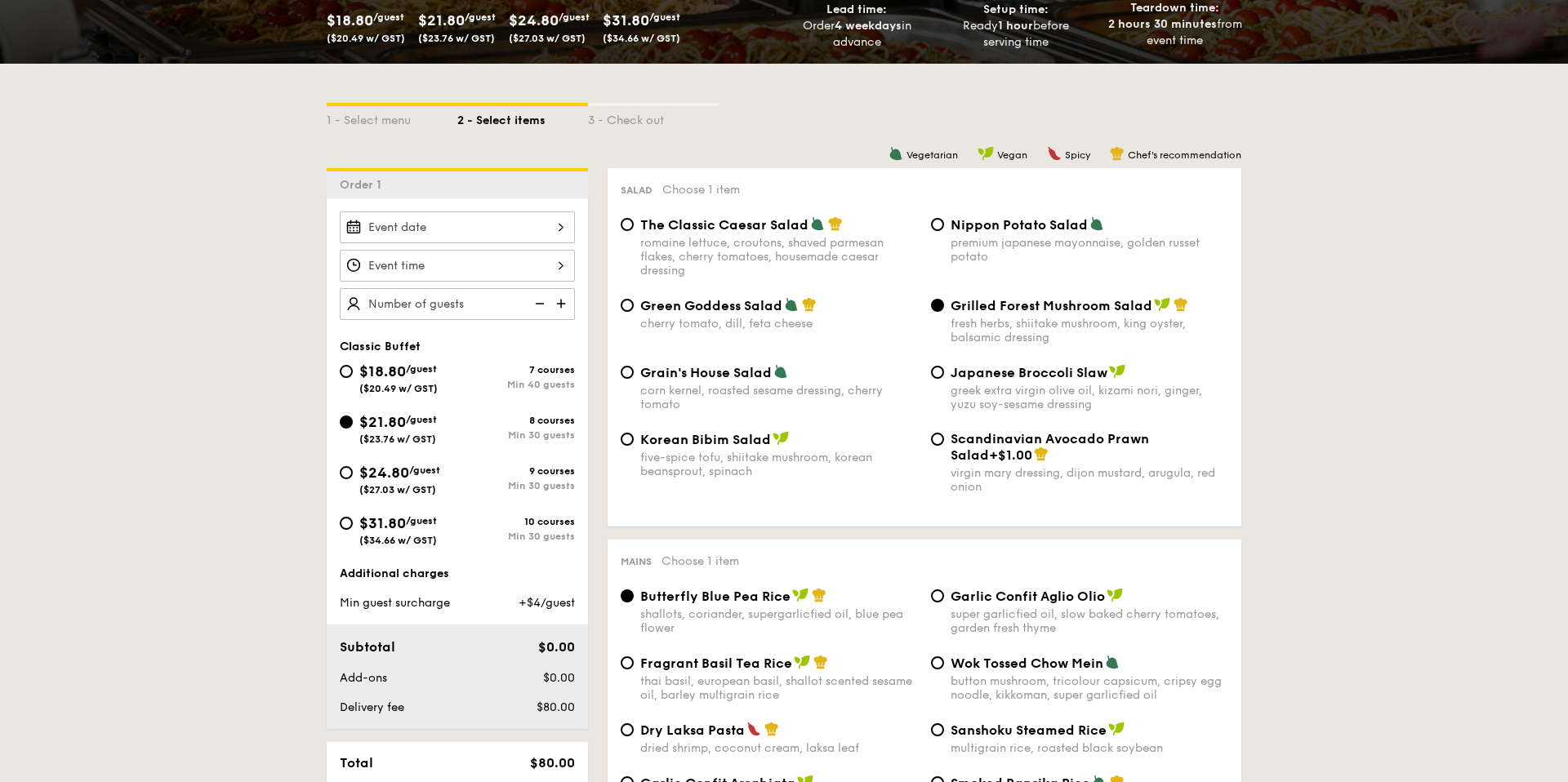 click on "Garlic Confit Aglio Olio" at bounding box center (1027, 596) 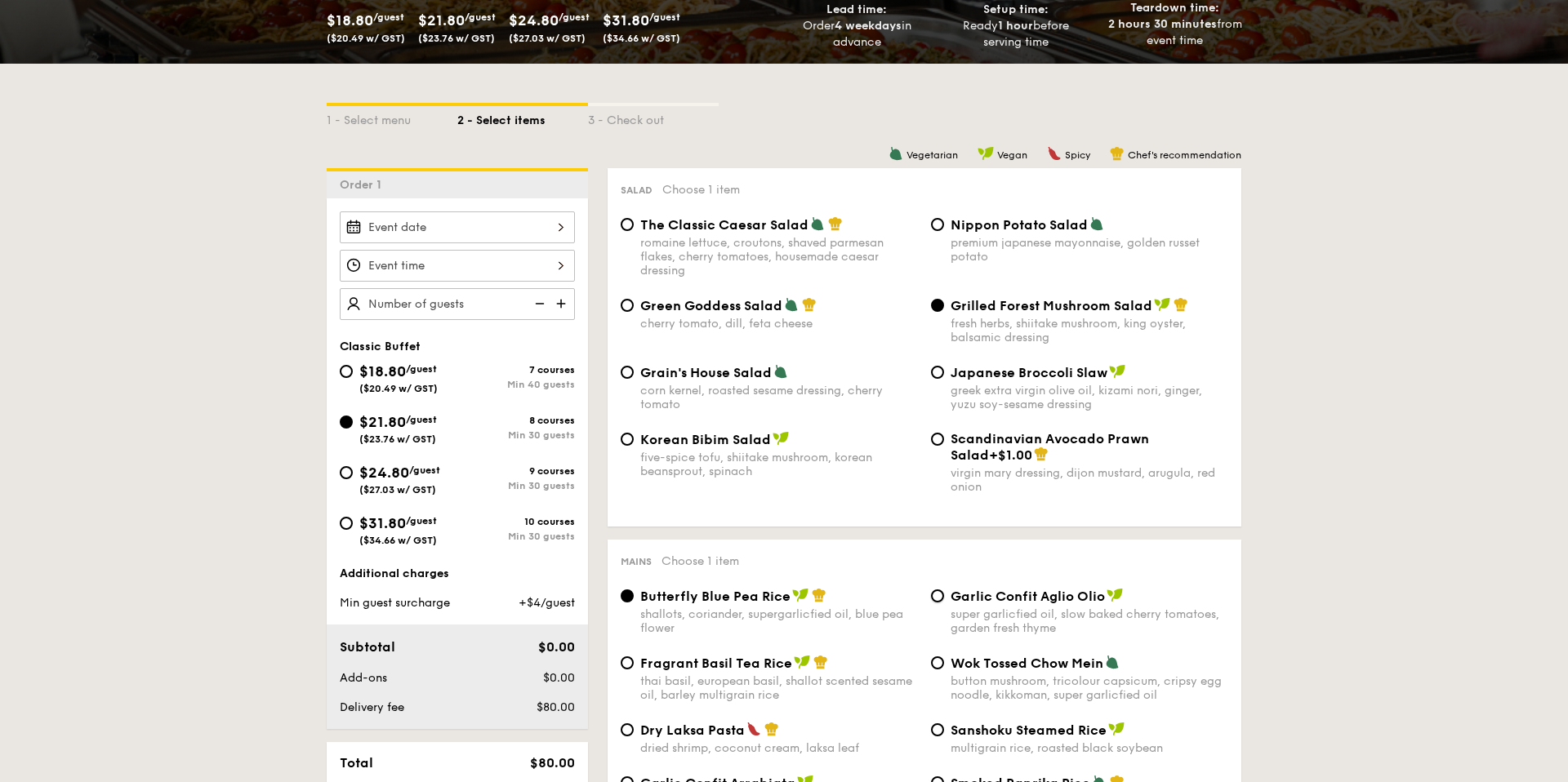 click on "Garlic Confit Aglio Olio super garlicfied oil, slow baked cherry tomatoes, garden fresh thyme" at bounding box center (938, 596) 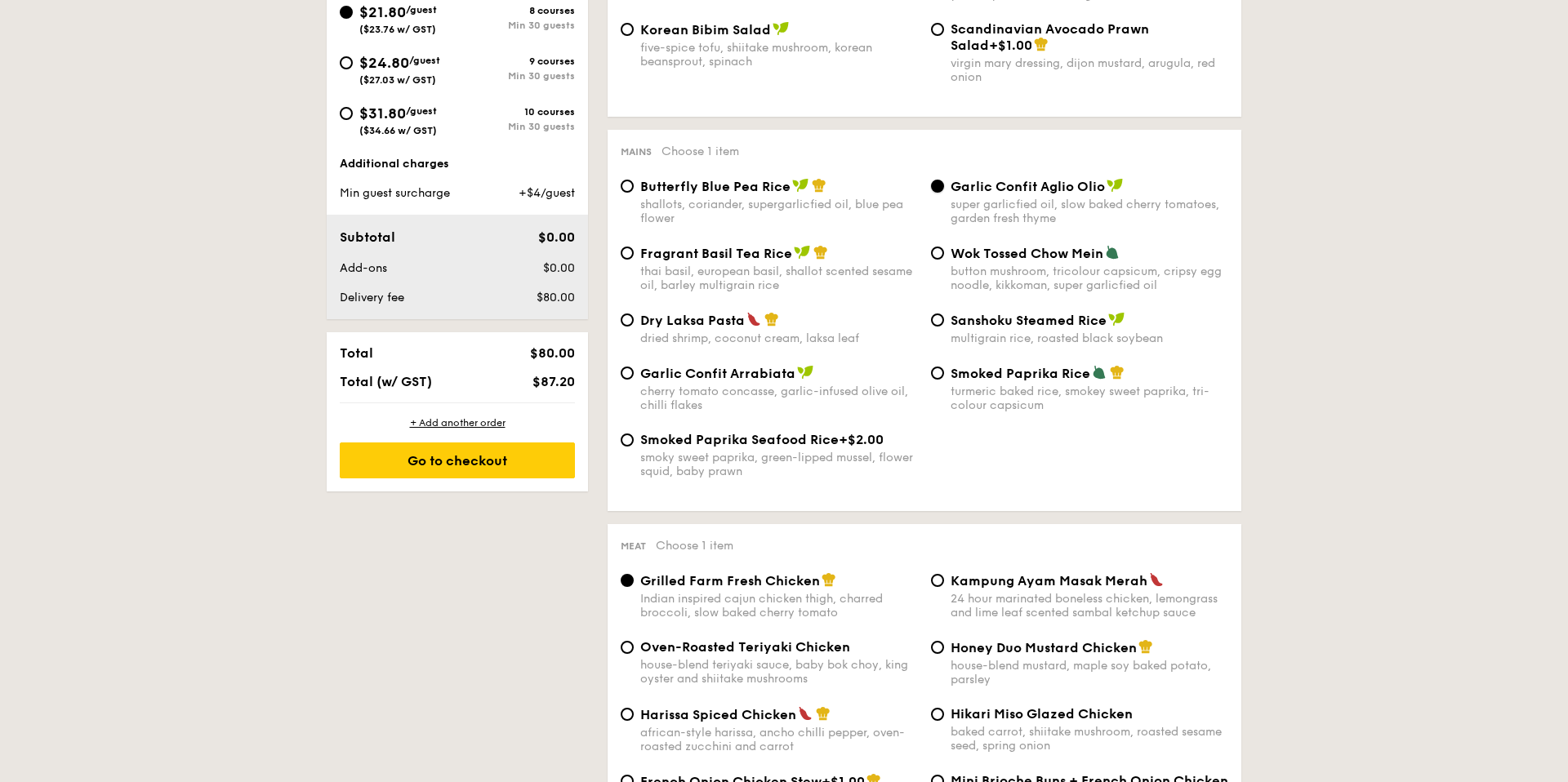 scroll, scrollTop: 704, scrollLeft: 0, axis: vertical 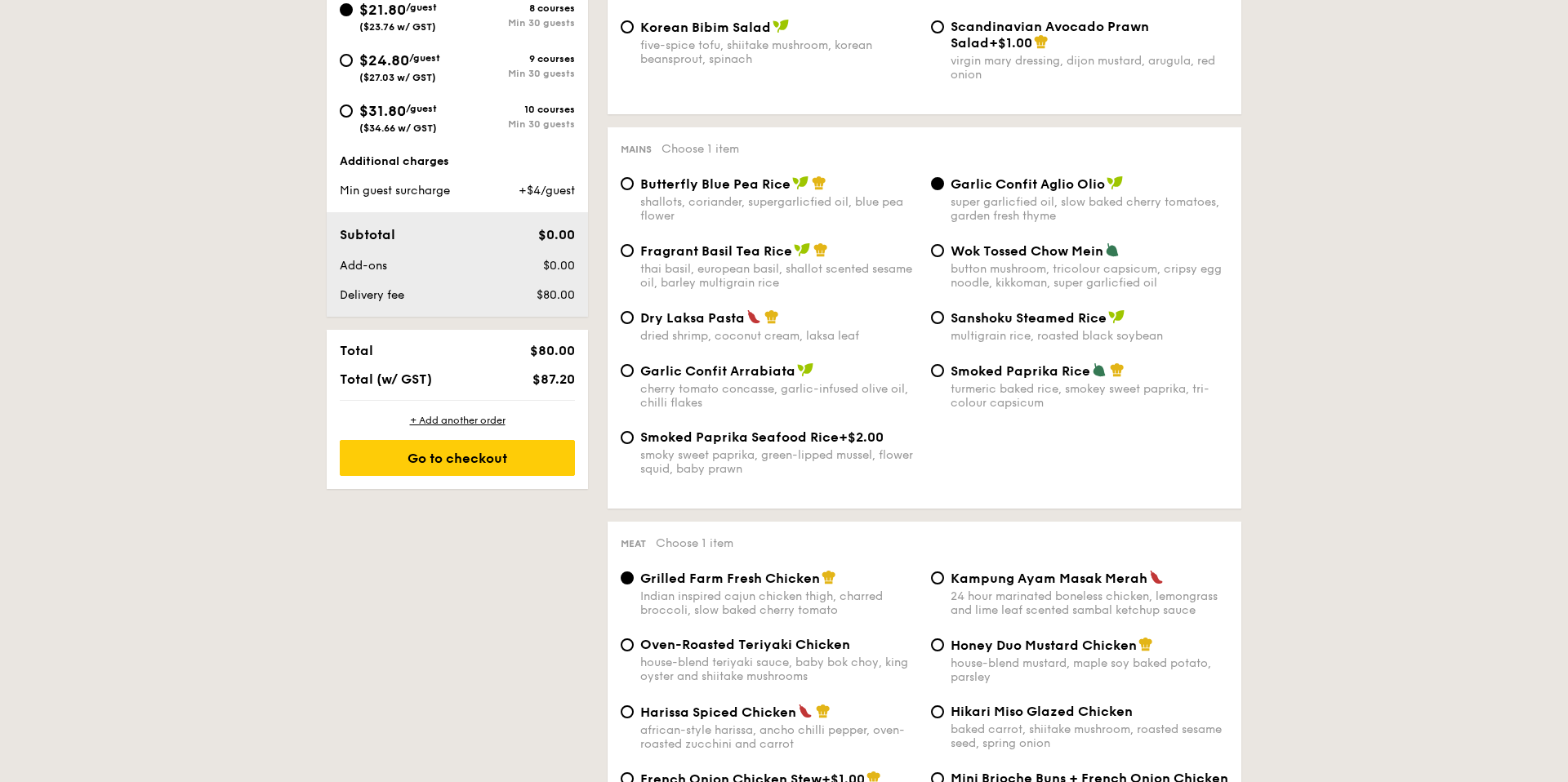 click on "24 hour marinated boneless chicken, lemongrass and lime leaf scented sambal ketchup sauce" at bounding box center [1089, 603] 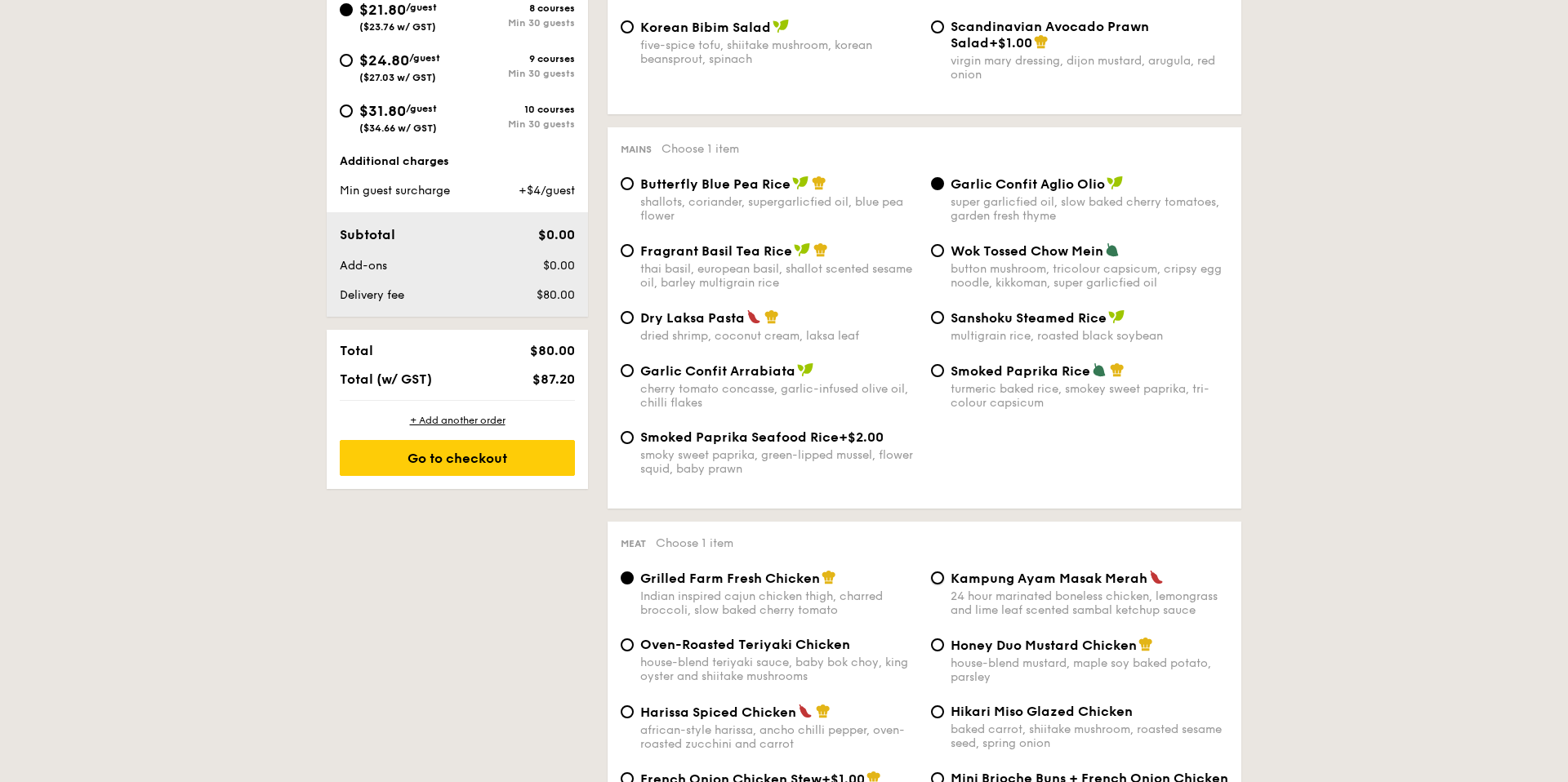 click on "Kampung Ayam Masak Merah 24 hour marinated boneless chicken, lemongrass and lime leaf scented sambal ketchup sauce" at bounding box center [938, 578] 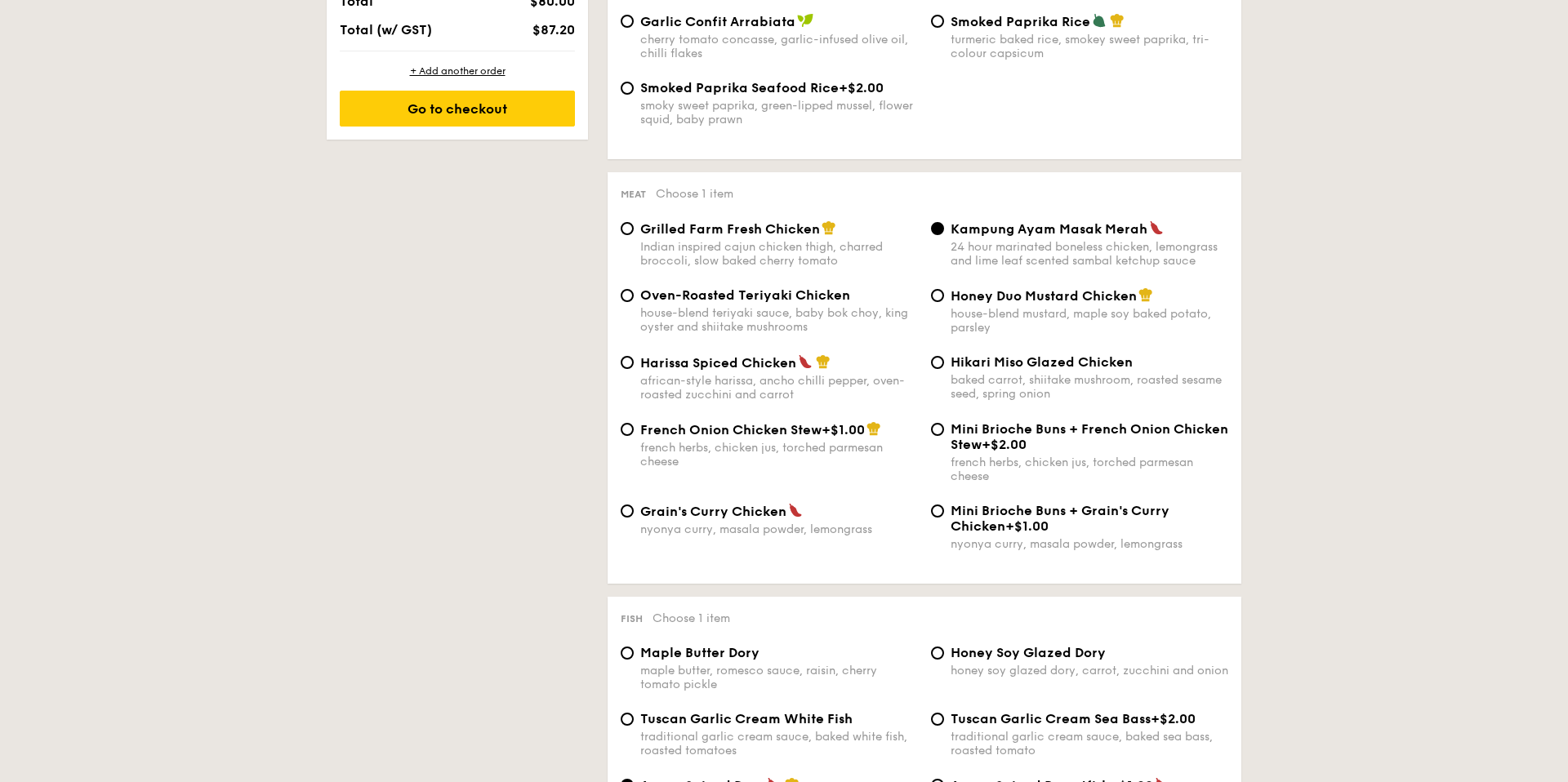 click on "Tuscan Garlic Cream Sea Bass" at bounding box center [1050, 718] 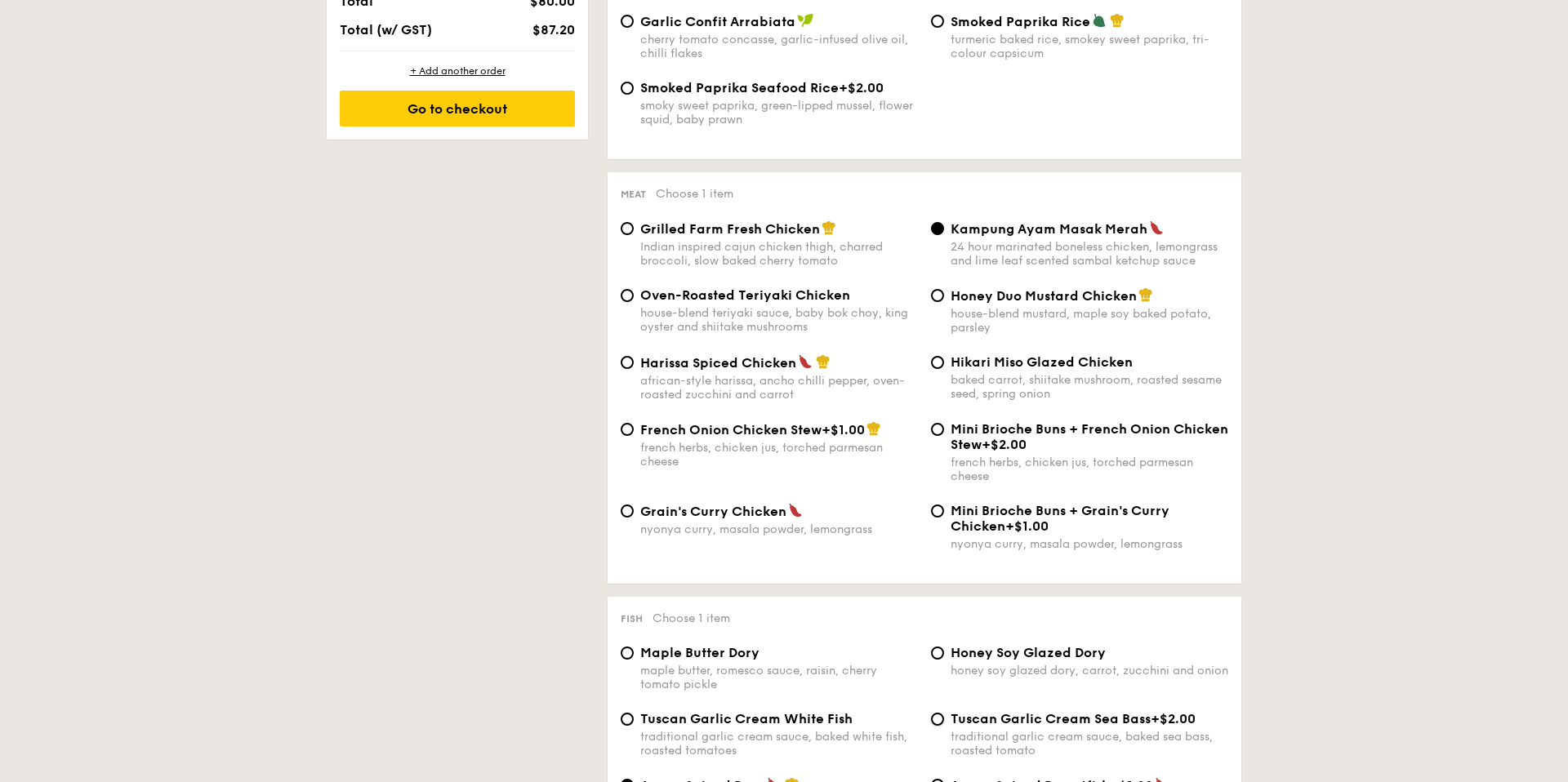 click on "Tuscan Garlic Cream Sea Bass
+$2.00
traditional garlic cream sauce, baked sea bass, roasted tomato" at bounding box center [938, 719] 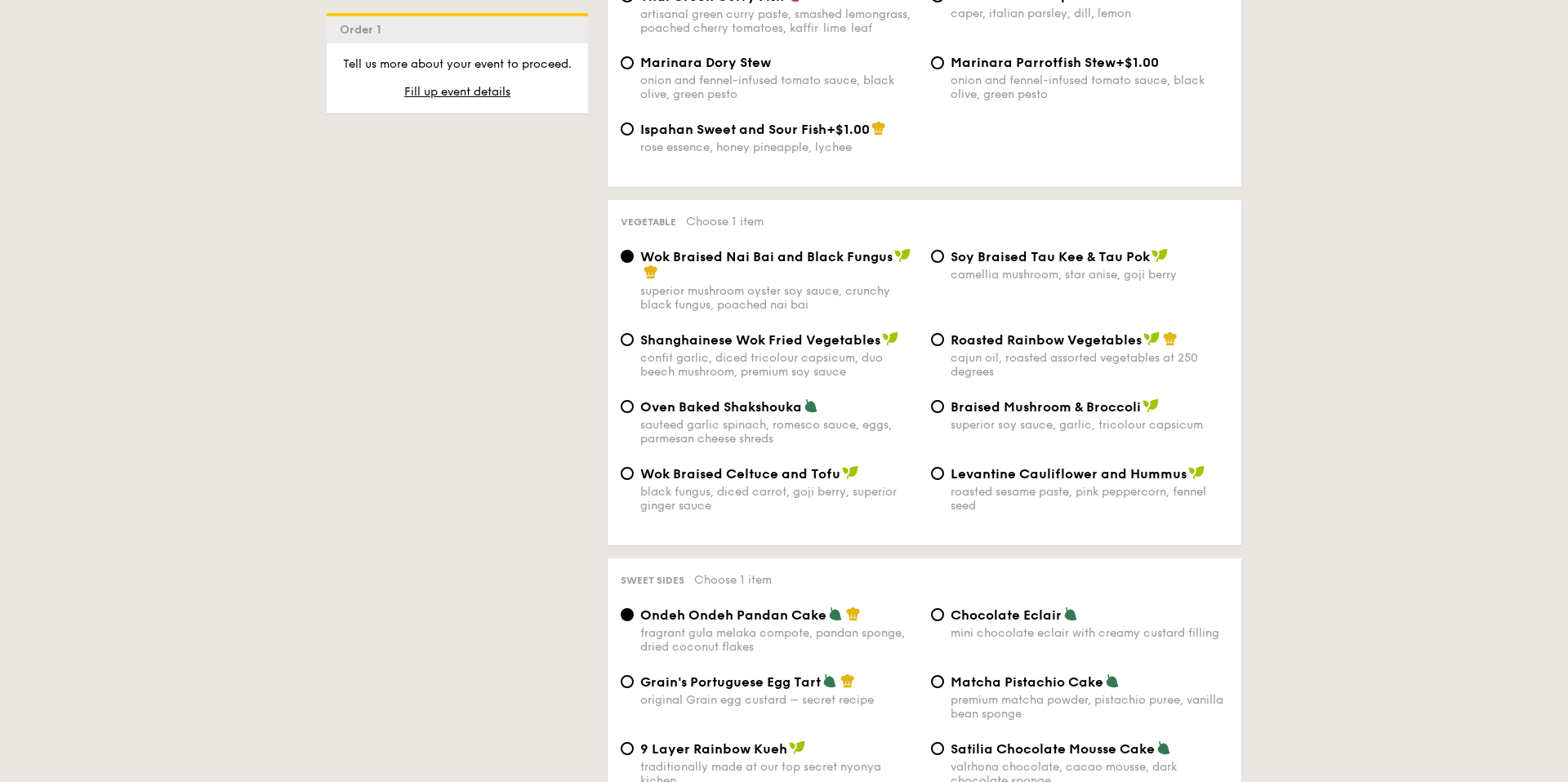scroll, scrollTop: 1895, scrollLeft: 0, axis: vertical 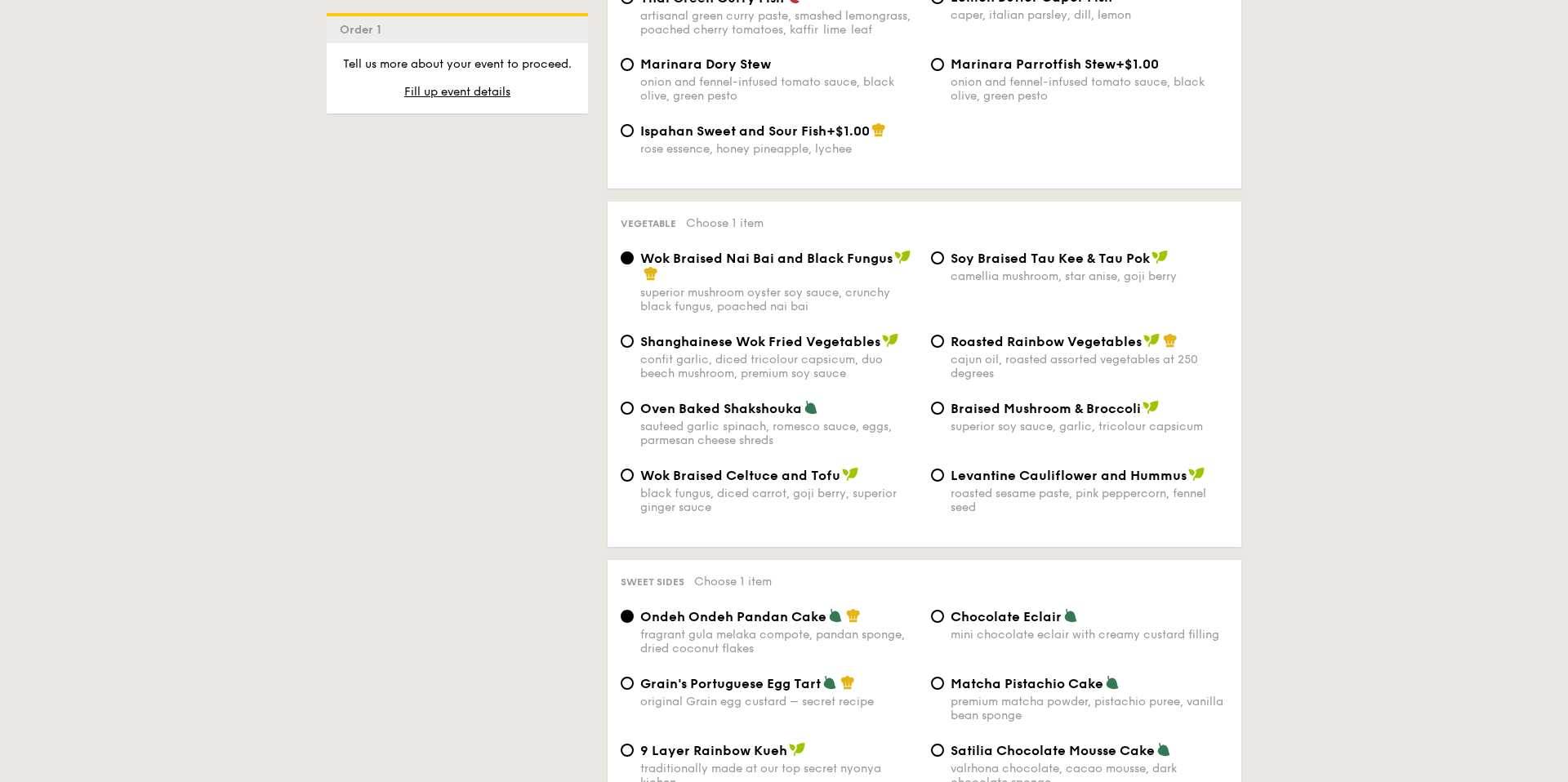 click on "superior soy sauce, garlic, tricolour capsicum" at bounding box center [1089, 426] 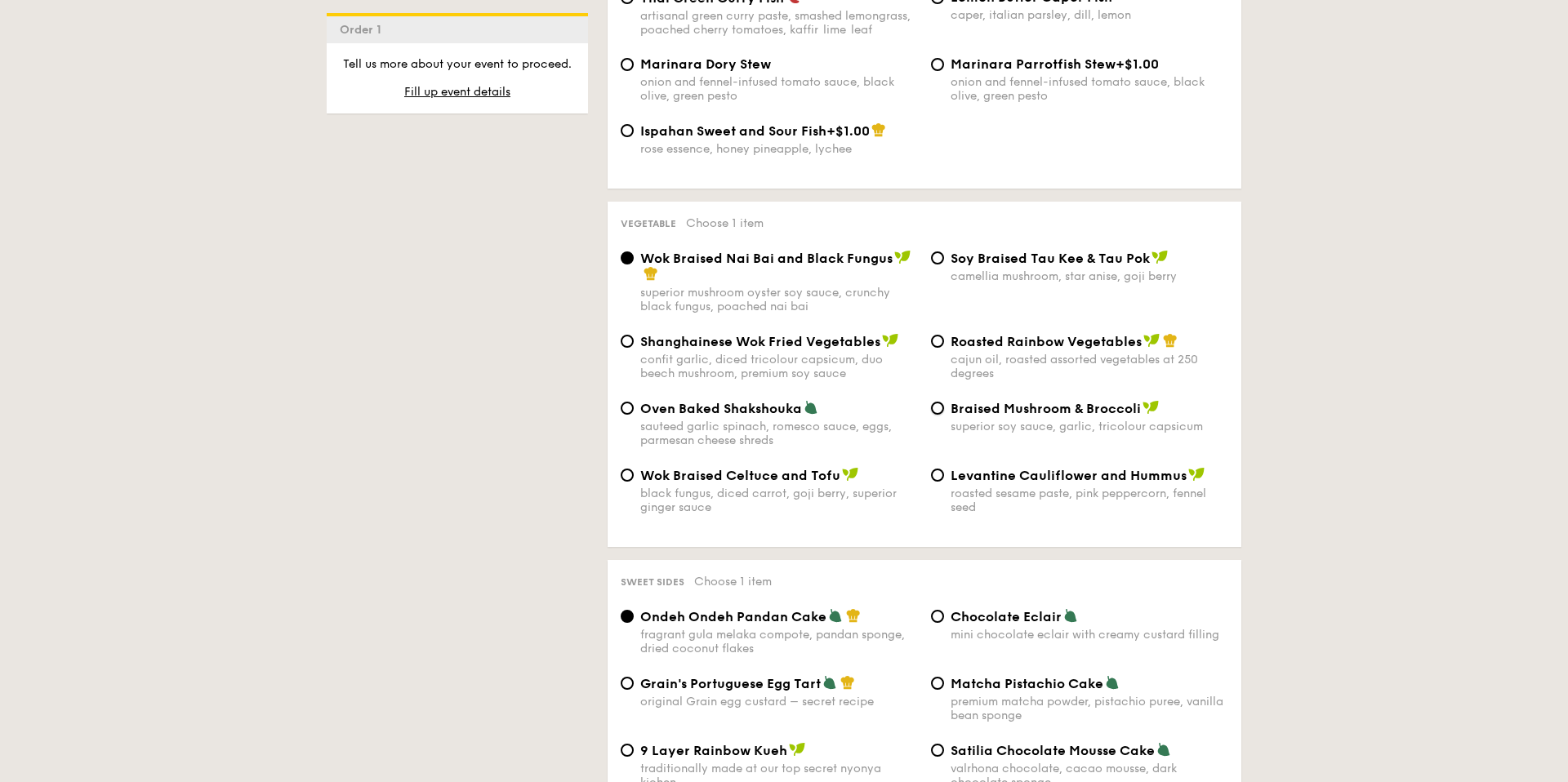 click on "Braised Mushroom & Broccoli superior soy sauce, garlic, tricolour capsicum" at bounding box center [938, 408] 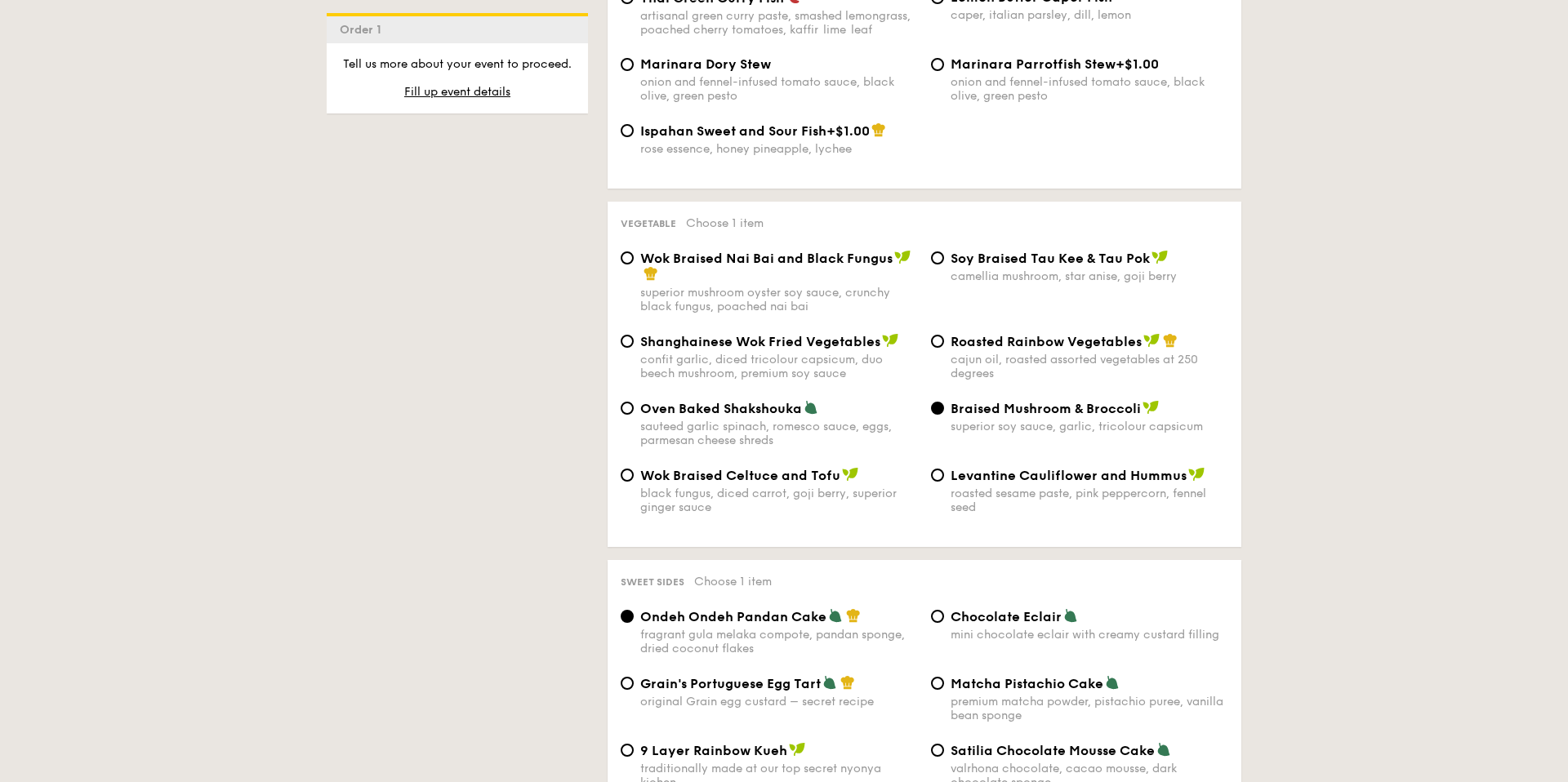 click on "Matcha Pistachio Cake" at bounding box center [1027, 683] 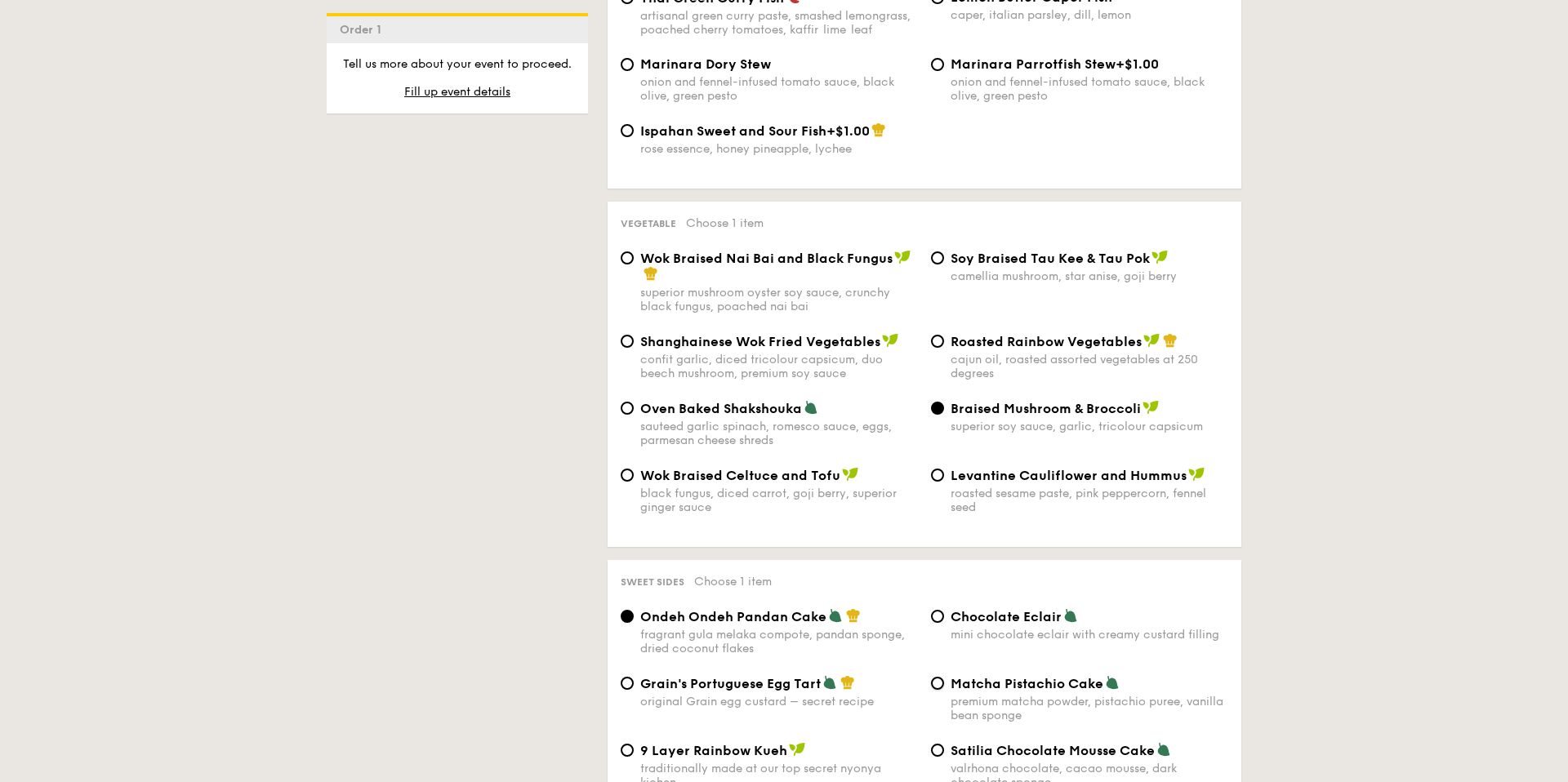 click on "Matcha Pistachio Cake premium matcha powder, pistachio puree, vanilla bean sponge" at bounding box center (938, 683) 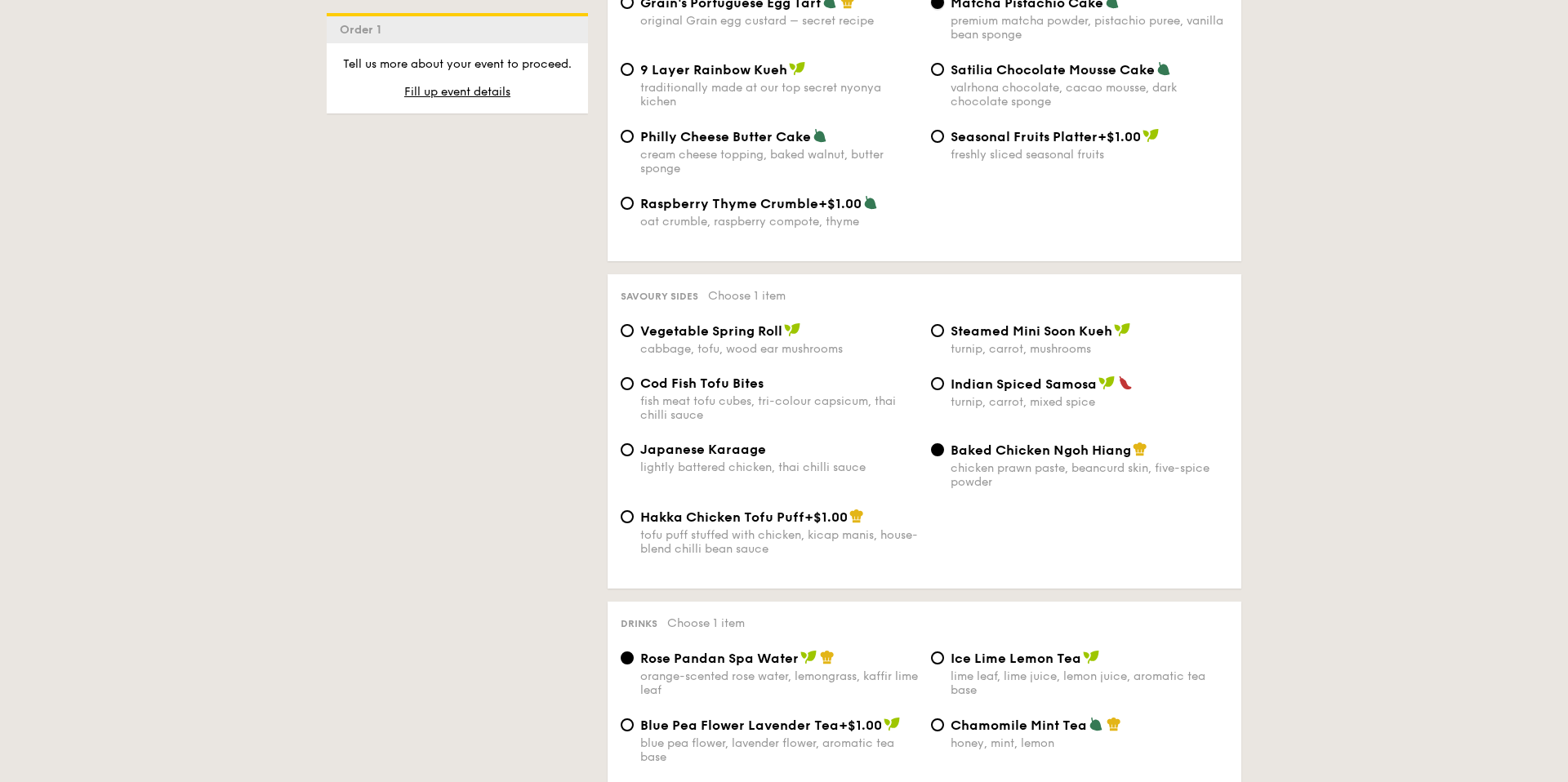 scroll, scrollTop: 2583, scrollLeft: 0, axis: vertical 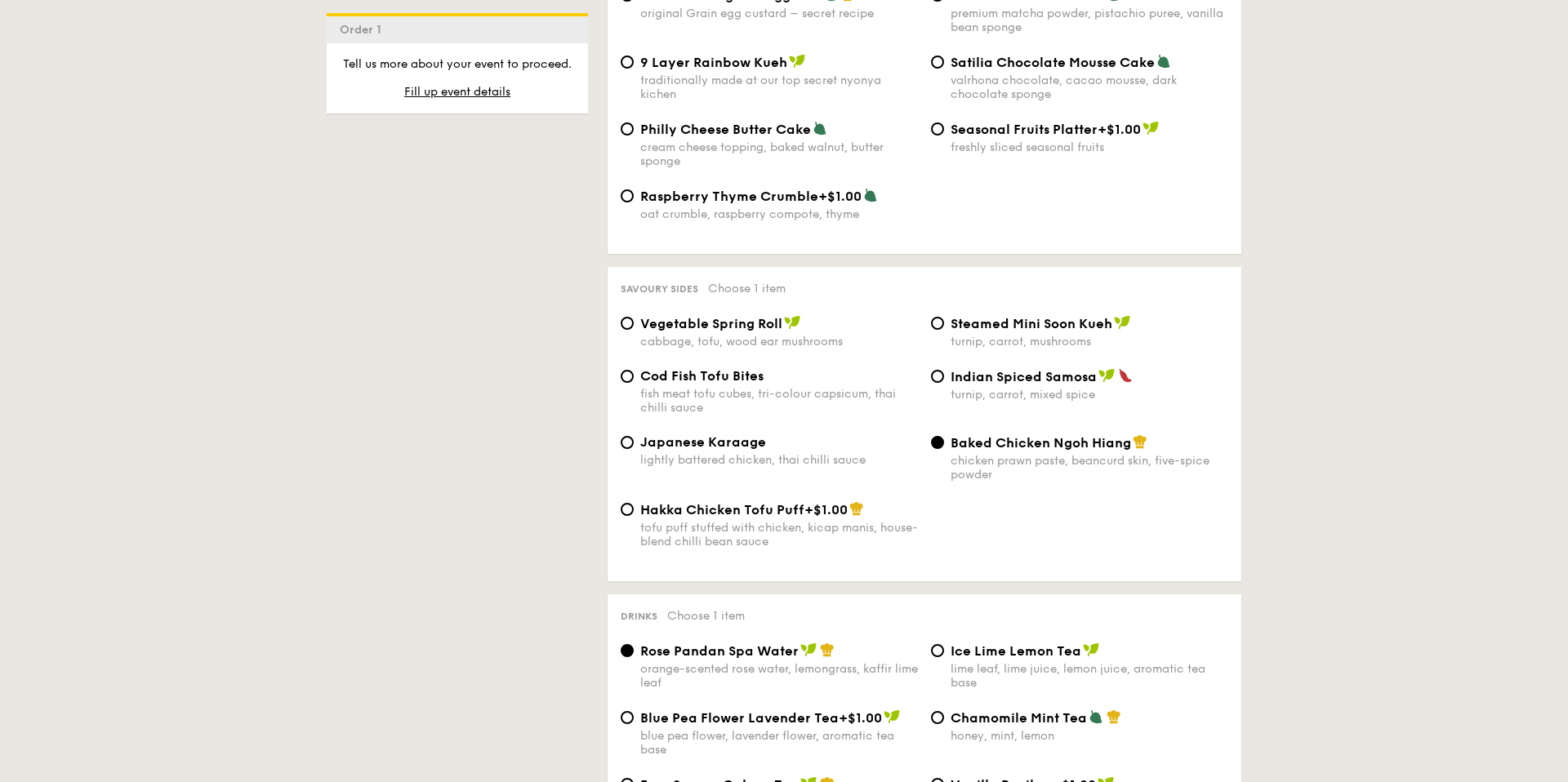 click on "Indian Spiced Samosa" at bounding box center [1023, 376] 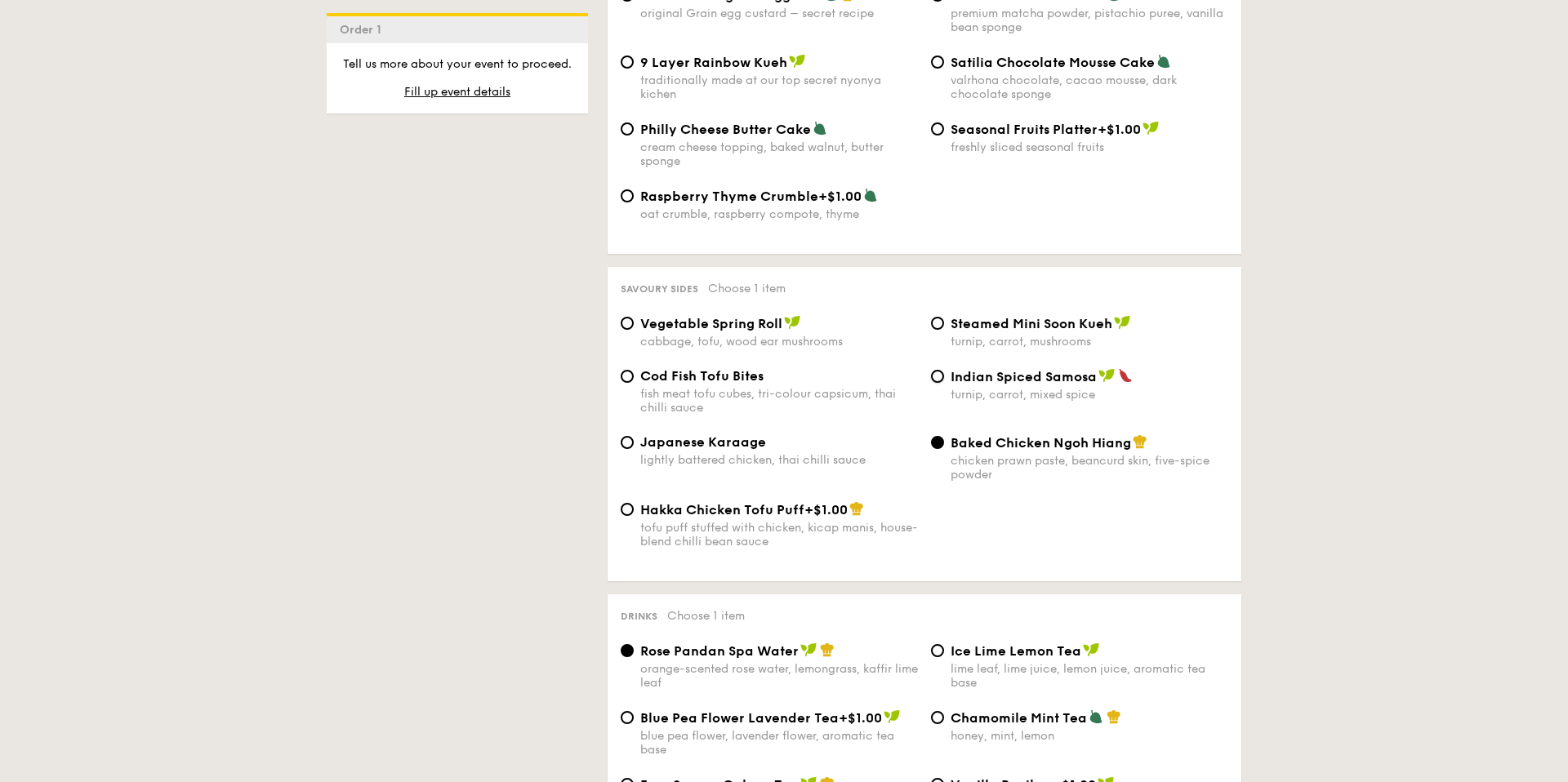 click on "Indian Spiced Samosa turnip, carrot, mixed spice" at bounding box center [938, 376] 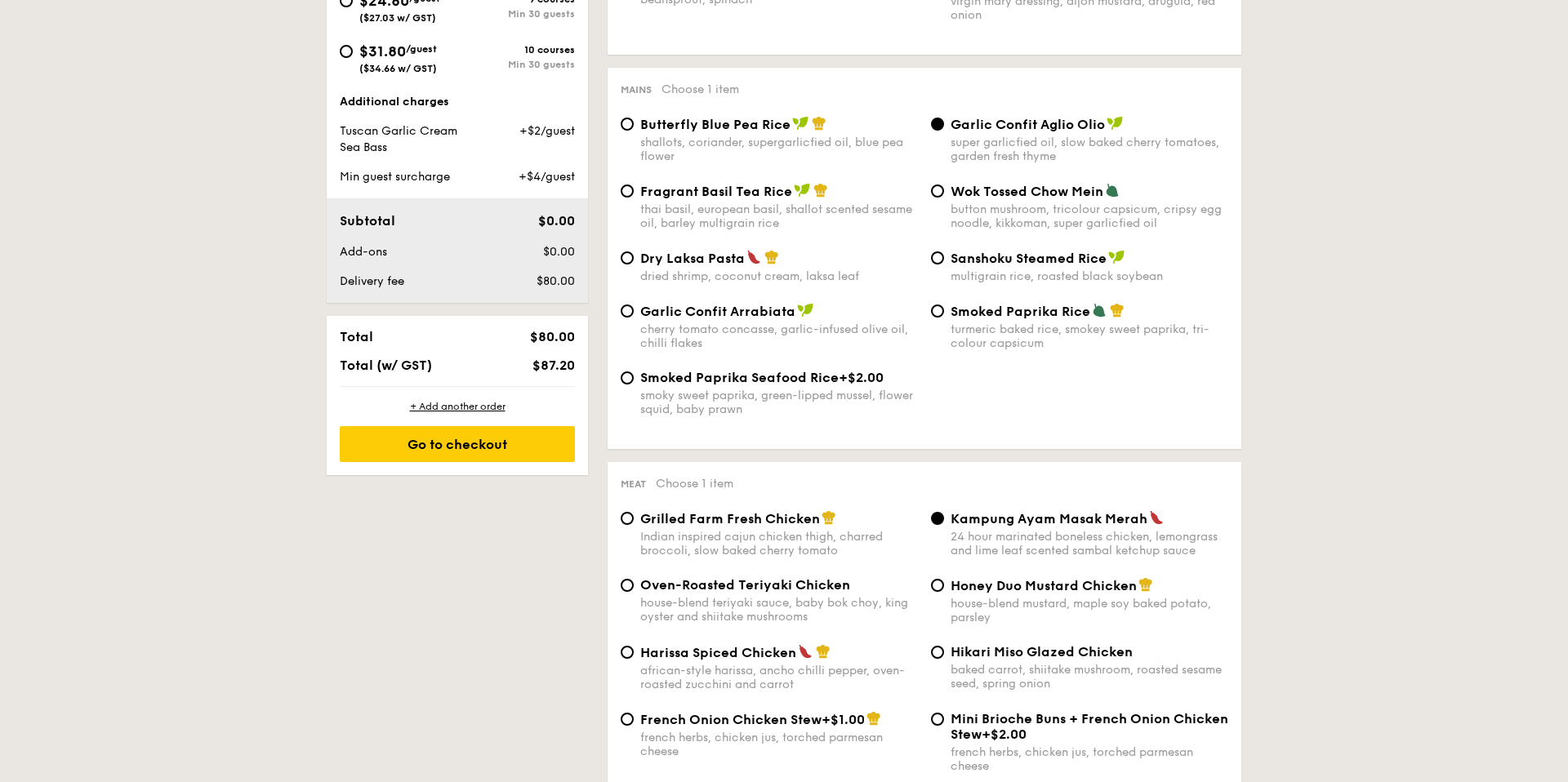 scroll, scrollTop: 700, scrollLeft: 0, axis: vertical 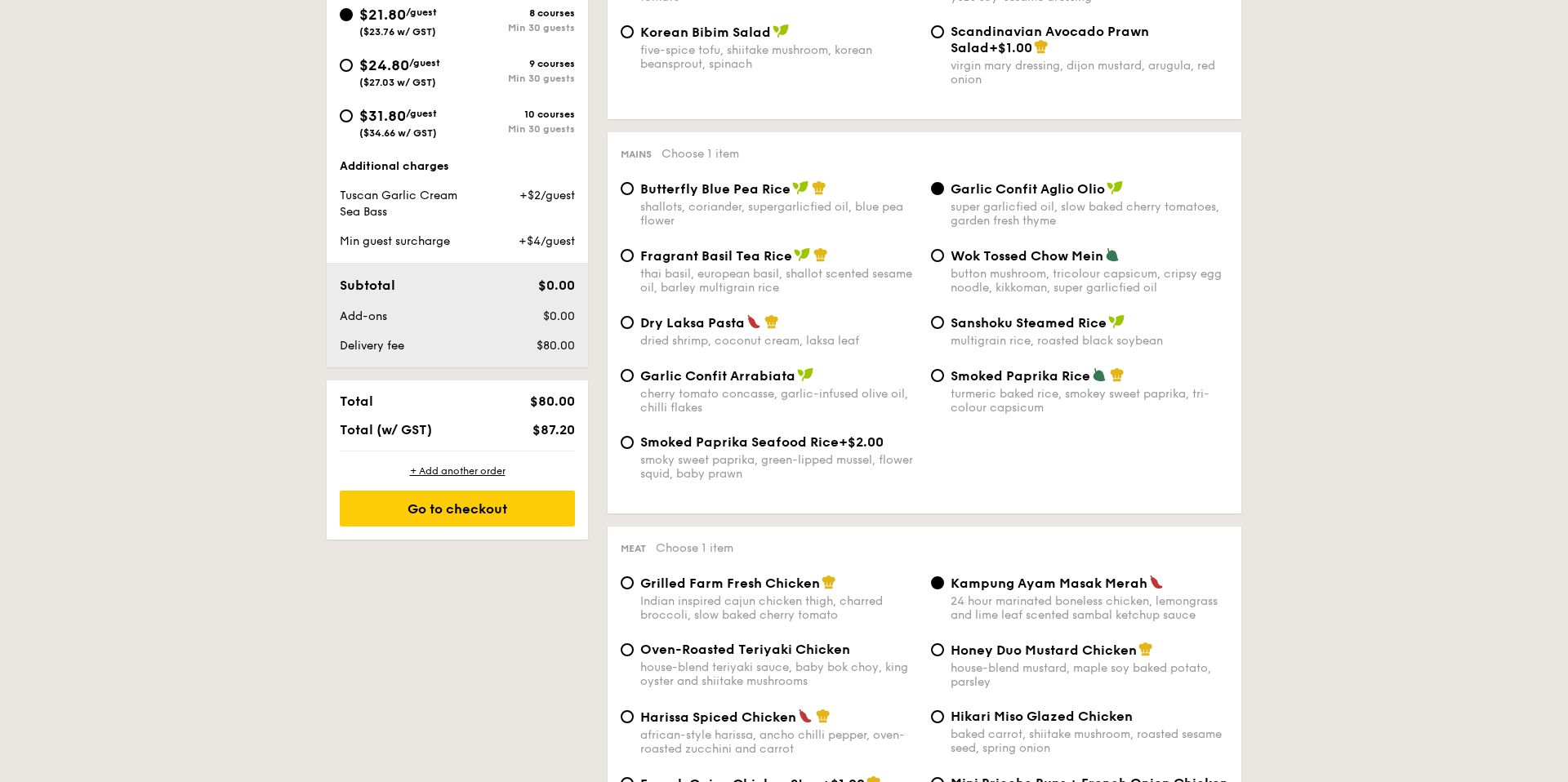 click on "+ Add another order
Go to checkout" at bounding box center [457, 495] 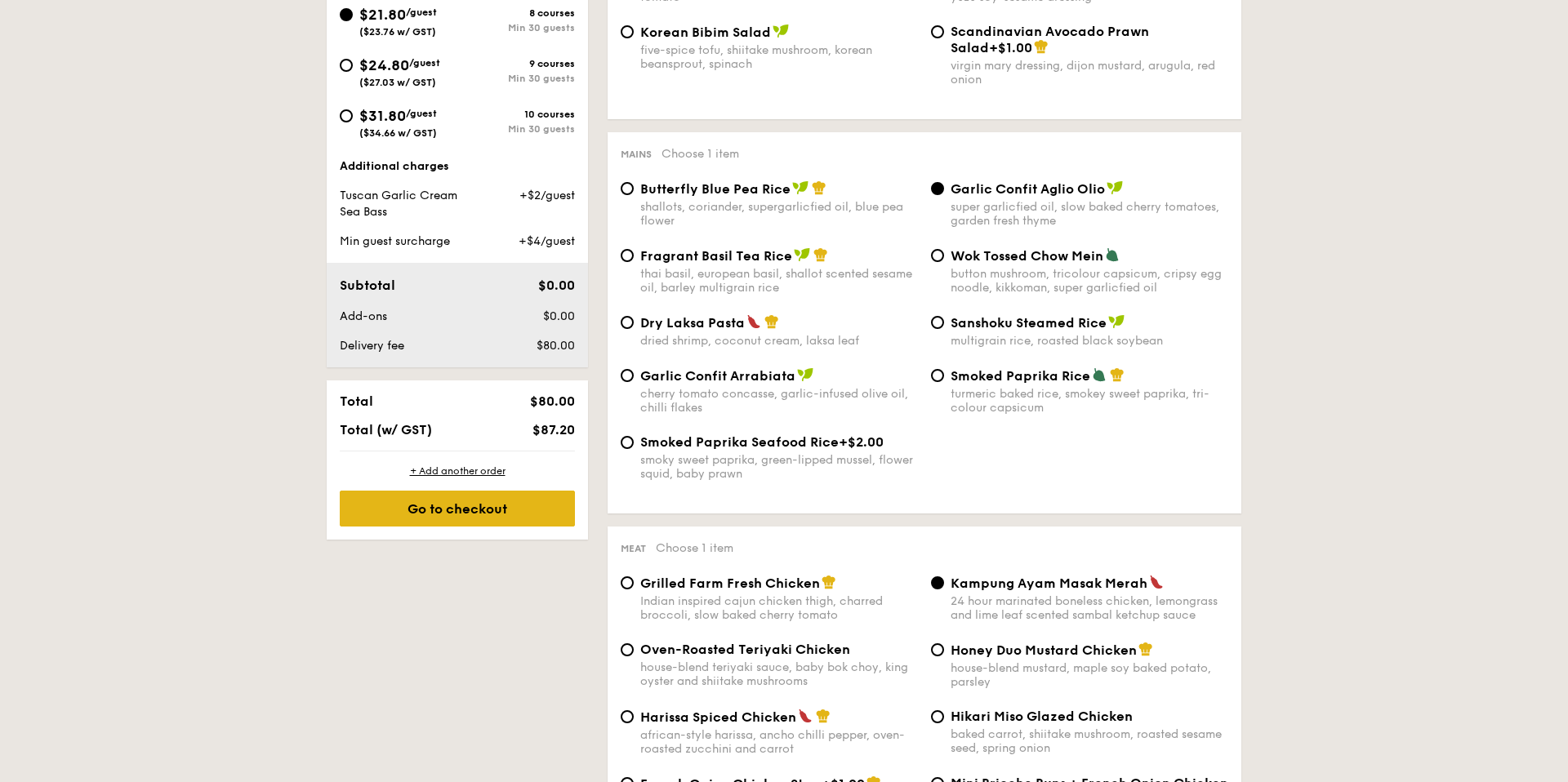 click on "Go to checkout" at bounding box center [457, 509] 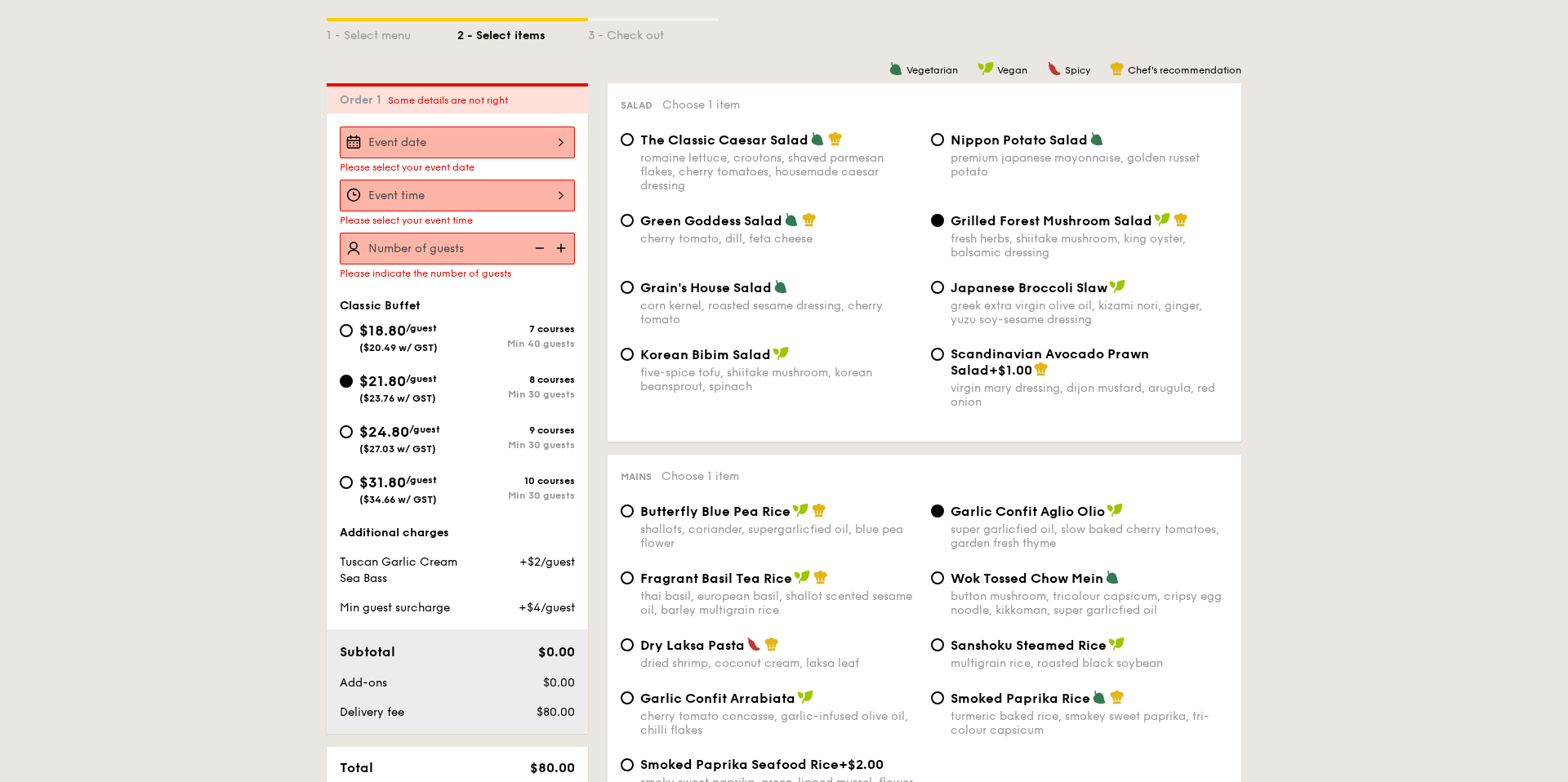 scroll, scrollTop: 354, scrollLeft: 0, axis: vertical 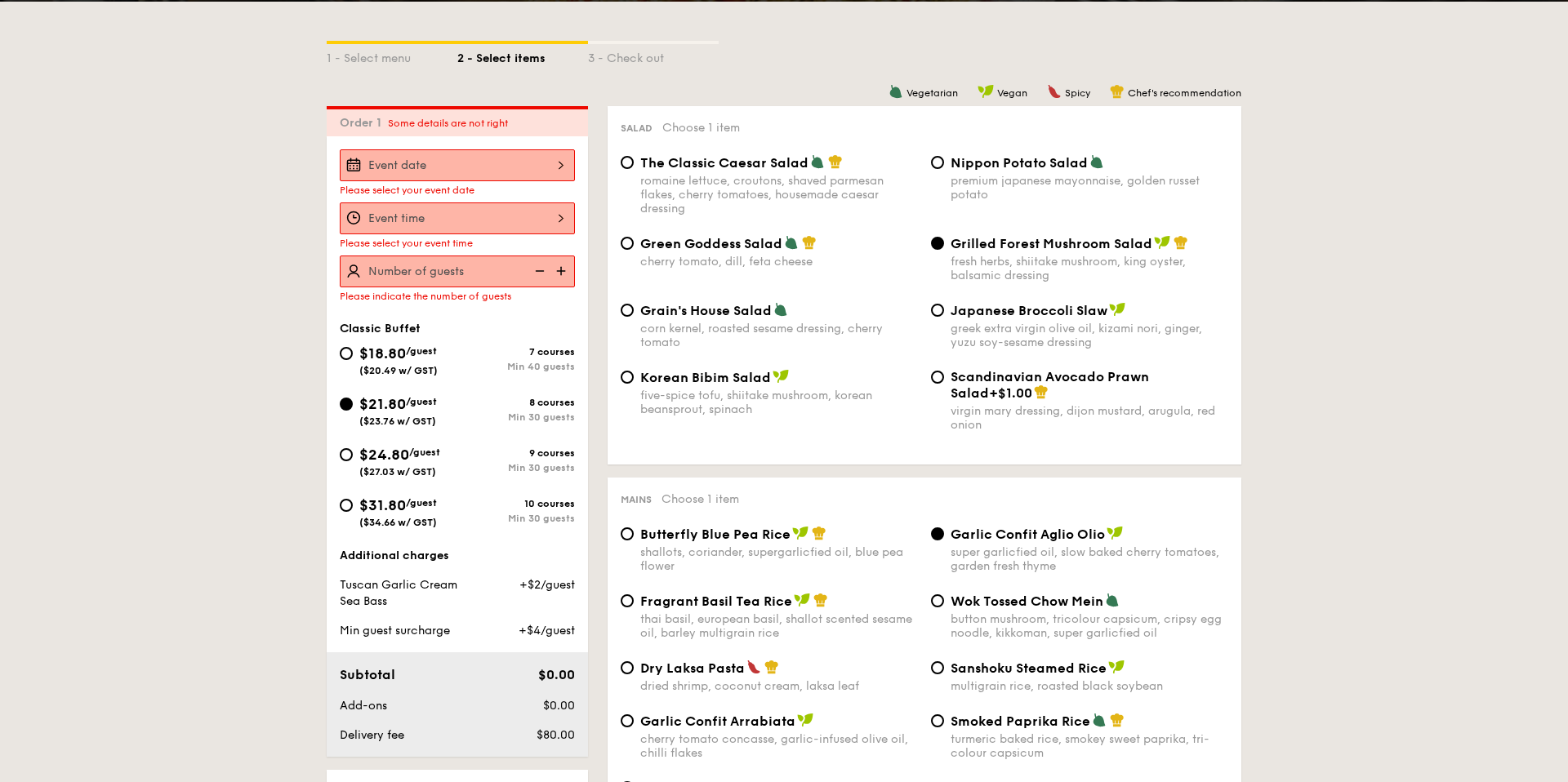 click at bounding box center (457, 165) 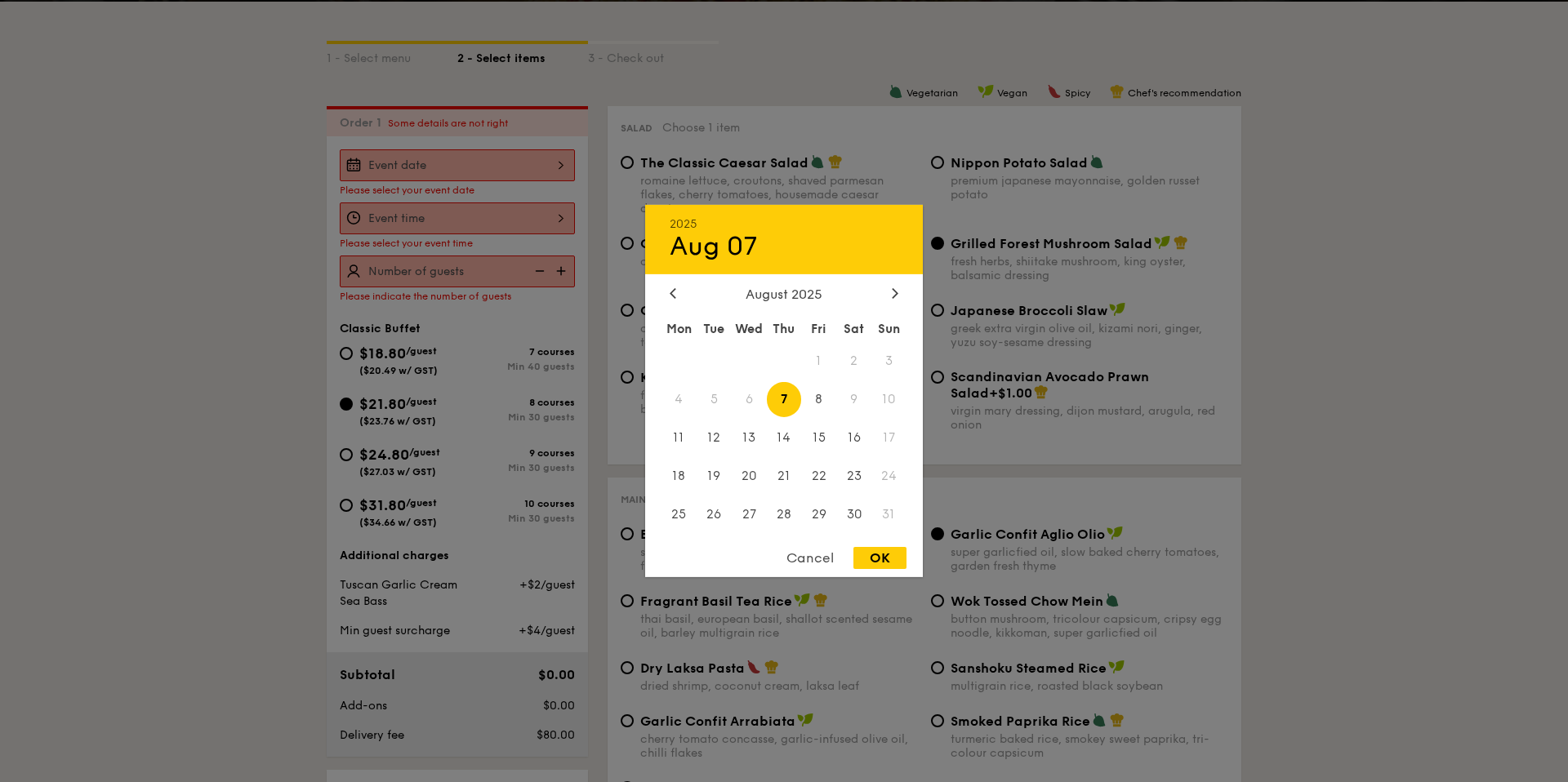 click on "2025   Aug 07       August 2025     Mon Tue Wed Thu Fri Sat Sun   1 2 3 4 5 6 7 8 9 10 11 12 13 14 15 16 17 18 19 20 21 22 23 24 25 26 27 28 29 30 31     Cancel   OK" at bounding box center [784, 391] 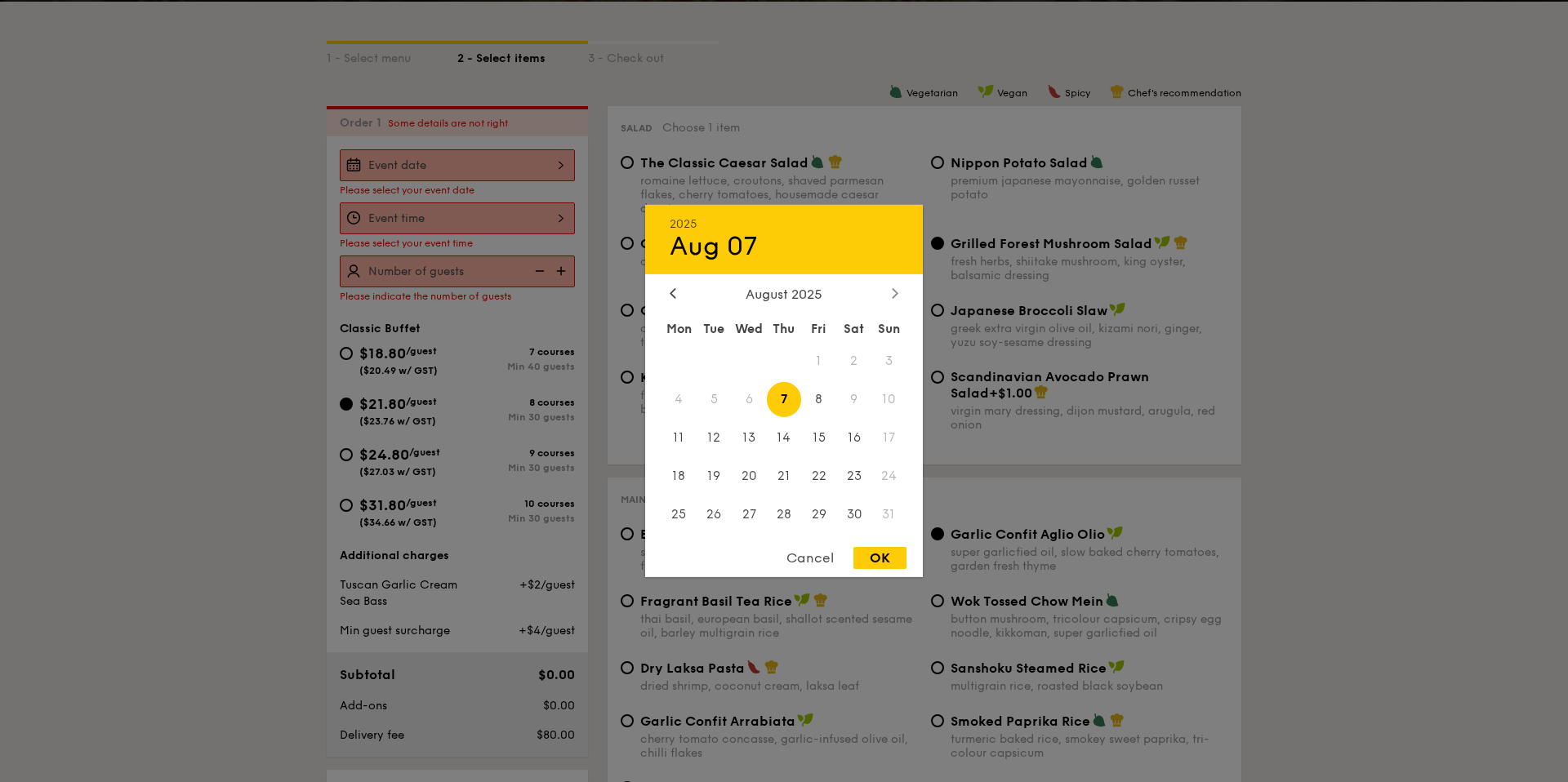 click 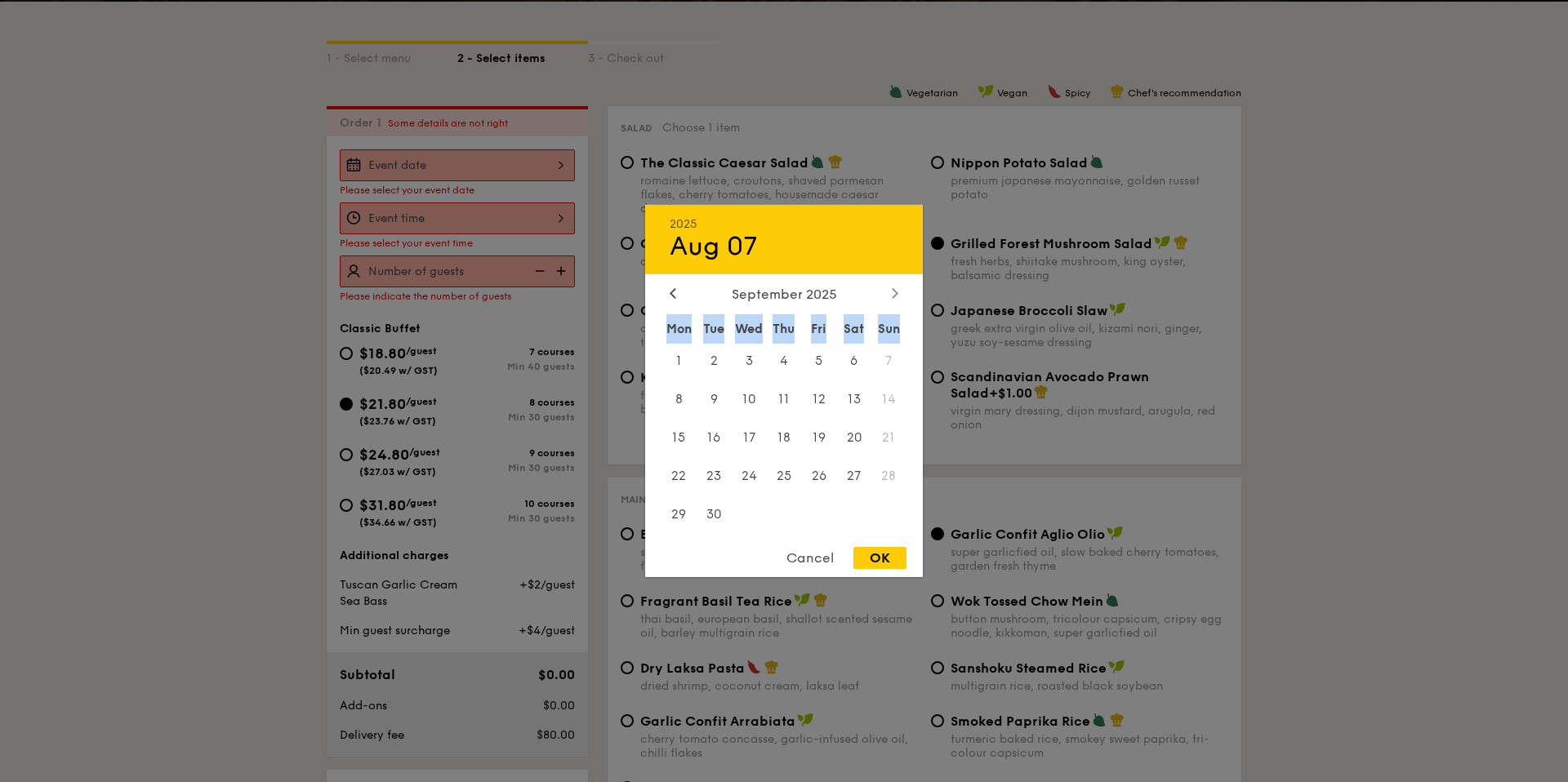 click 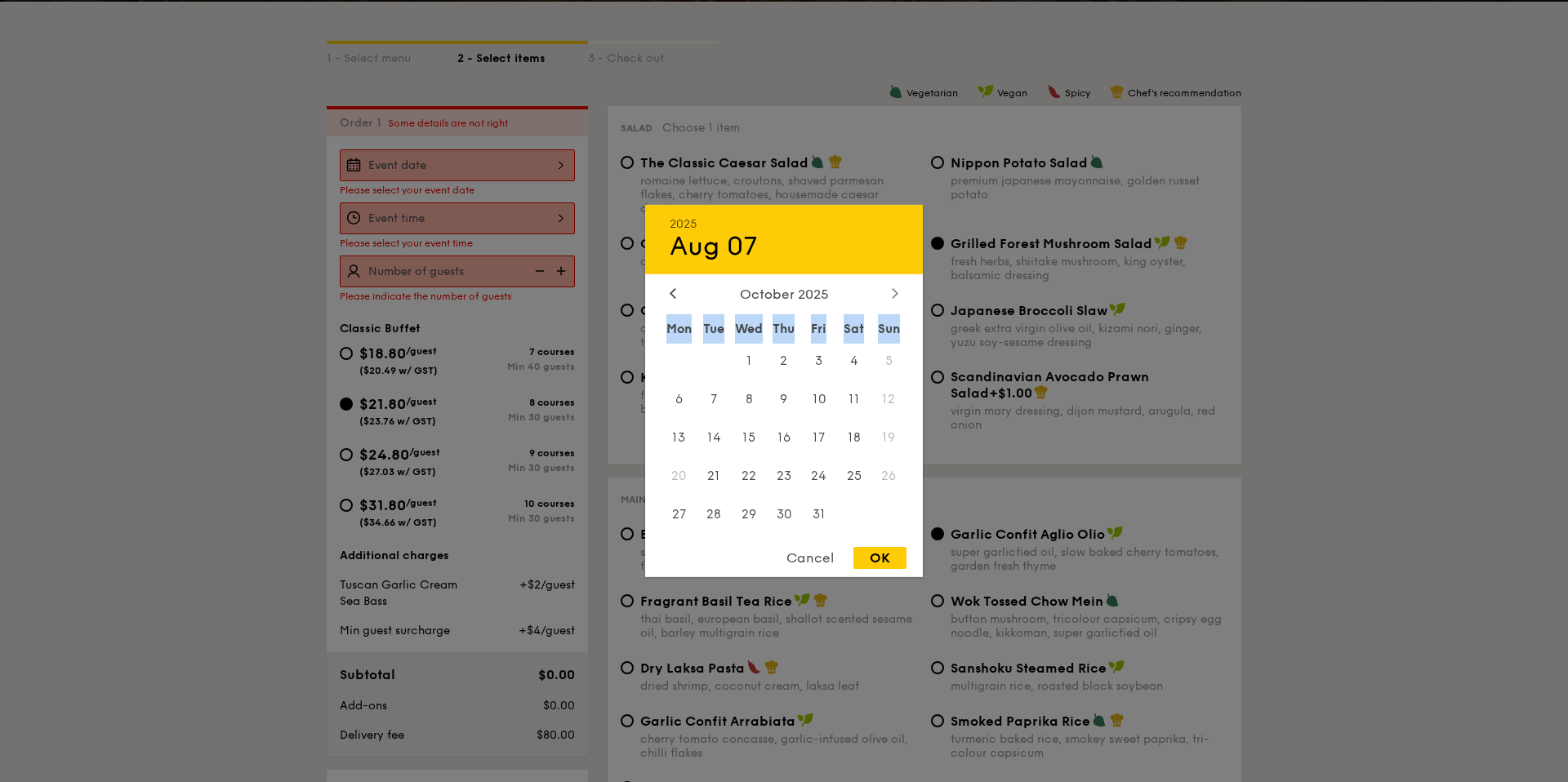 click 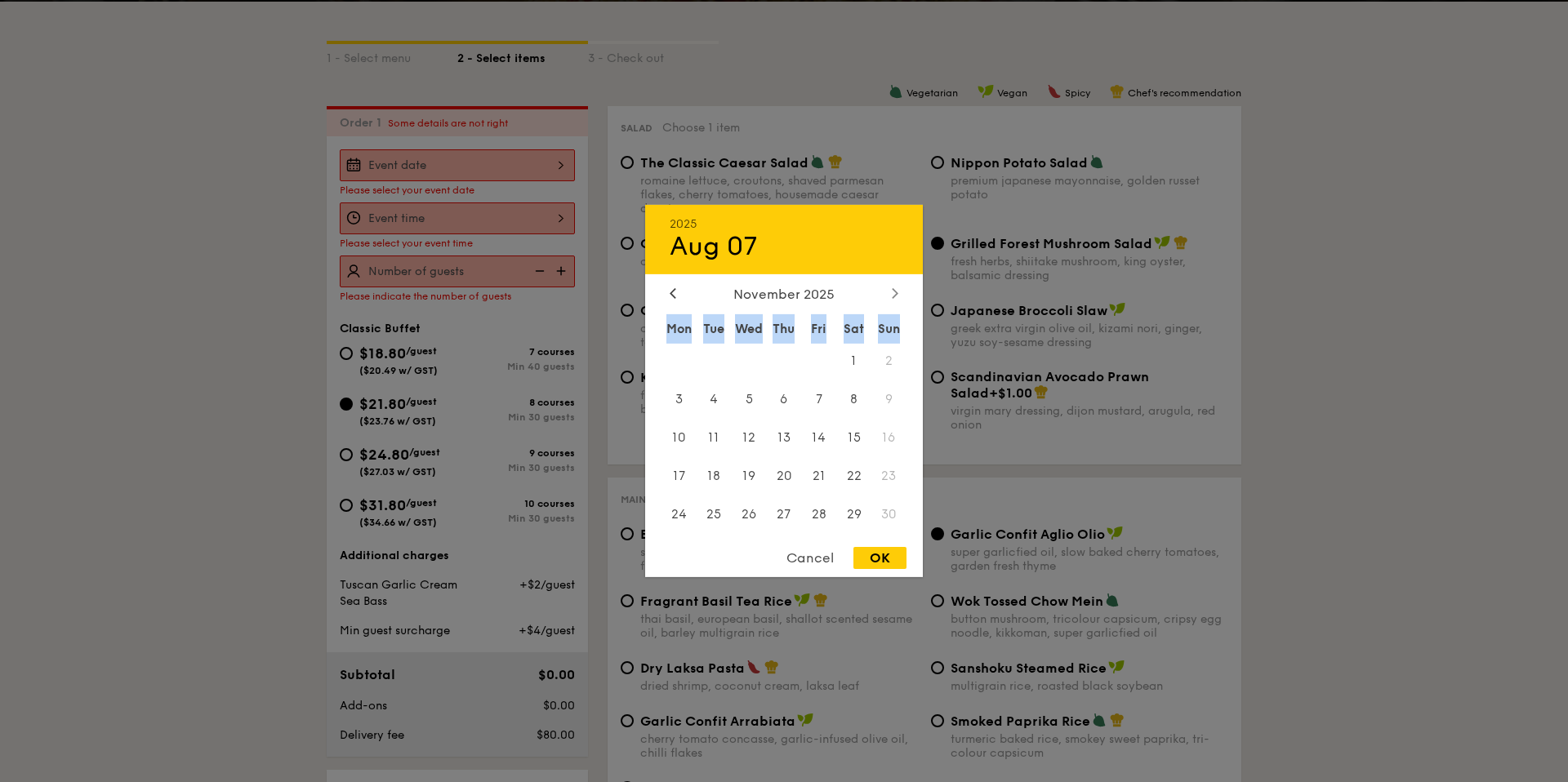 click 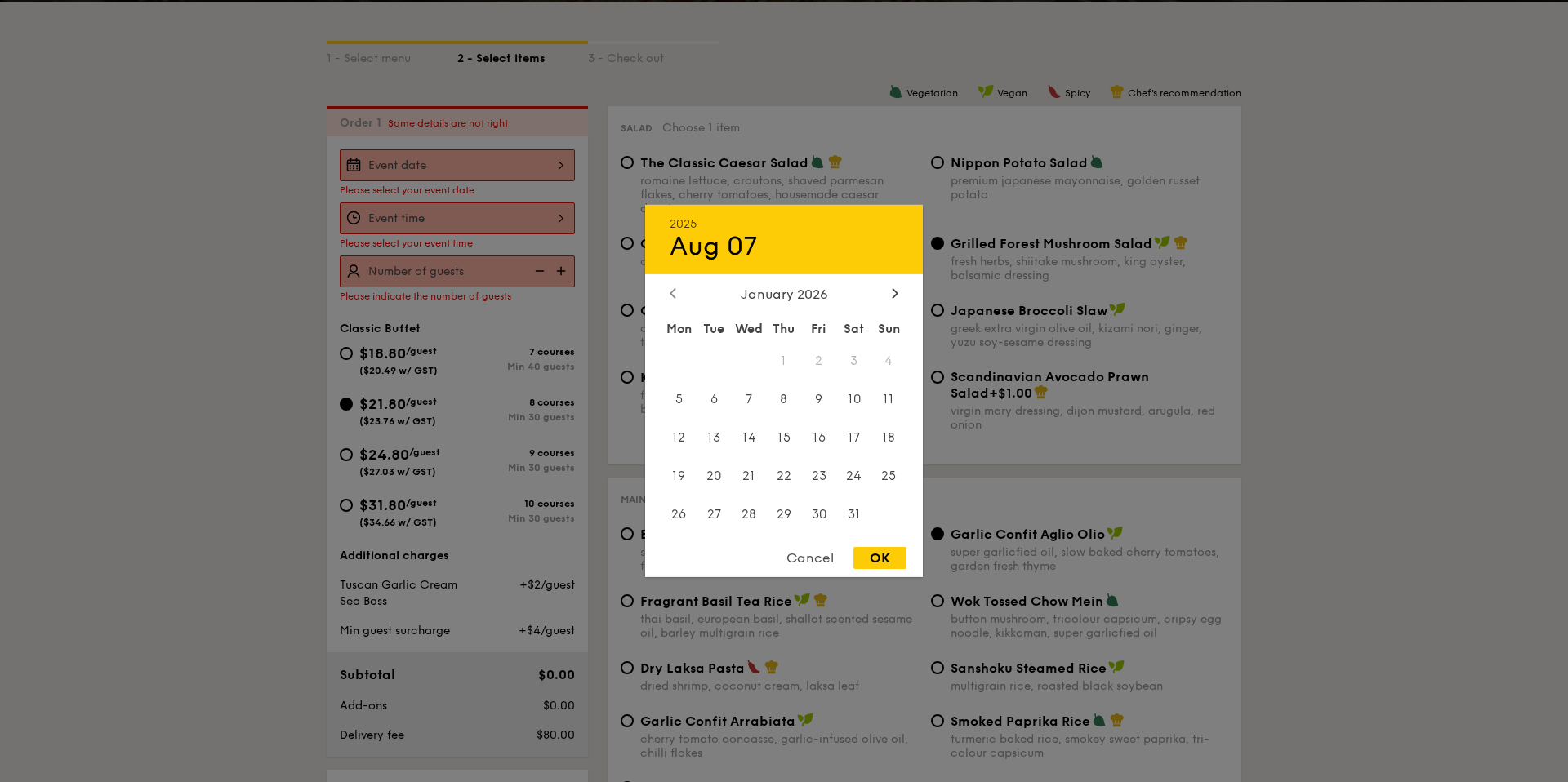click 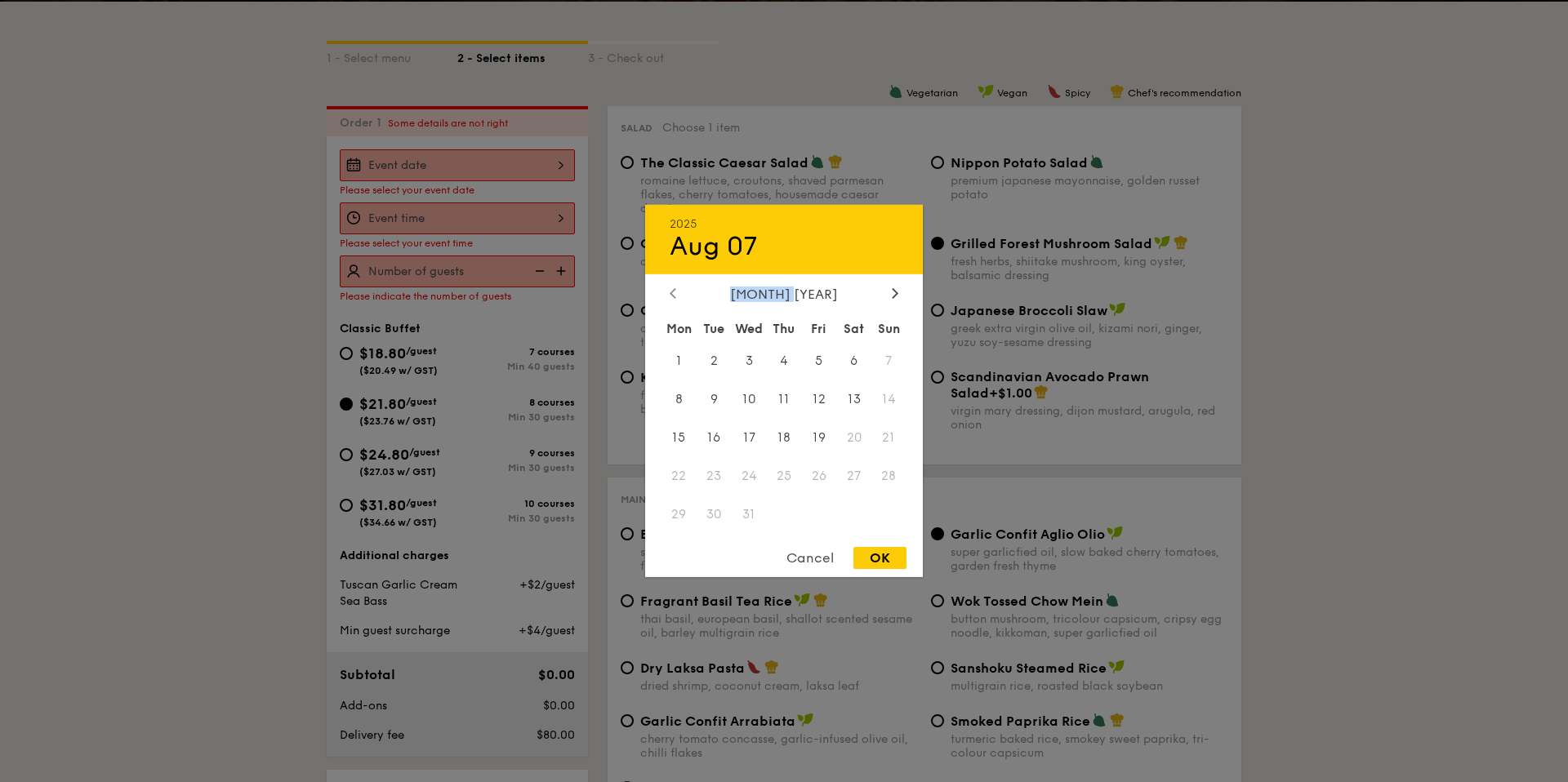 click 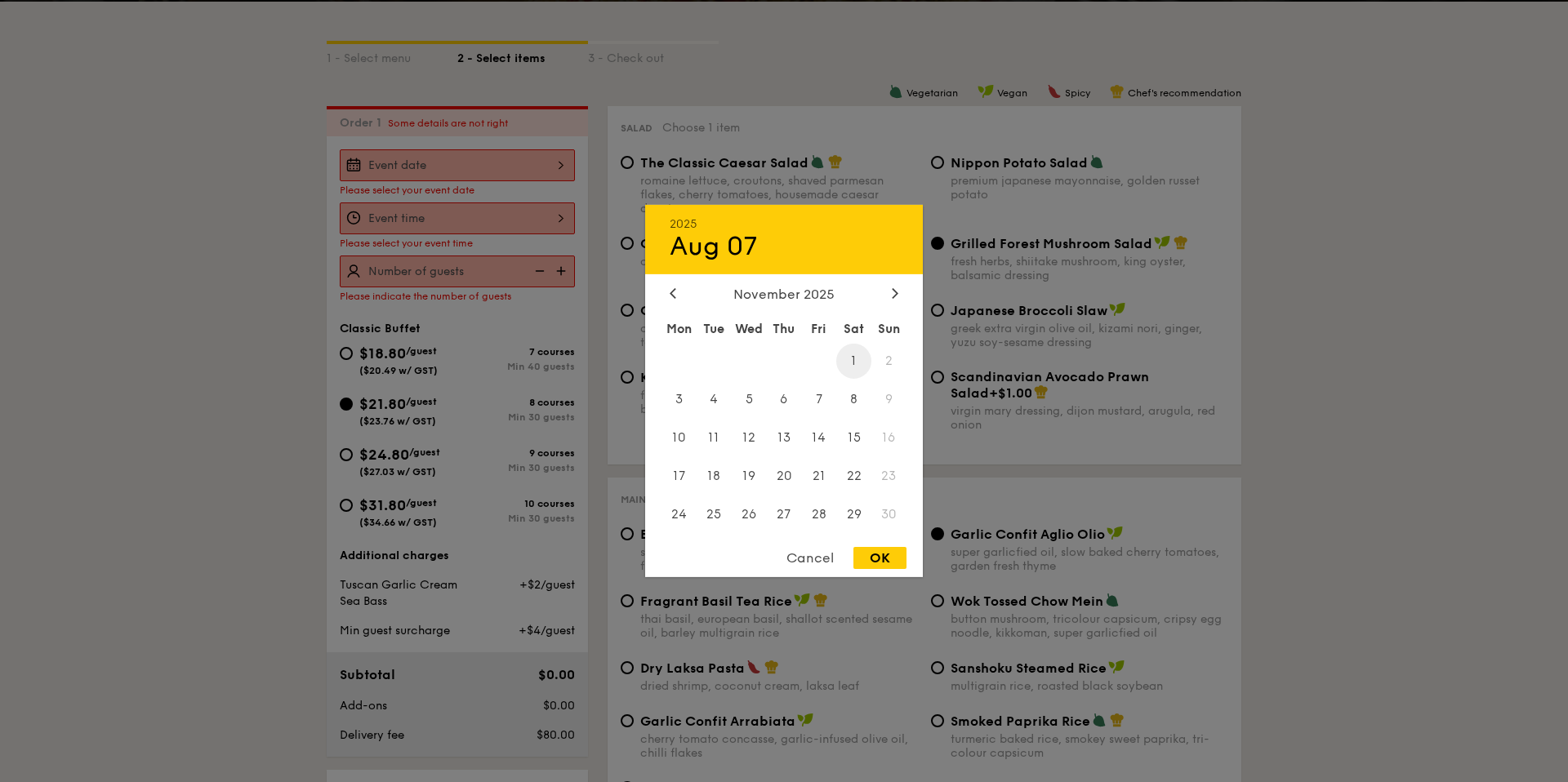 click on "1" at bounding box center (853, 361) 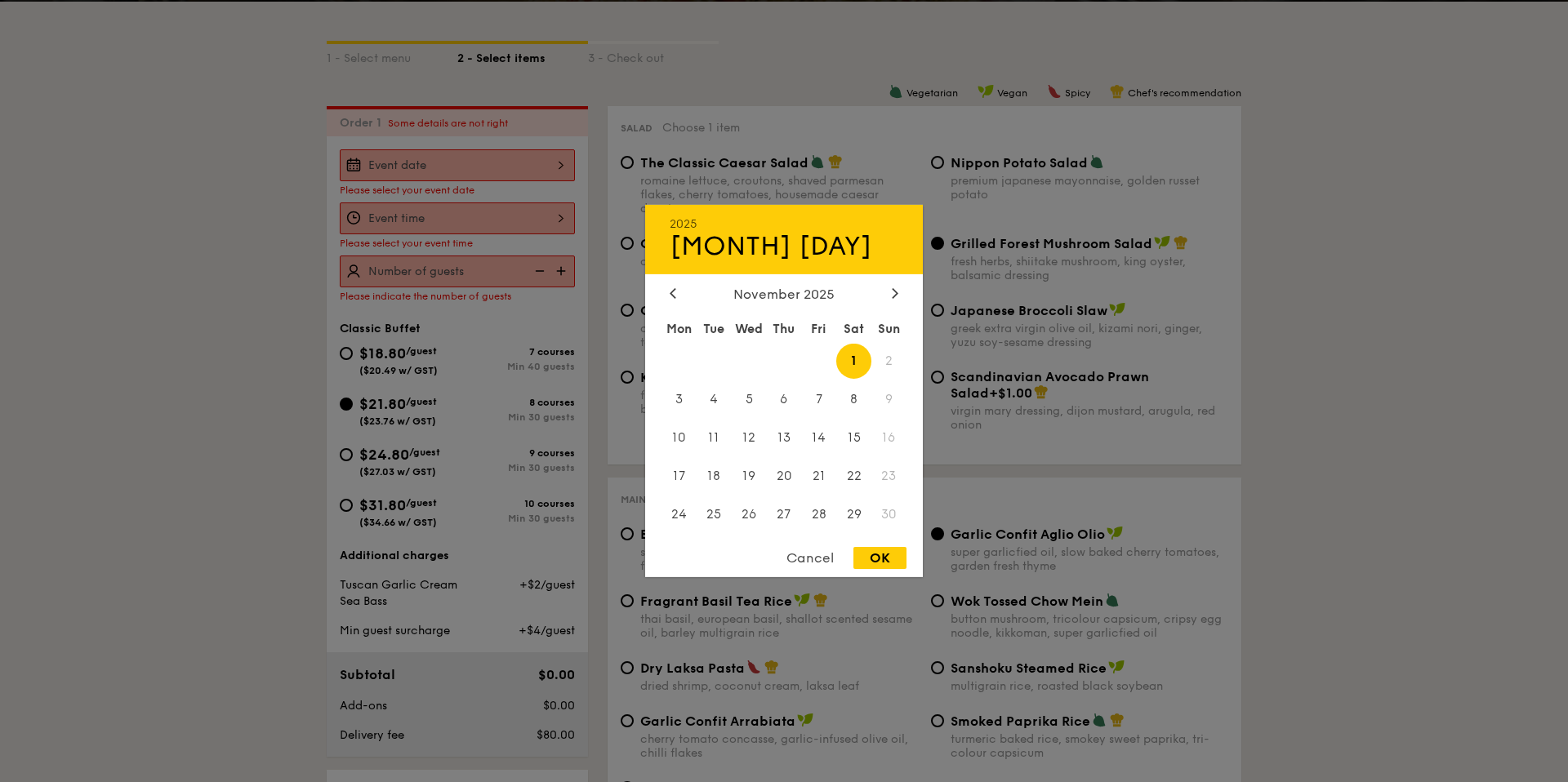 click on "OK" at bounding box center [880, 558] 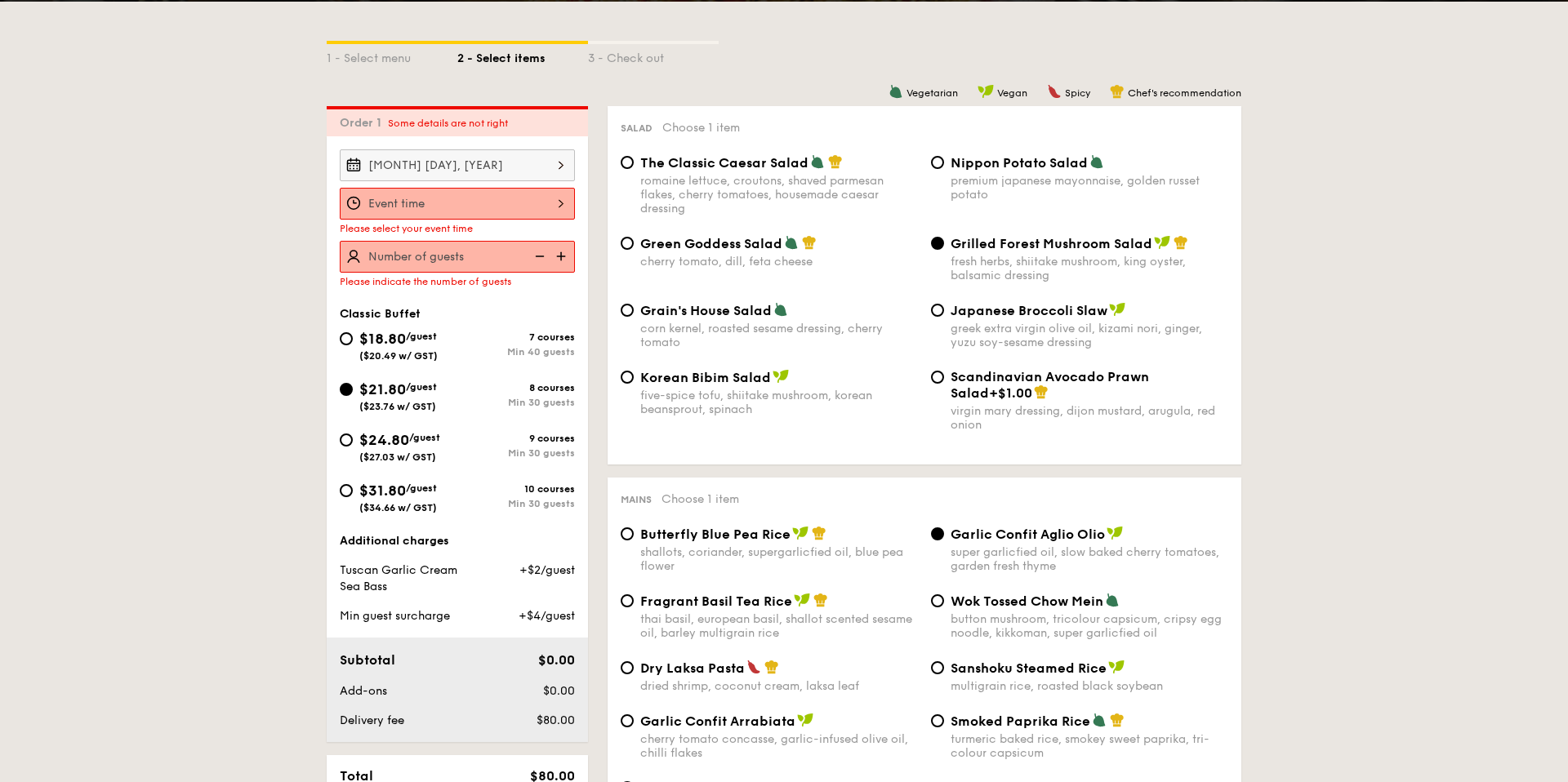 click at bounding box center [457, 203] 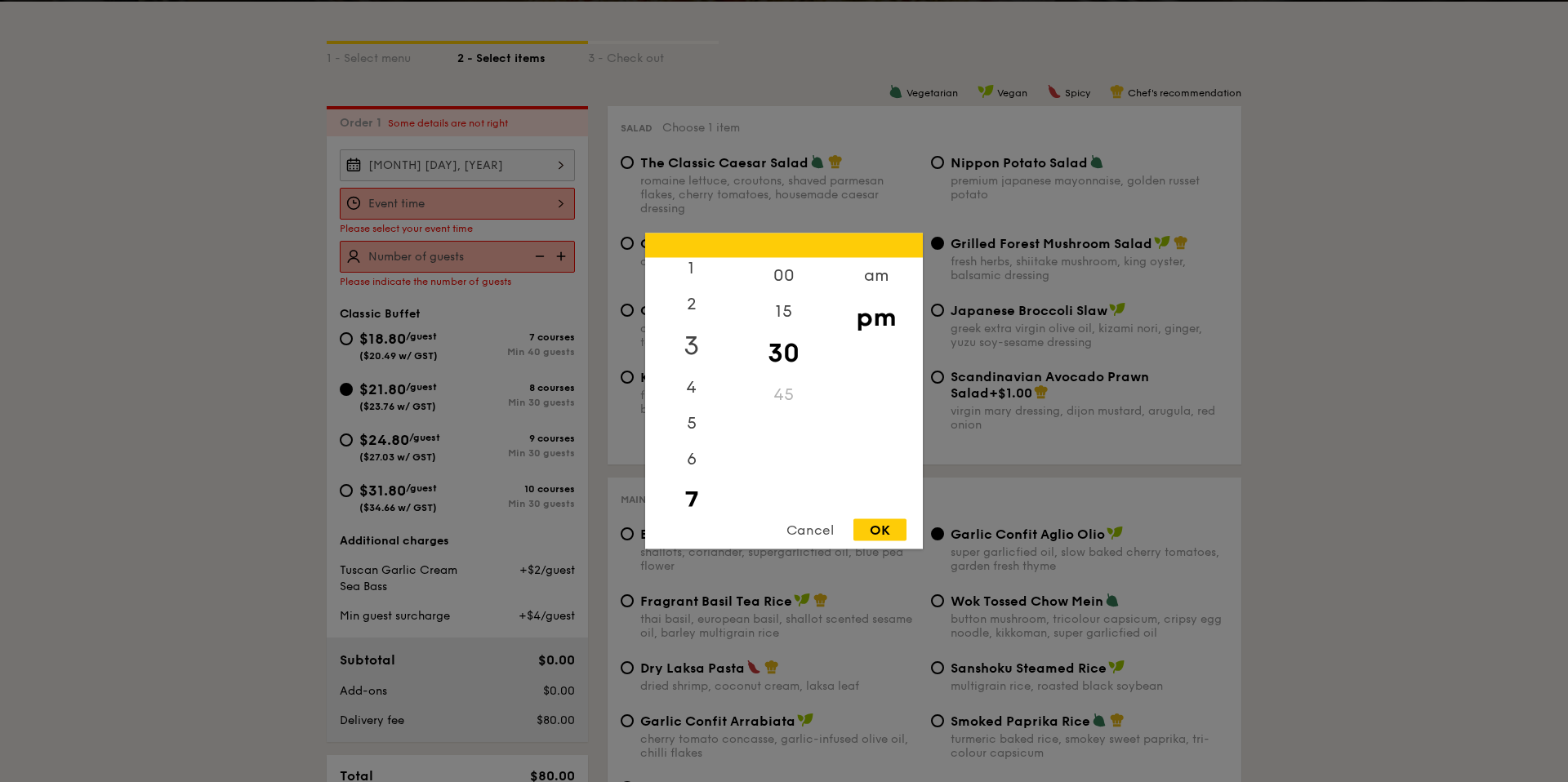 scroll, scrollTop: 0, scrollLeft: 0, axis: both 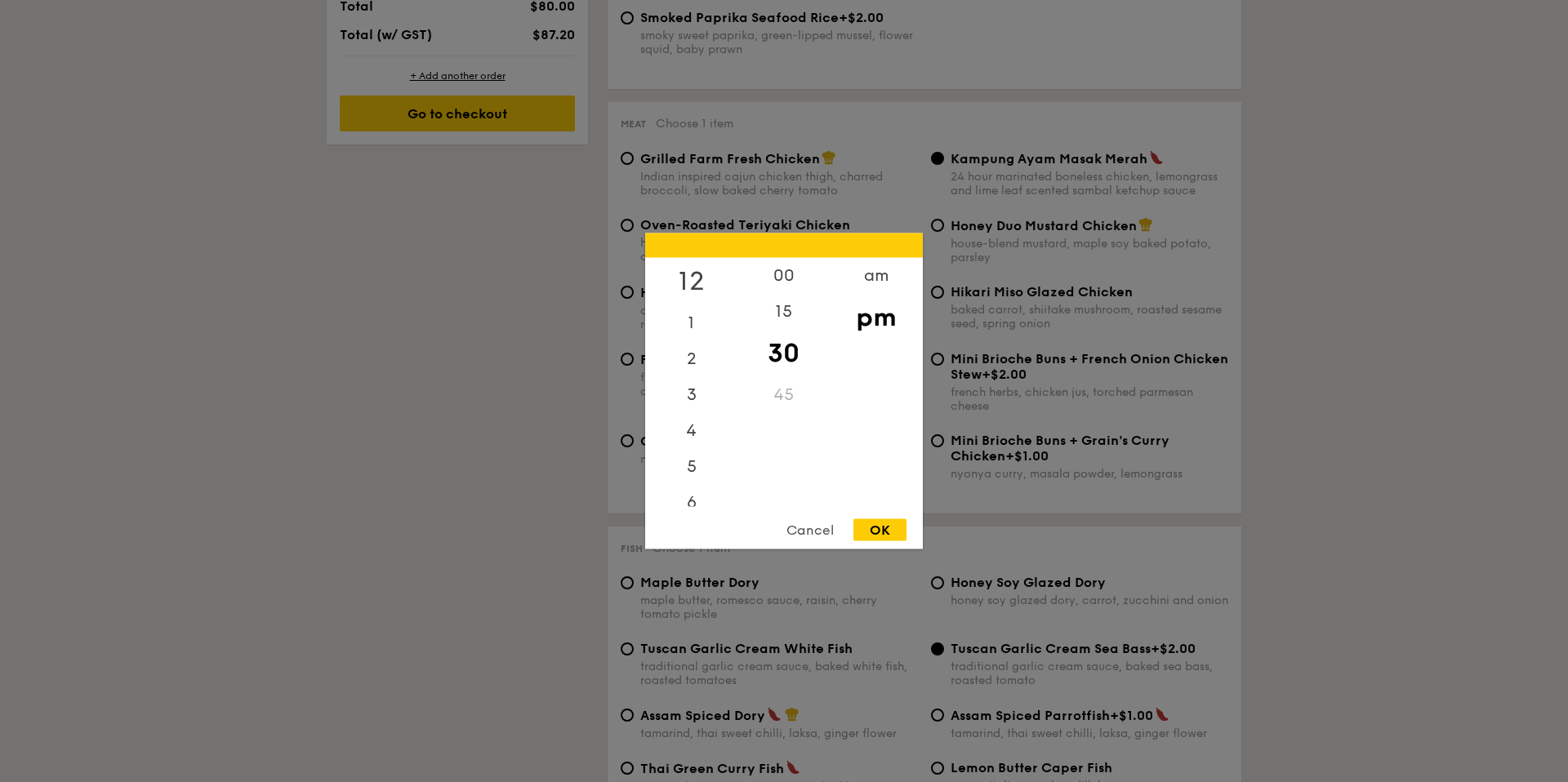 click on "12" at bounding box center [691, 282] 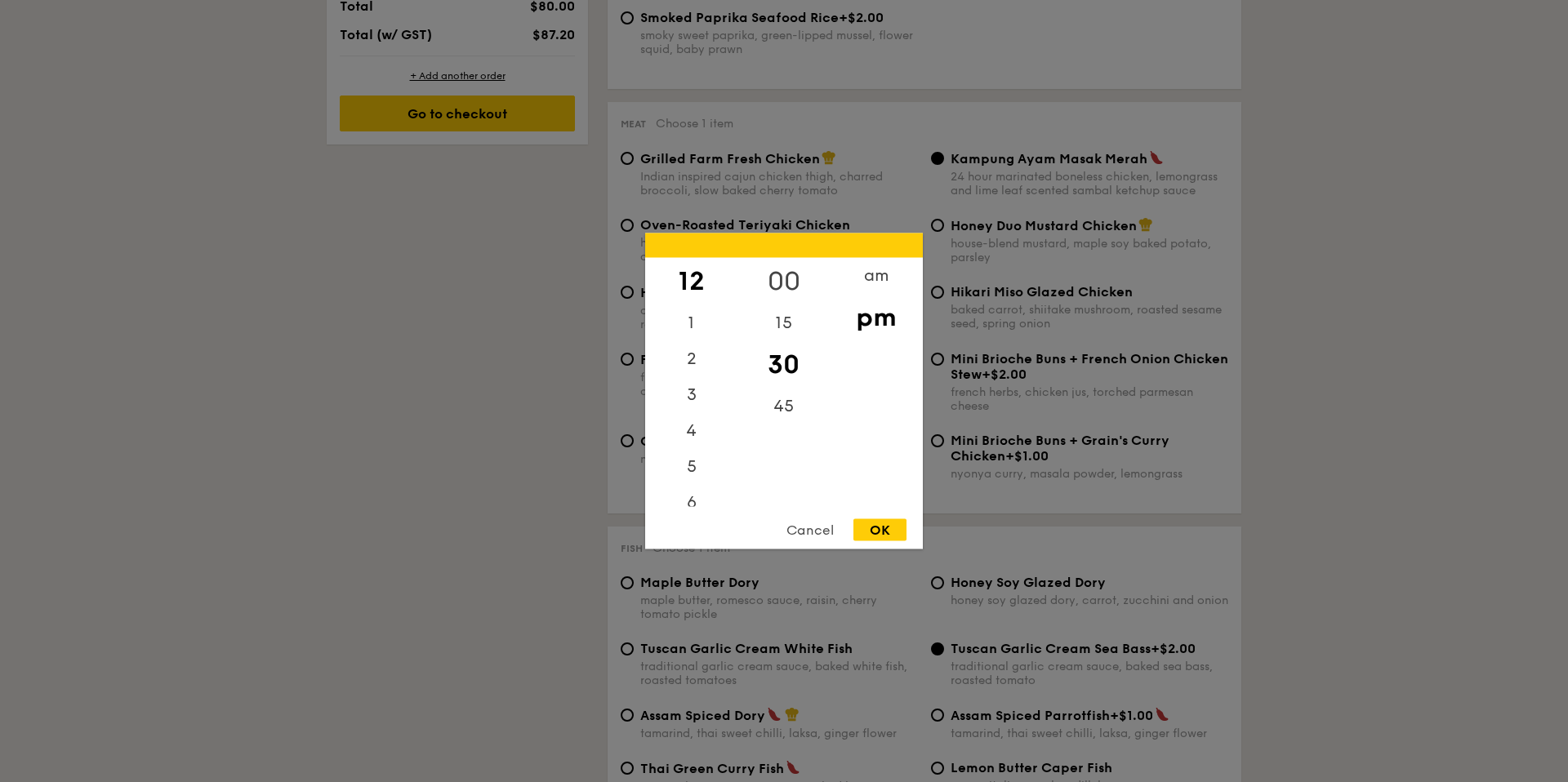 click on "00" at bounding box center [783, 282] 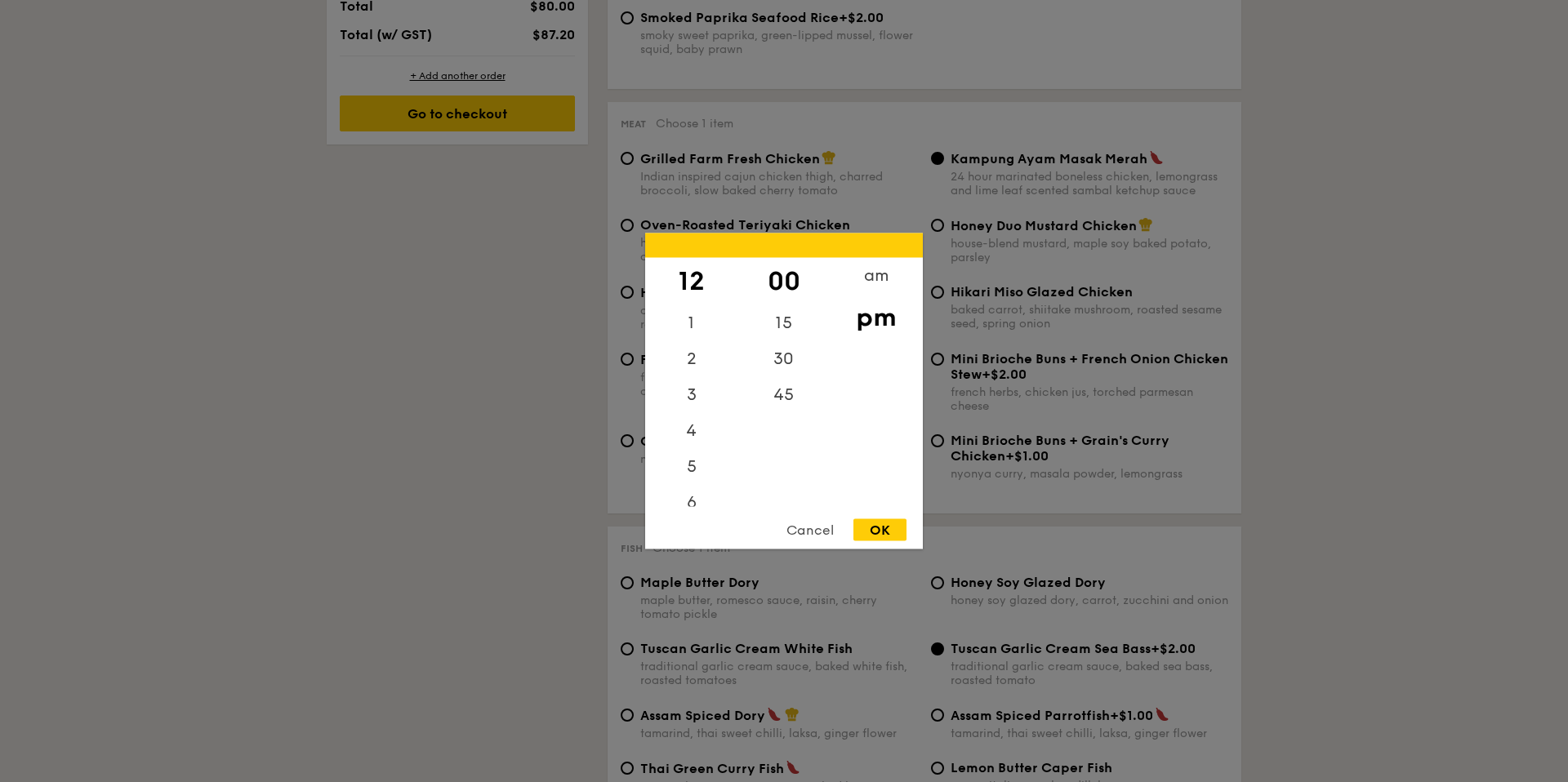 click on "OK" at bounding box center (880, 530) 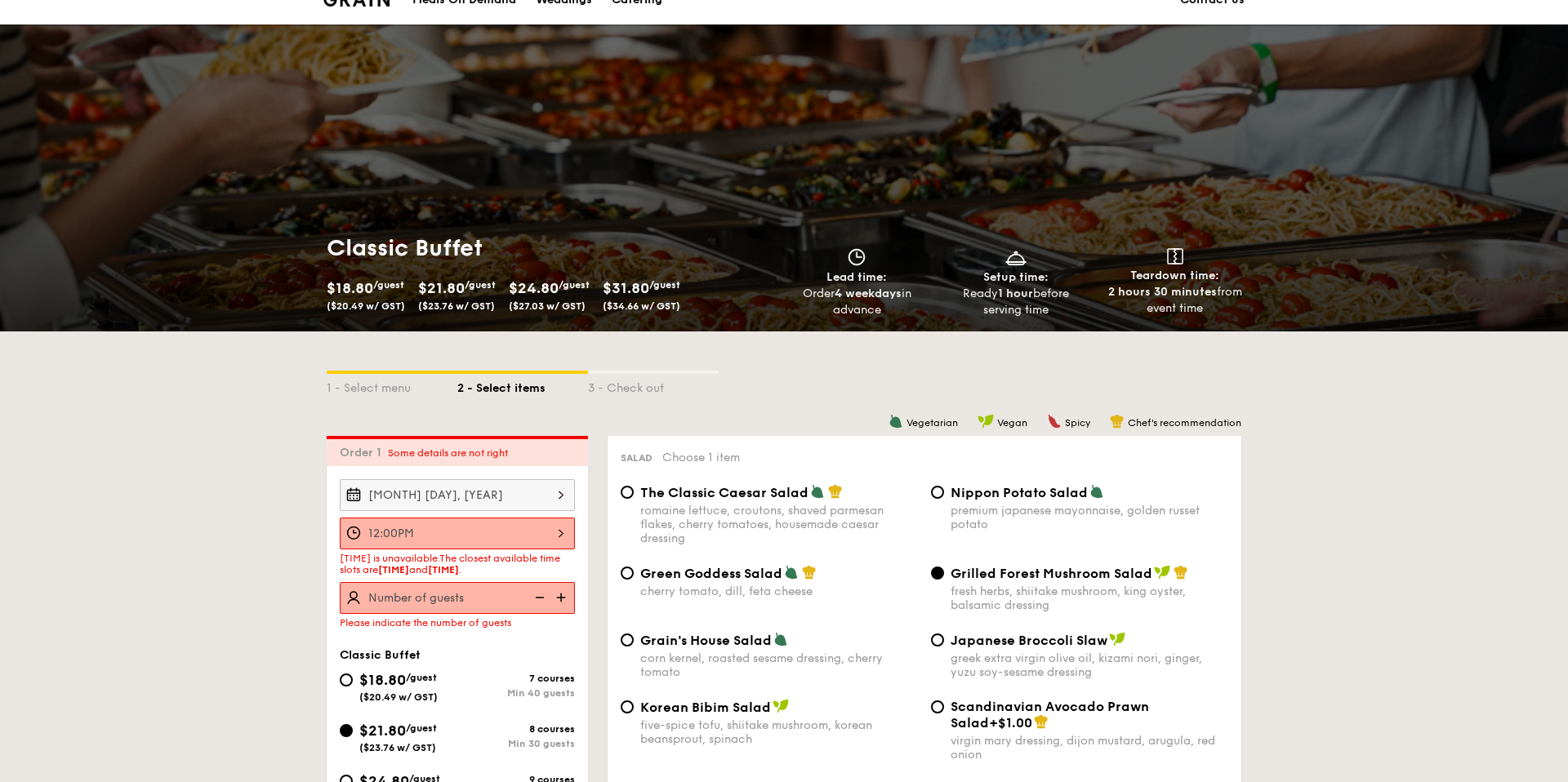 scroll, scrollTop: 20, scrollLeft: 0, axis: vertical 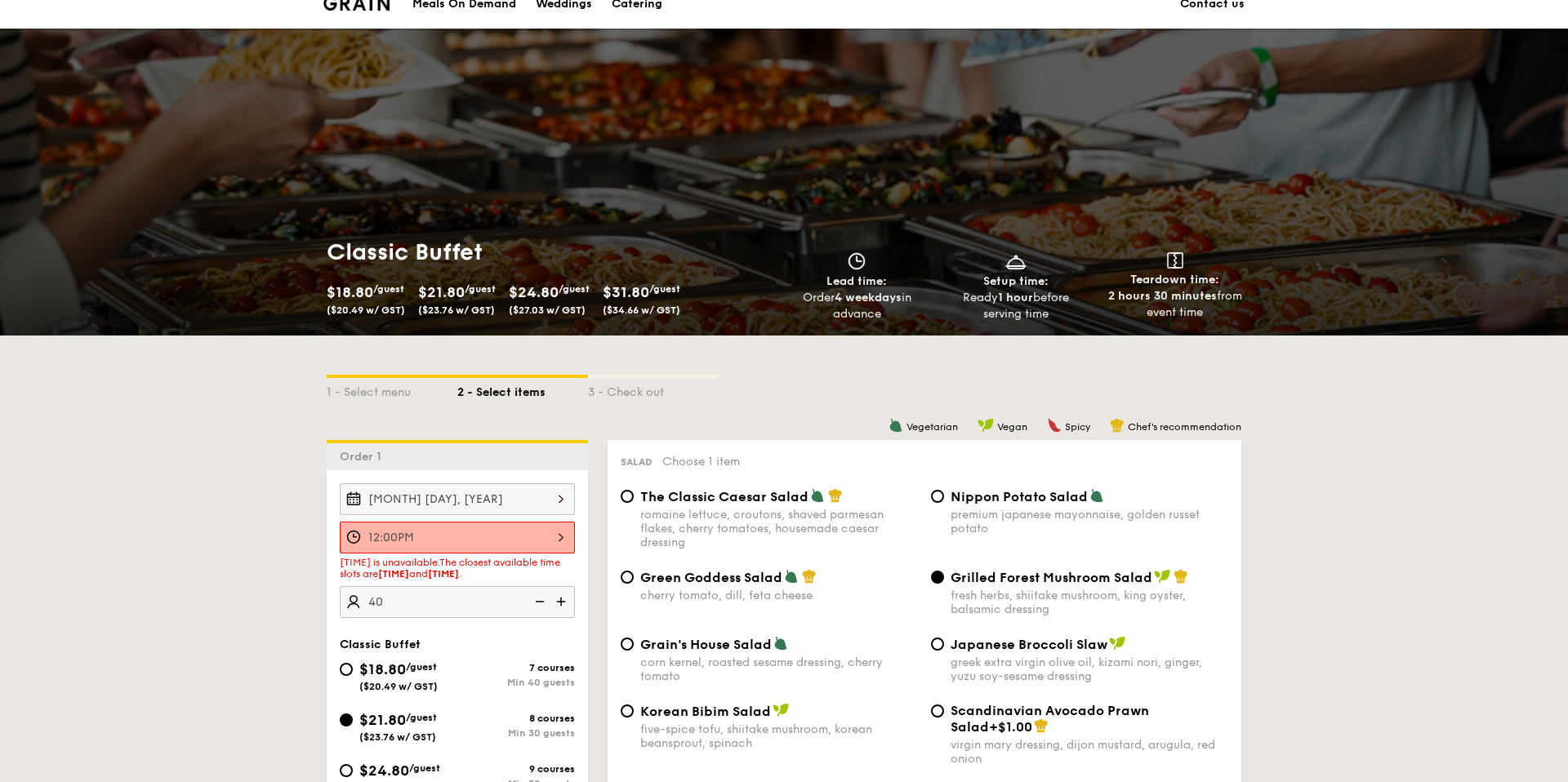 type on "40 guests" 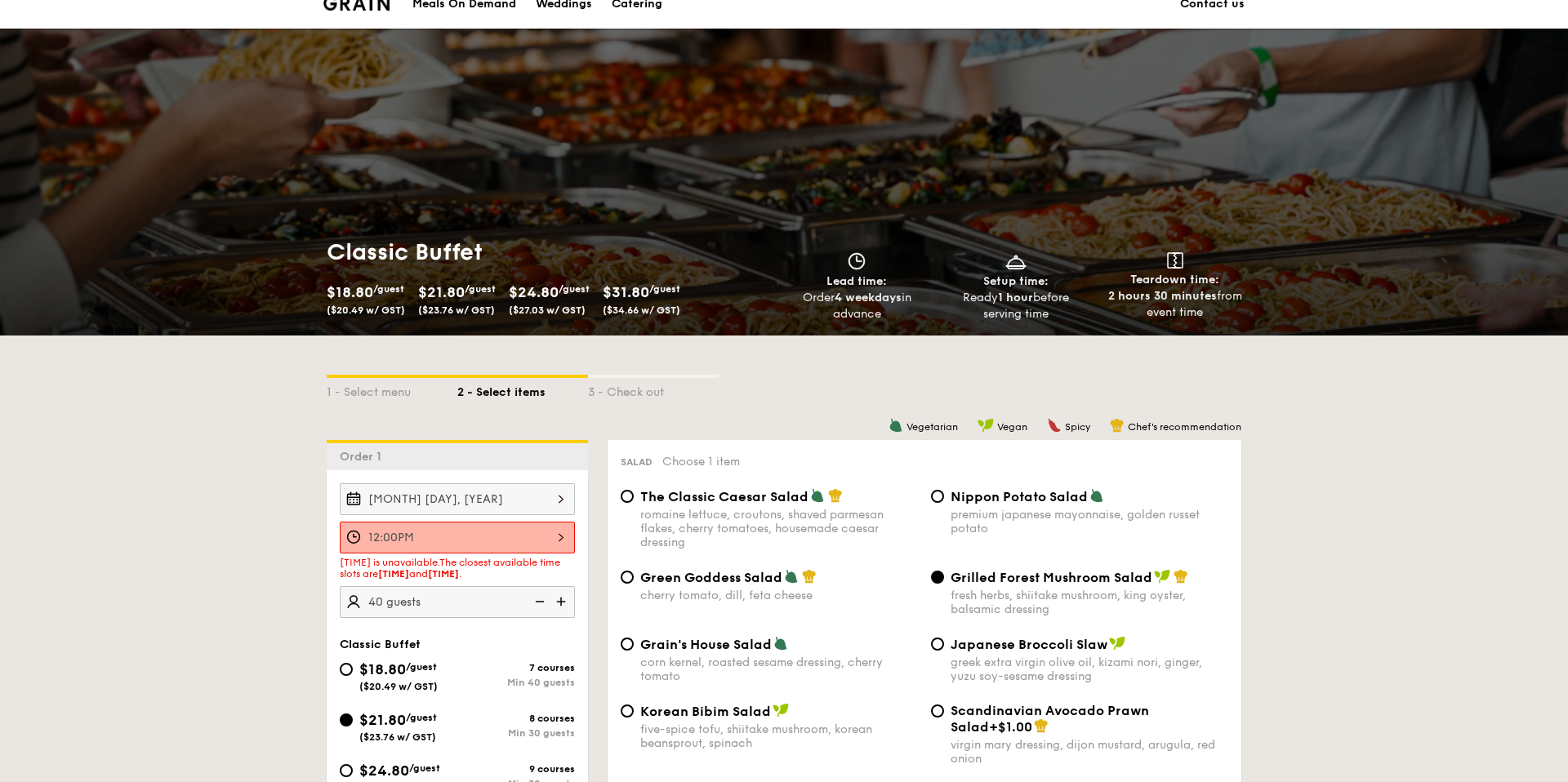 click on "7 courses
Min 40 guests" at bounding box center [516, 675] 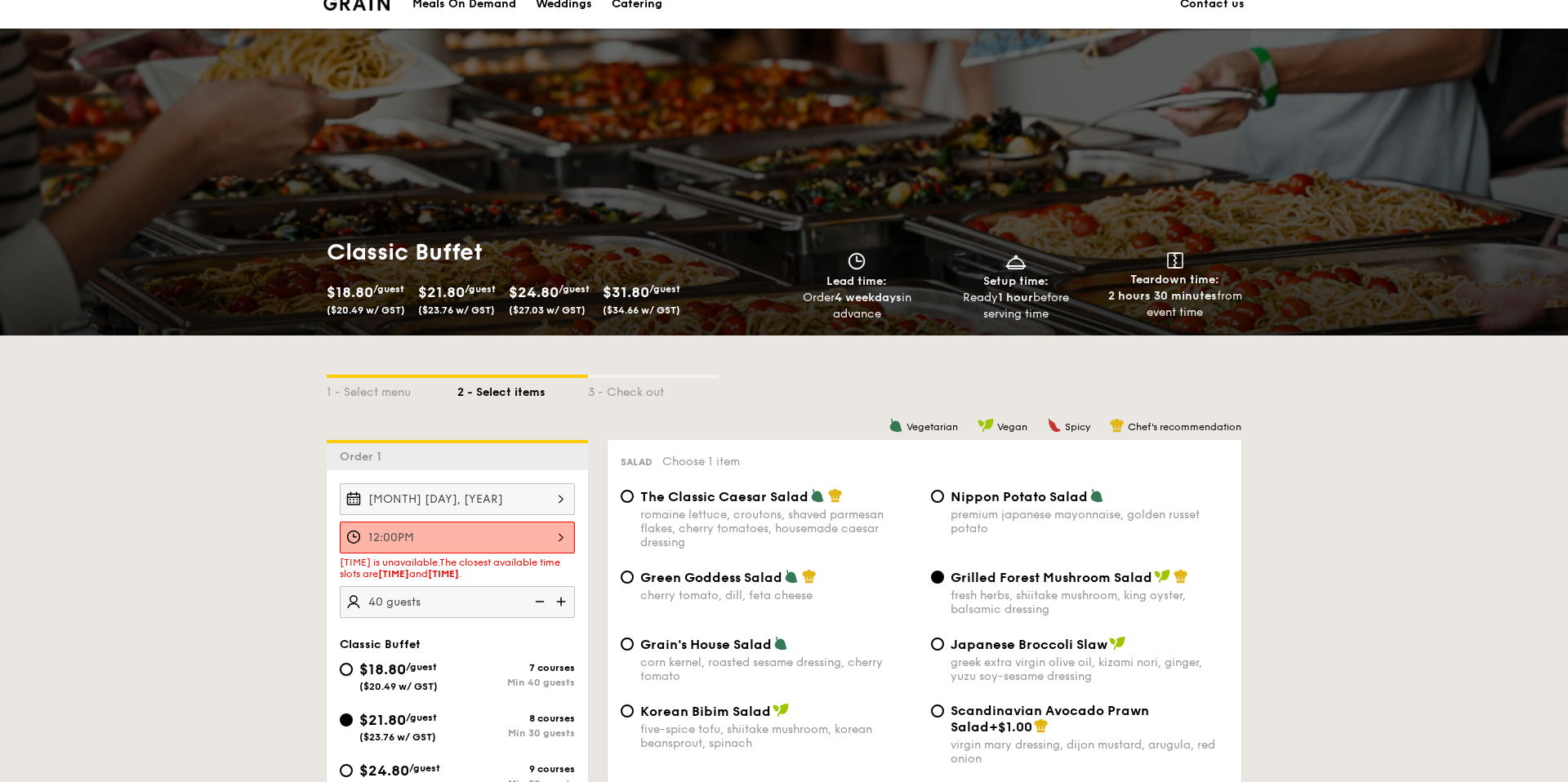 click on "$18.80
/guest
($20.49 w/ GST)
7 courses
Min 40 guests" at bounding box center (346, 669) 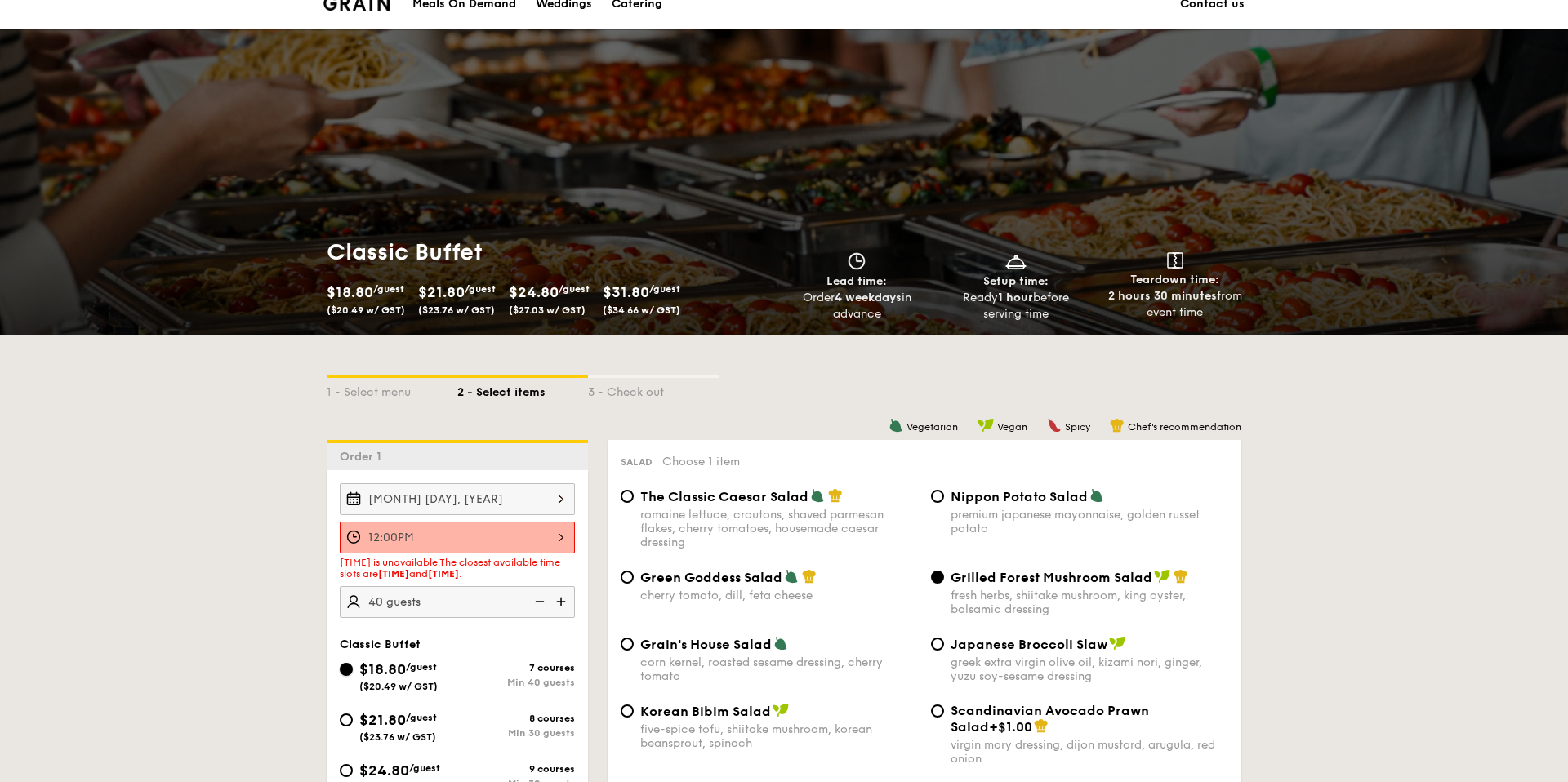radio on "true" 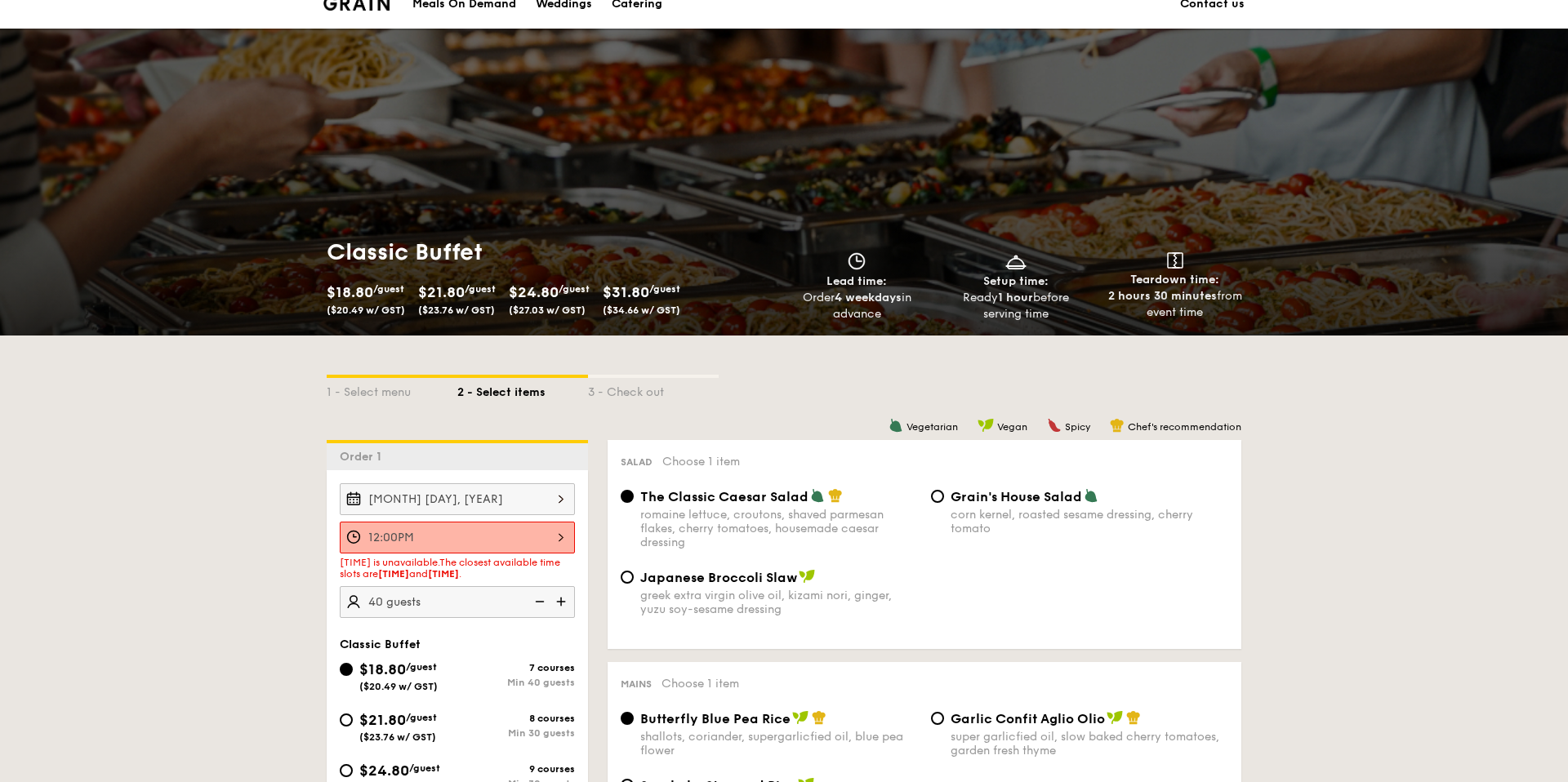 click on "12:00PM" at bounding box center [457, 537] 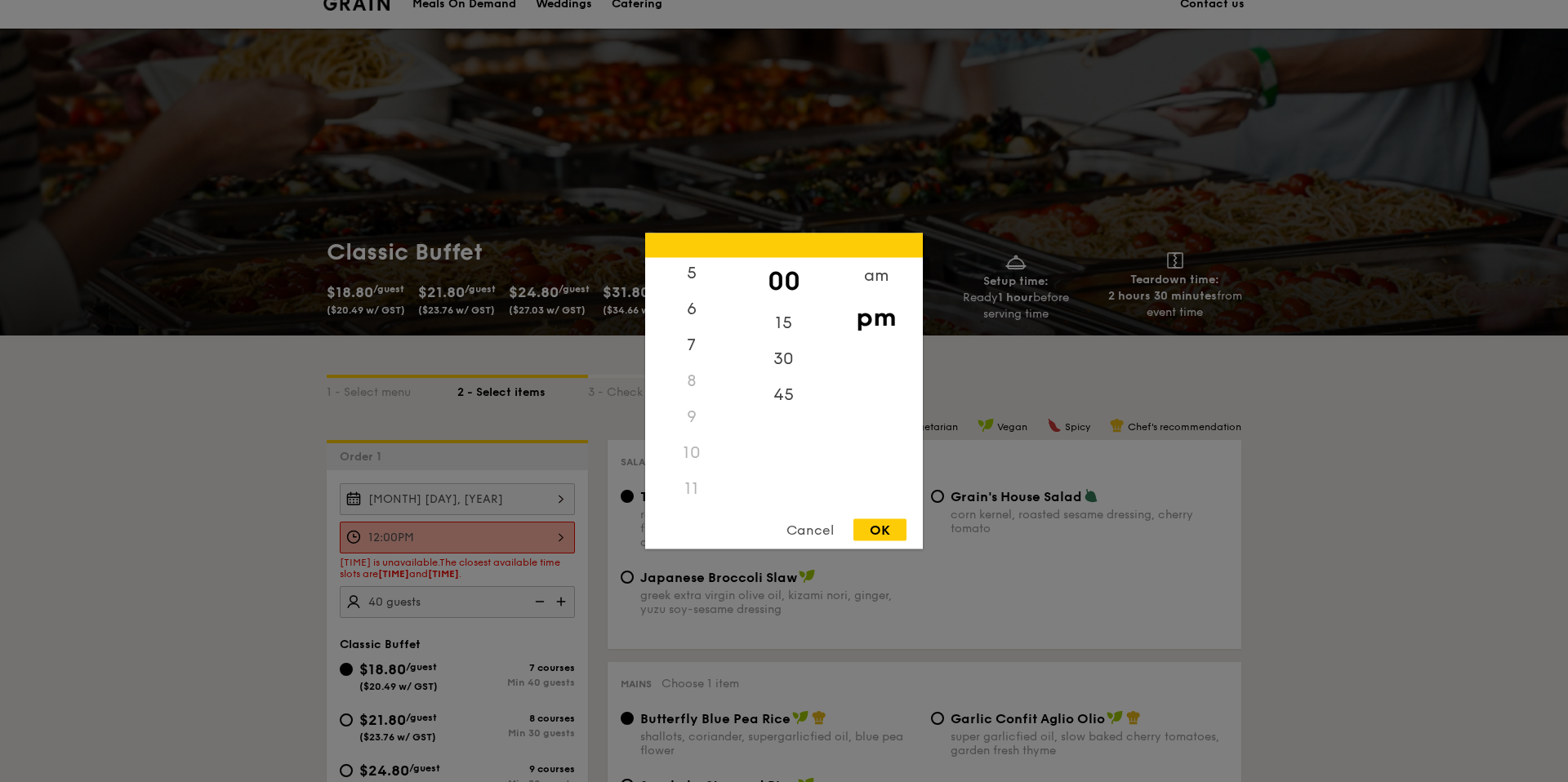 scroll, scrollTop: 193, scrollLeft: 0, axis: vertical 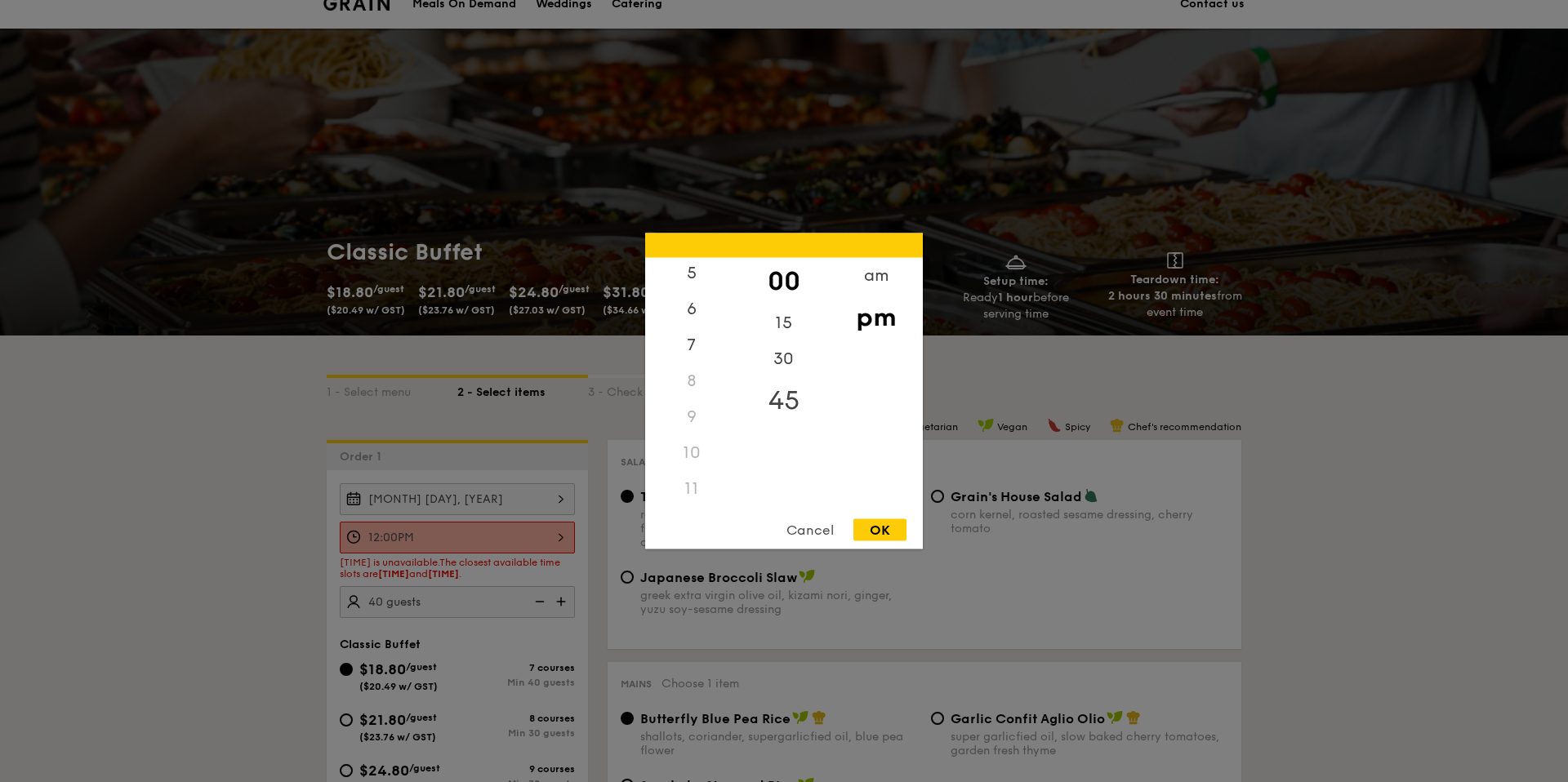 click on "45" at bounding box center [783, 401] 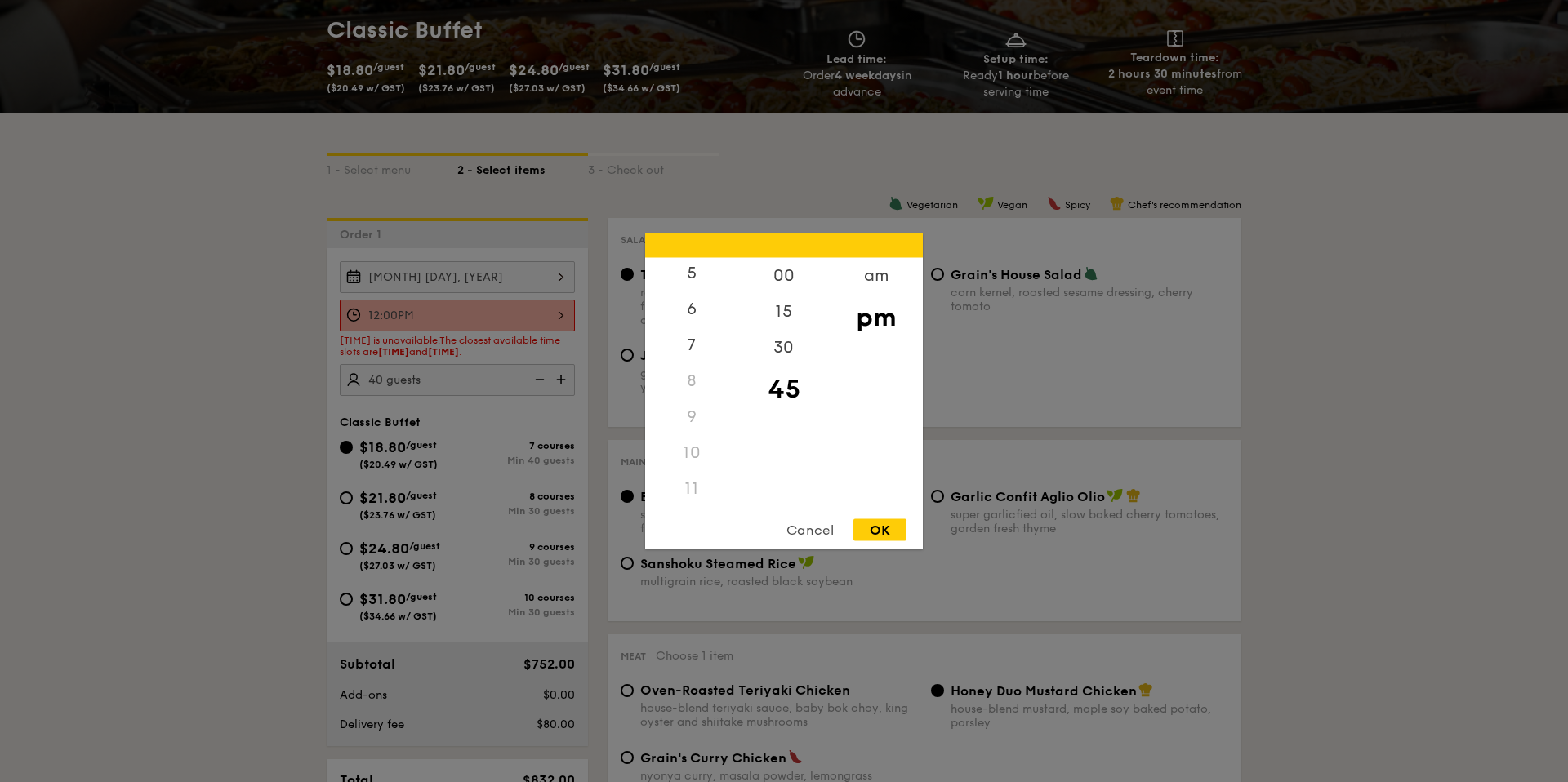 scroll, scrollTop: 350, scrollLeft: 0, axis: vertical 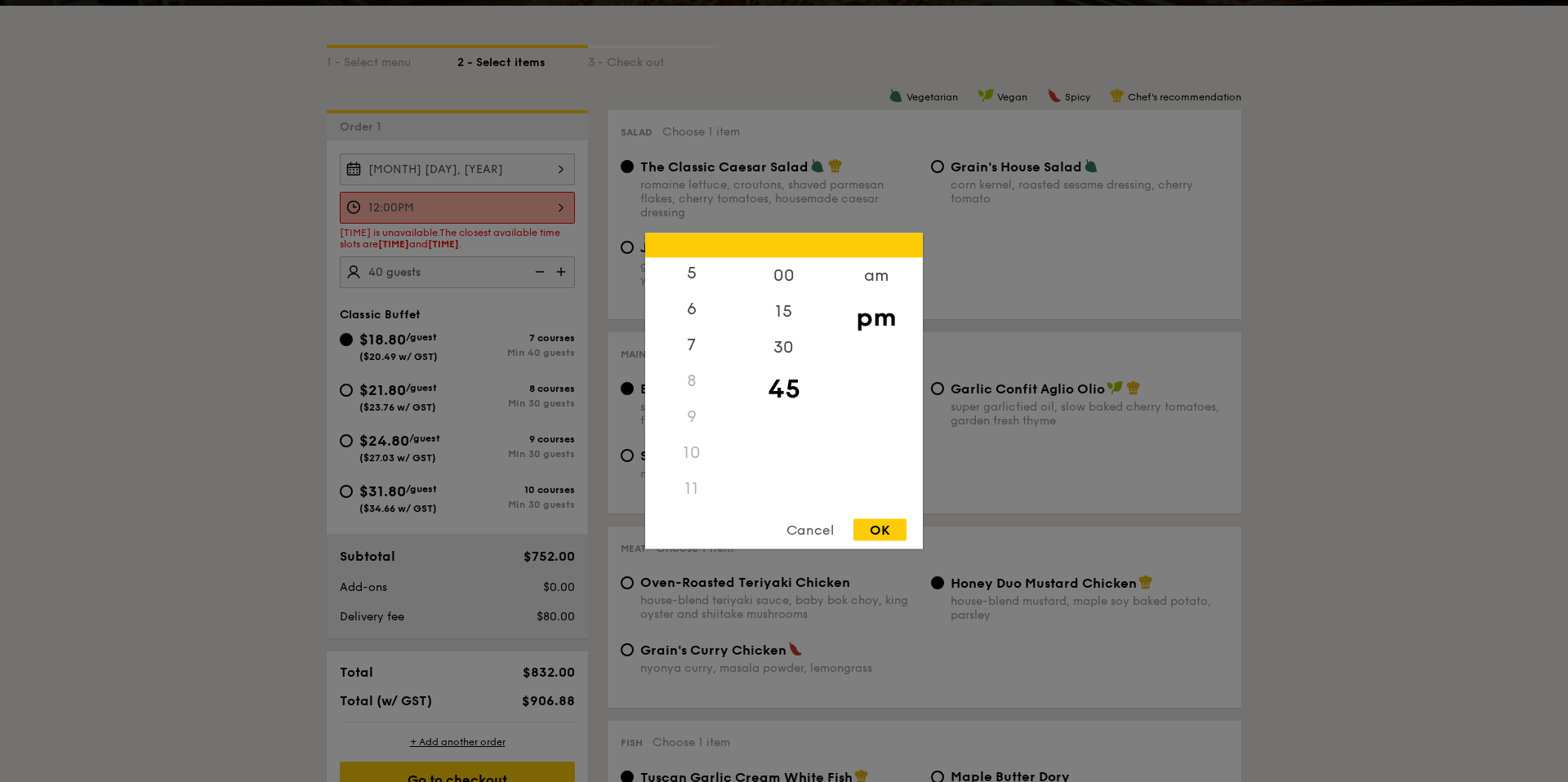 click on "11" at bounding box center (691, 489) 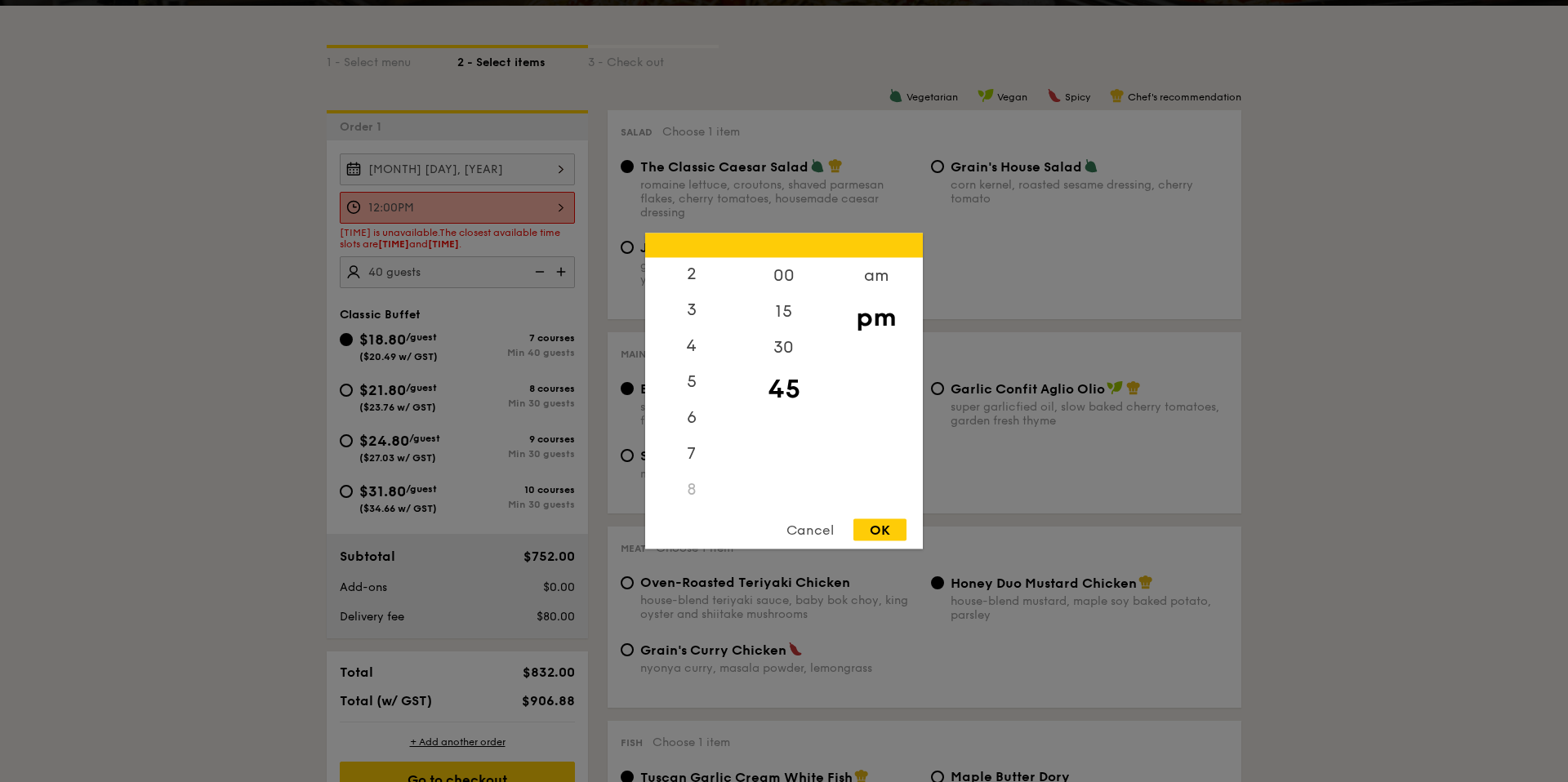 scroll, scrollTop: 0, scrollLeft: 0, axis: both 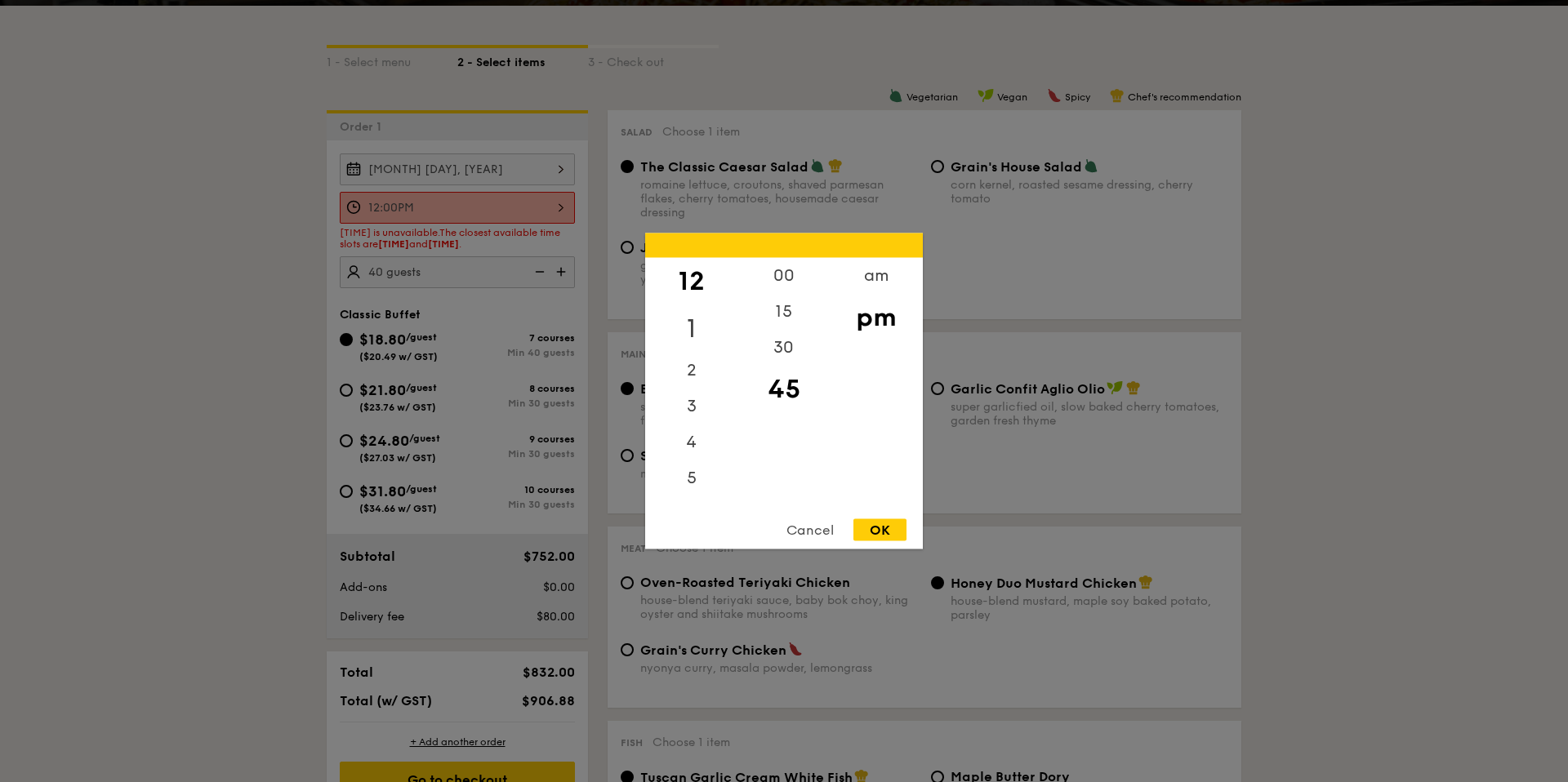 click on "1" at bounding box center (691, 329) 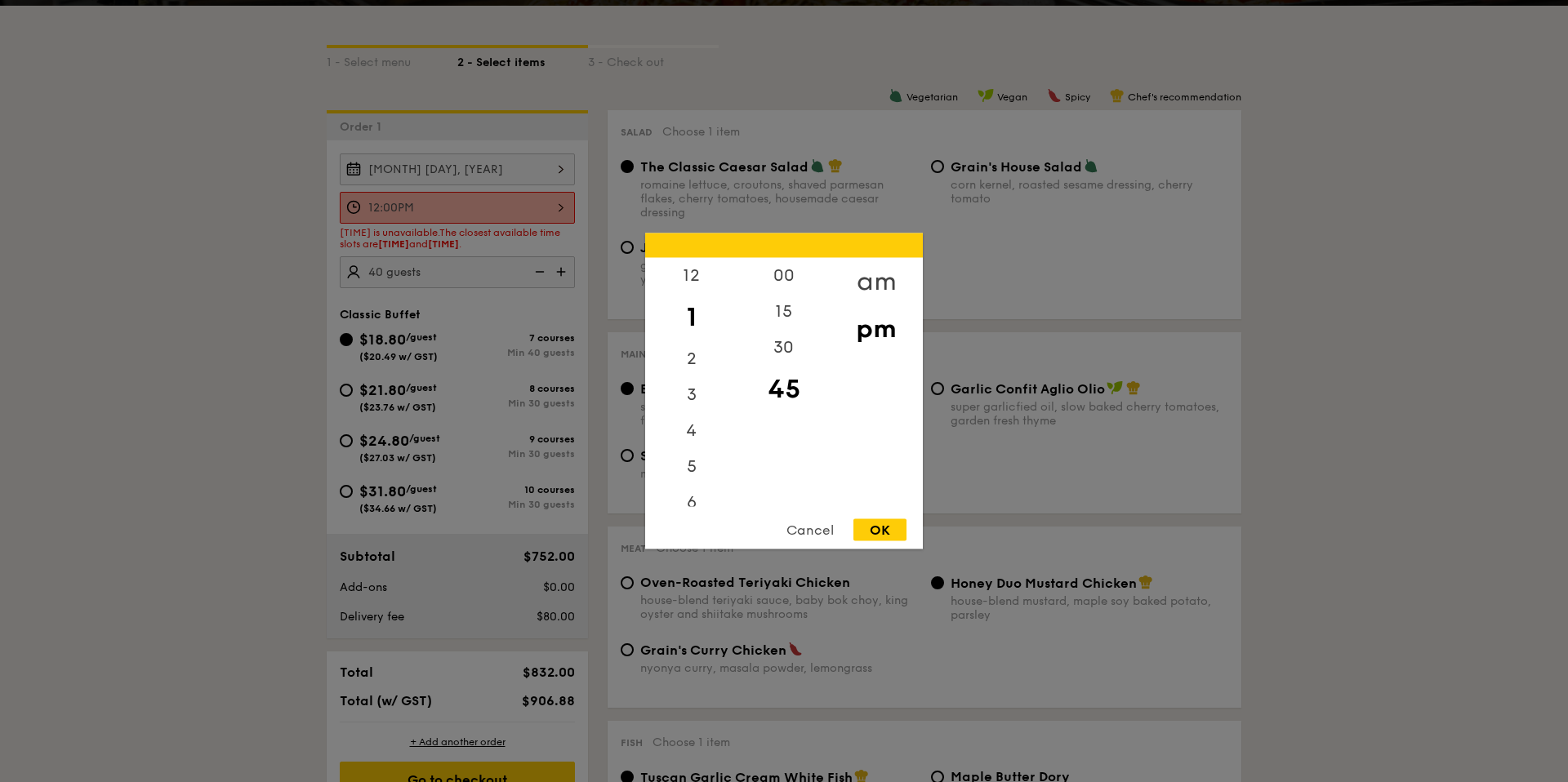 click on "am" at bounding box center (875, 282) 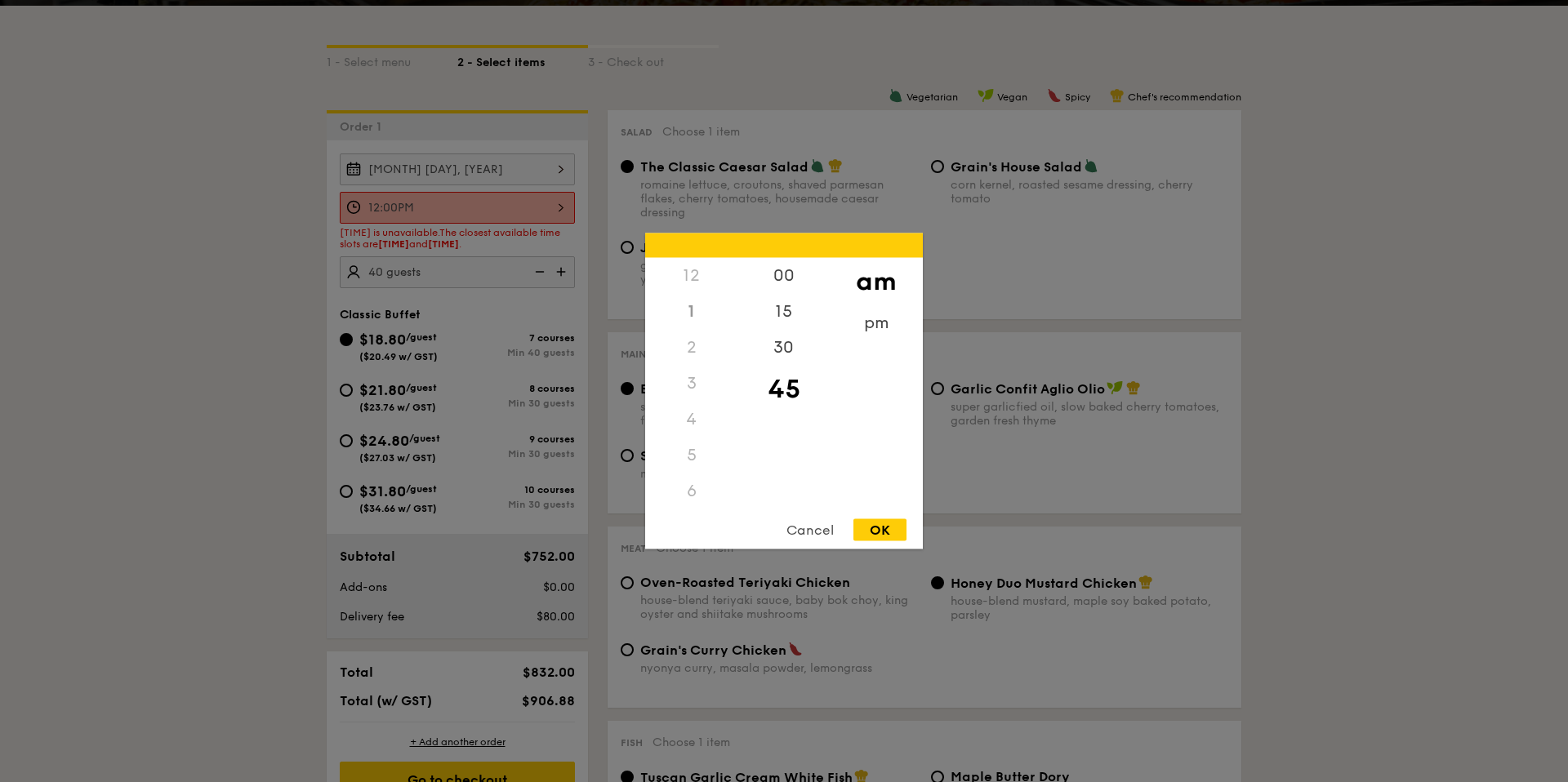 scroll, scrollTop: 182, scrollLeft: 0, axis: vertical 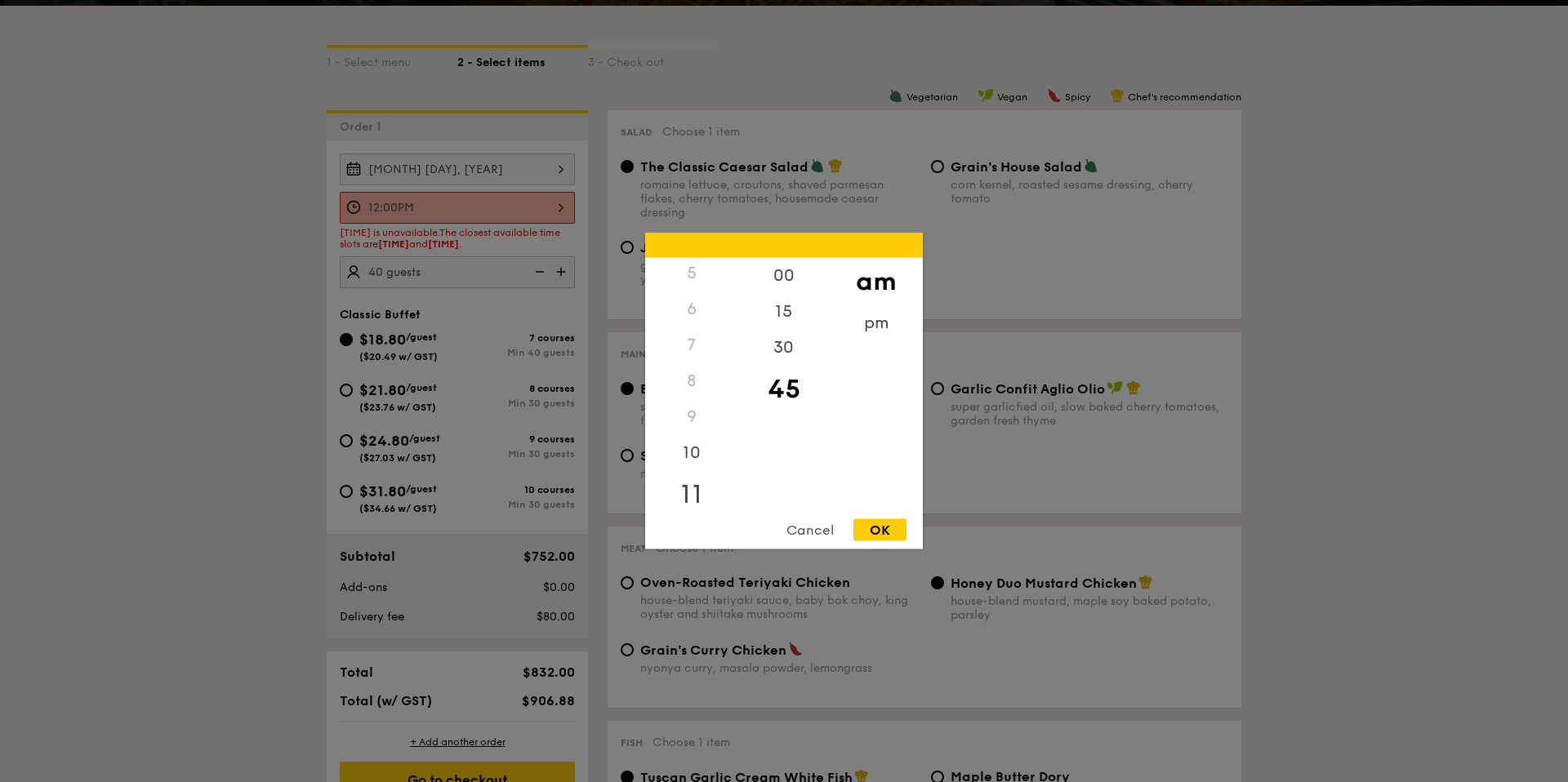 click on "11" at bounding box center [691, 495] 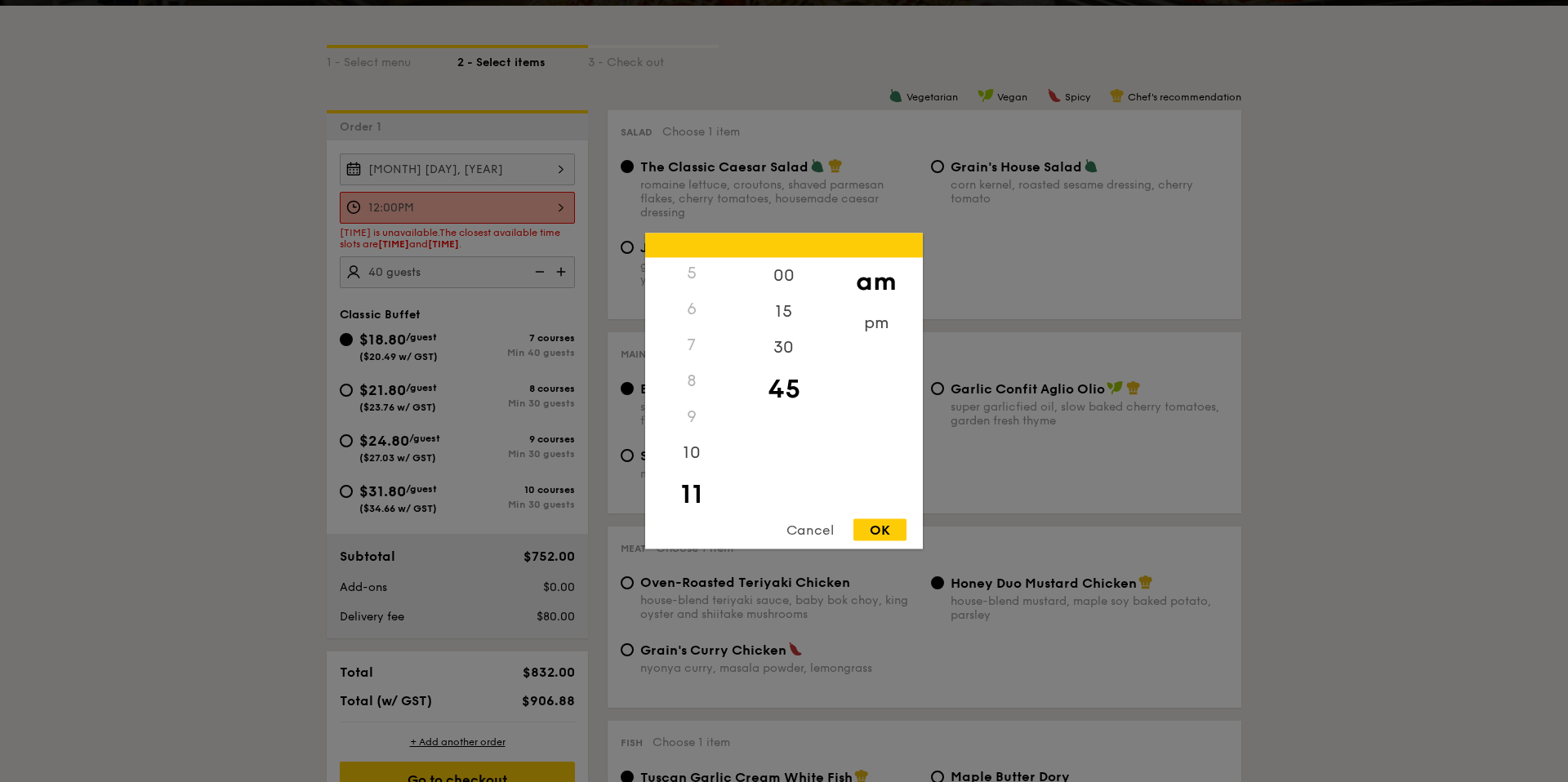 click on "OK" at bounding box center [880, 530] 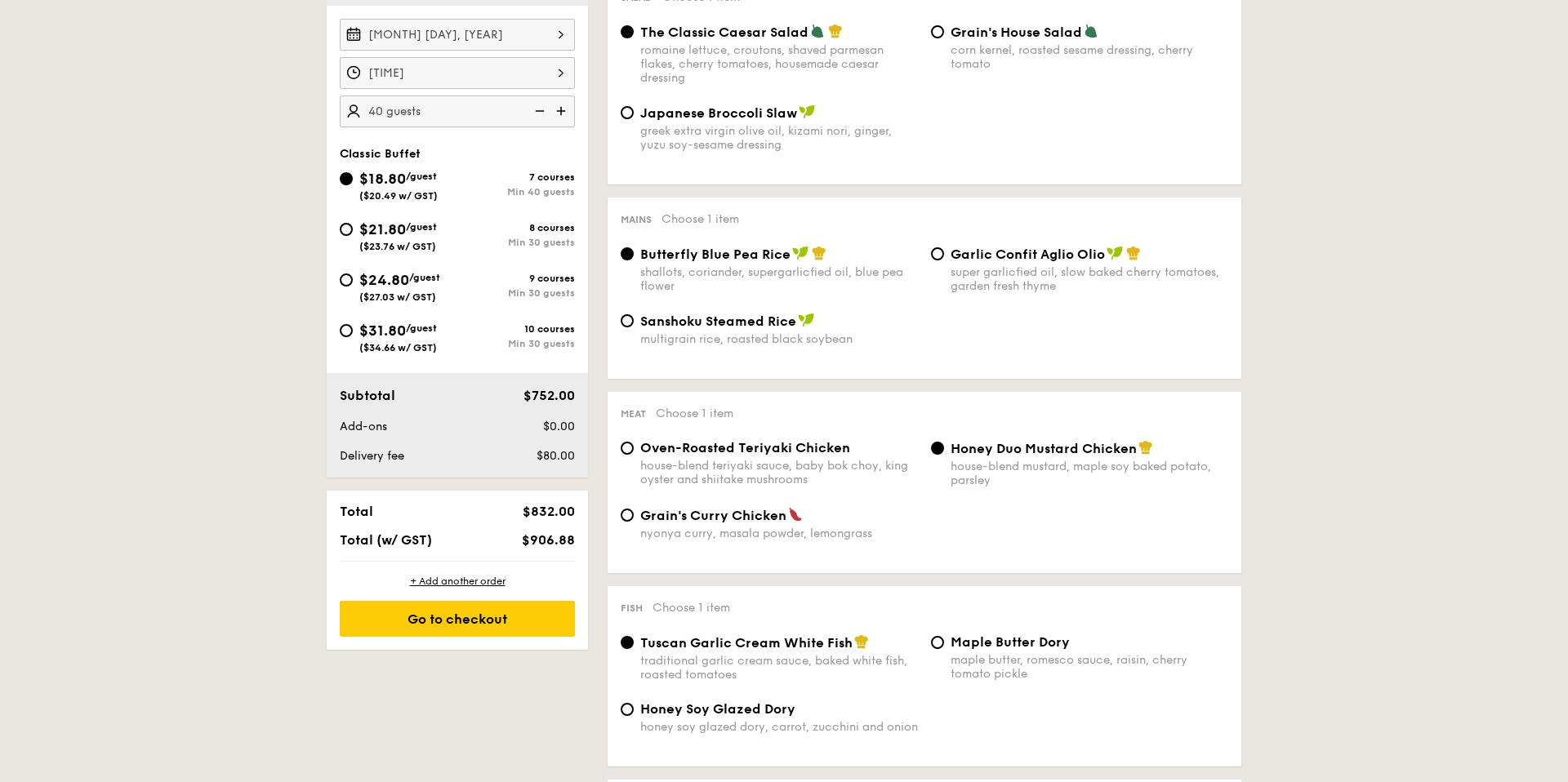 scroll, scrollTop: 487, scrollLeft: 0, axis: vertical 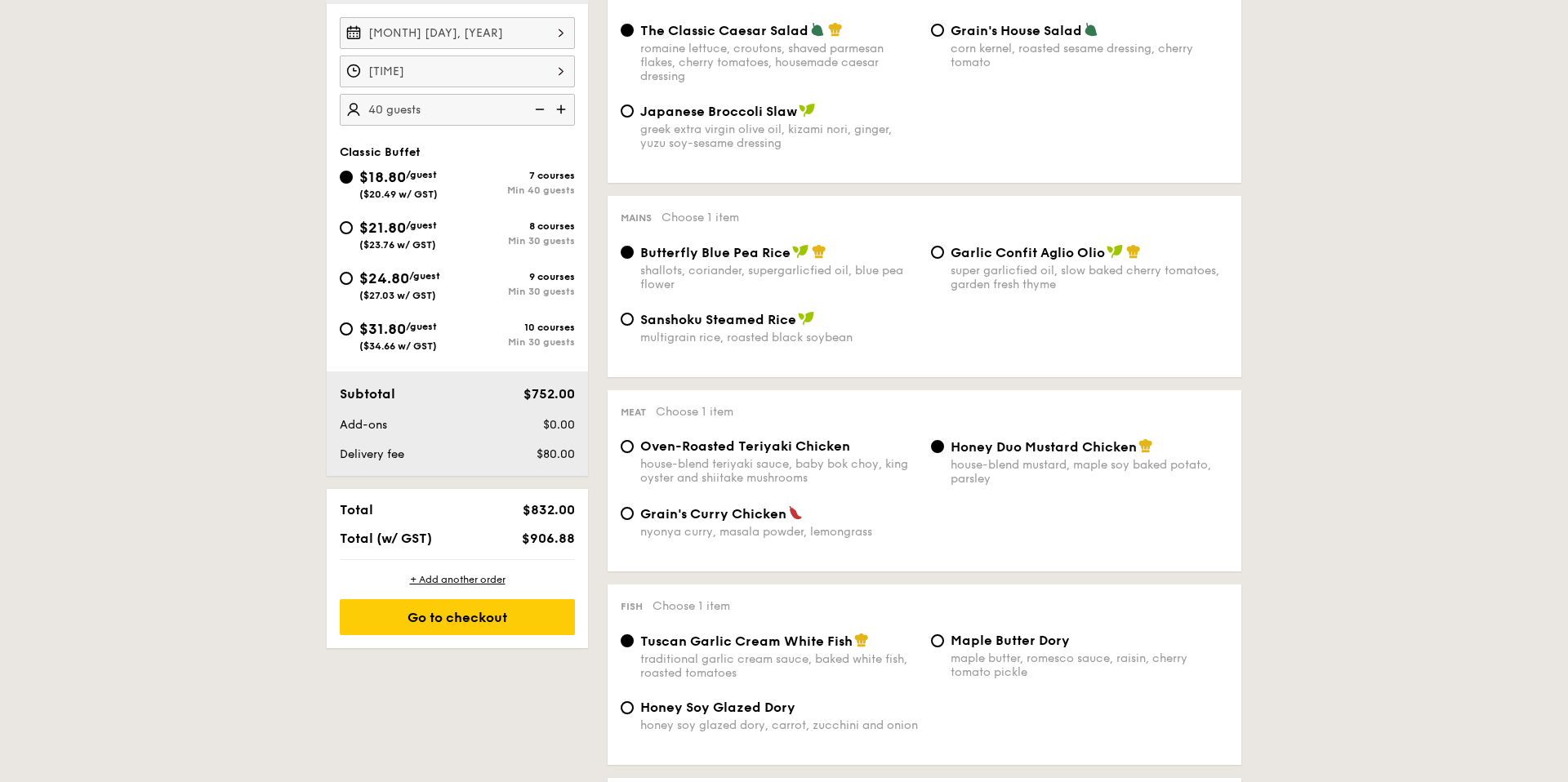 click on "$80.00" at bounding box center (555, 454) 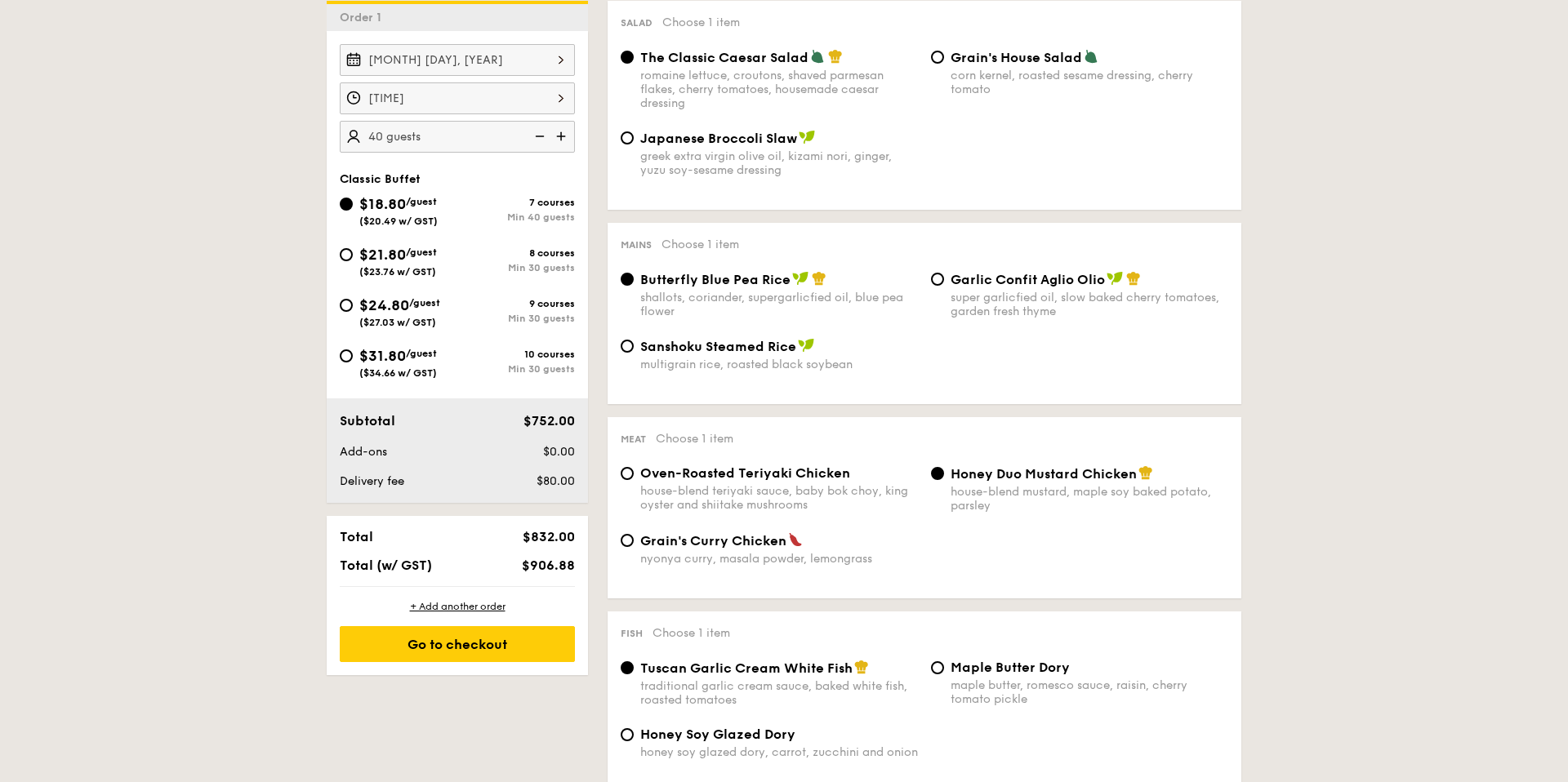 scroll, scrollTop: 456, scrollLeft: 0, axis: vertical 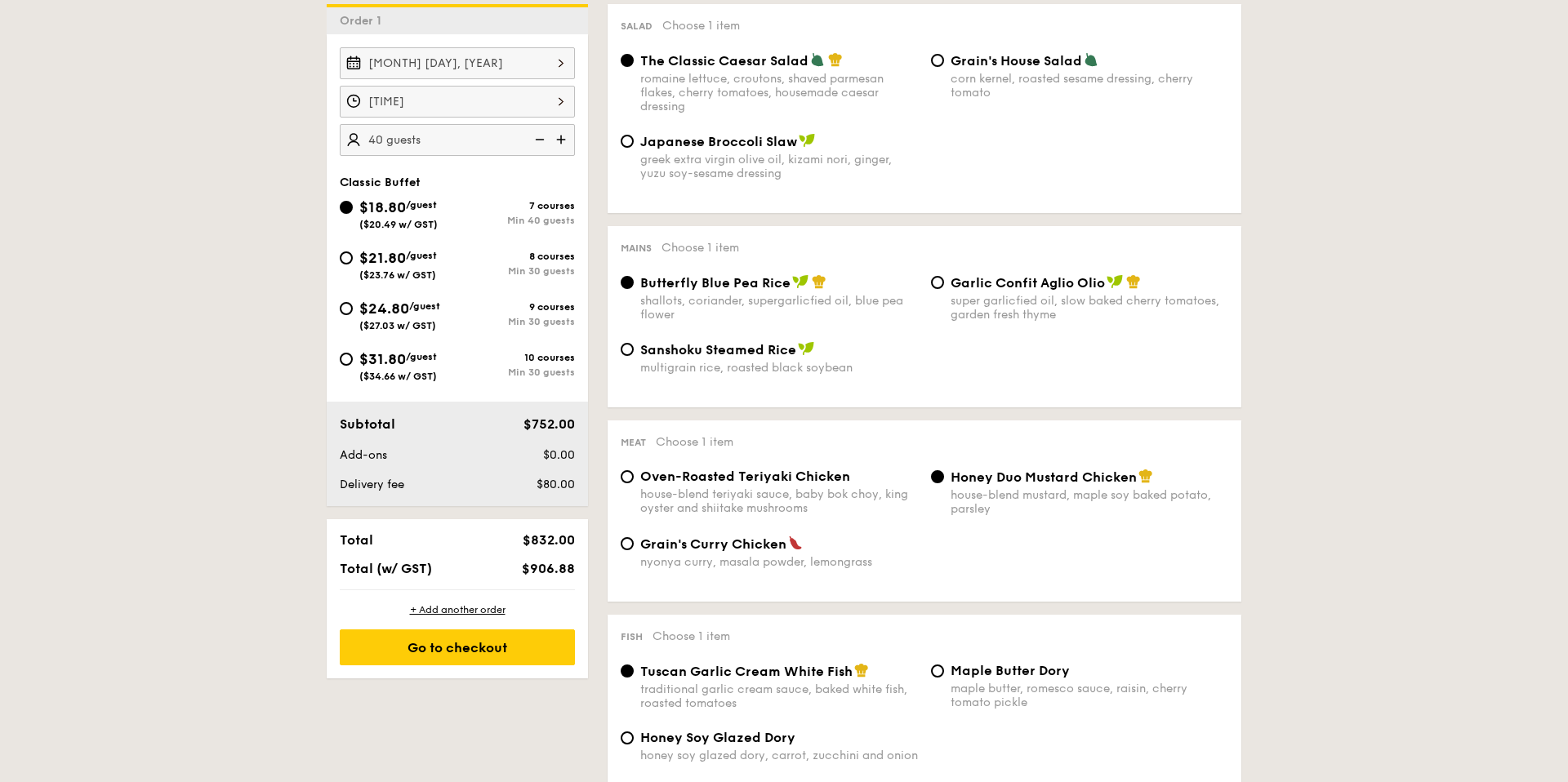 click on "8 courses" at bounding box center (516, 256) 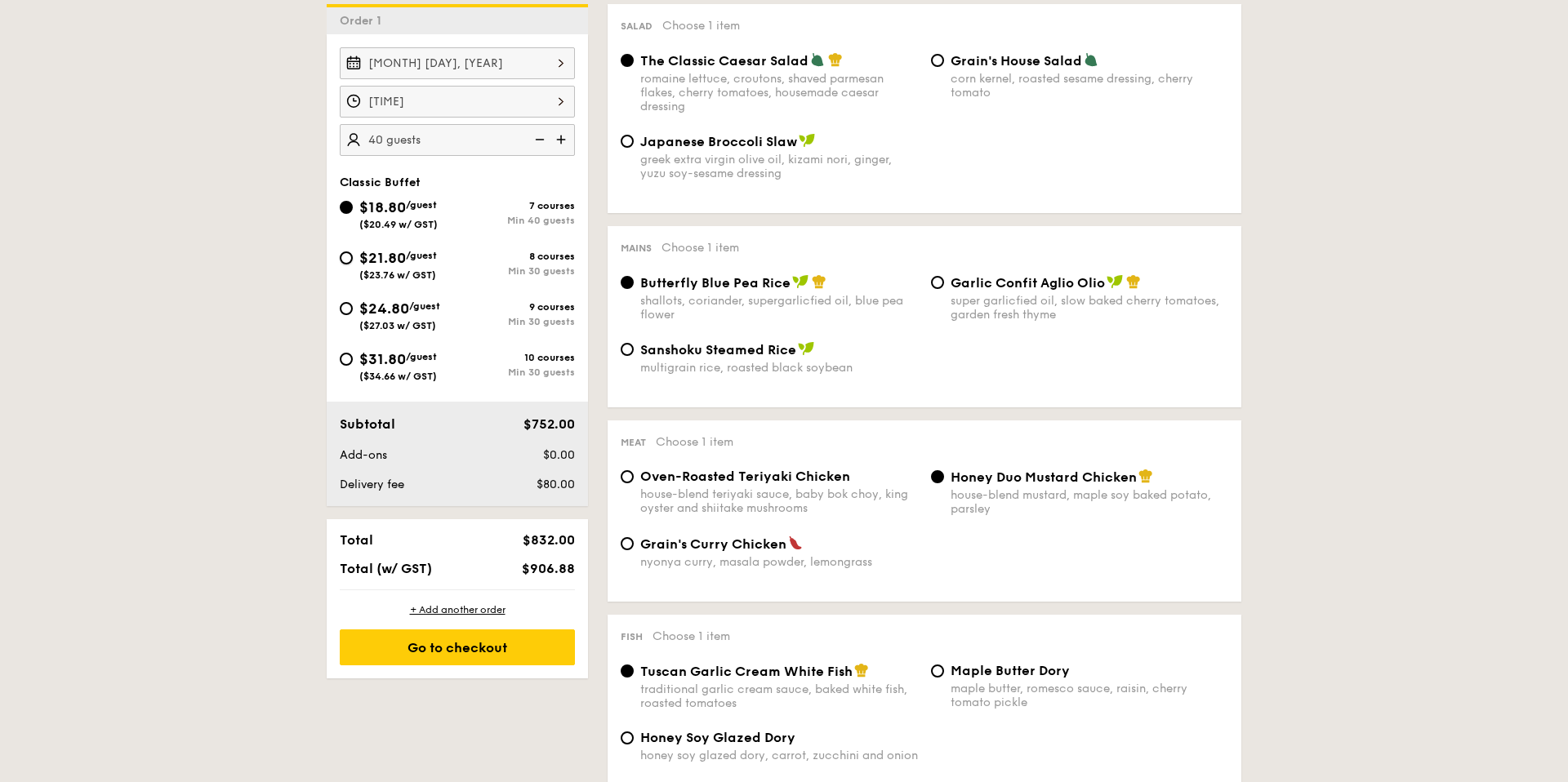 click on "$21.80
/guest
($23.76 w/ GST)
8 courses
Min 30 guests" at bounding box center (346, 258) 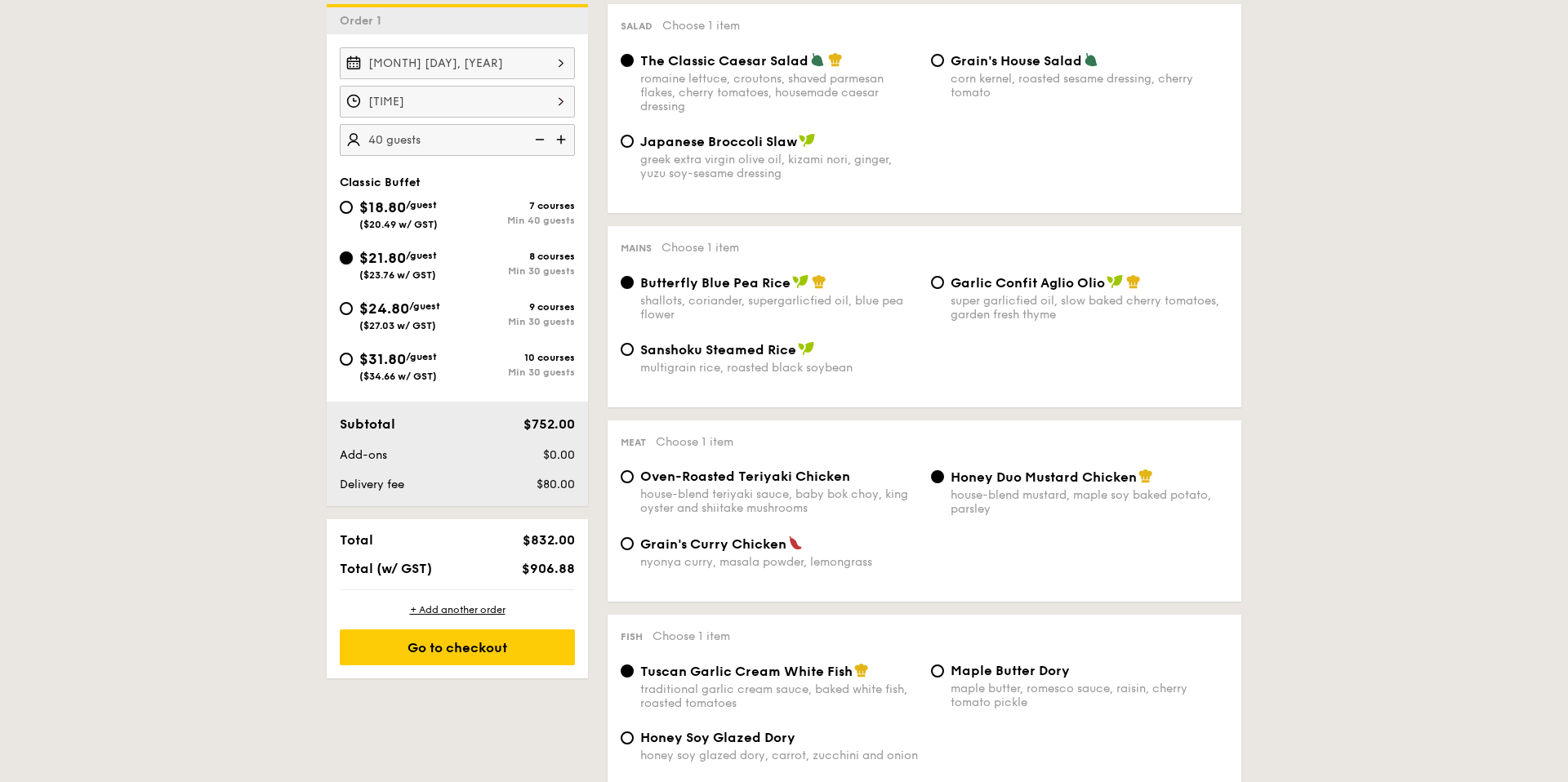 radio on "true" 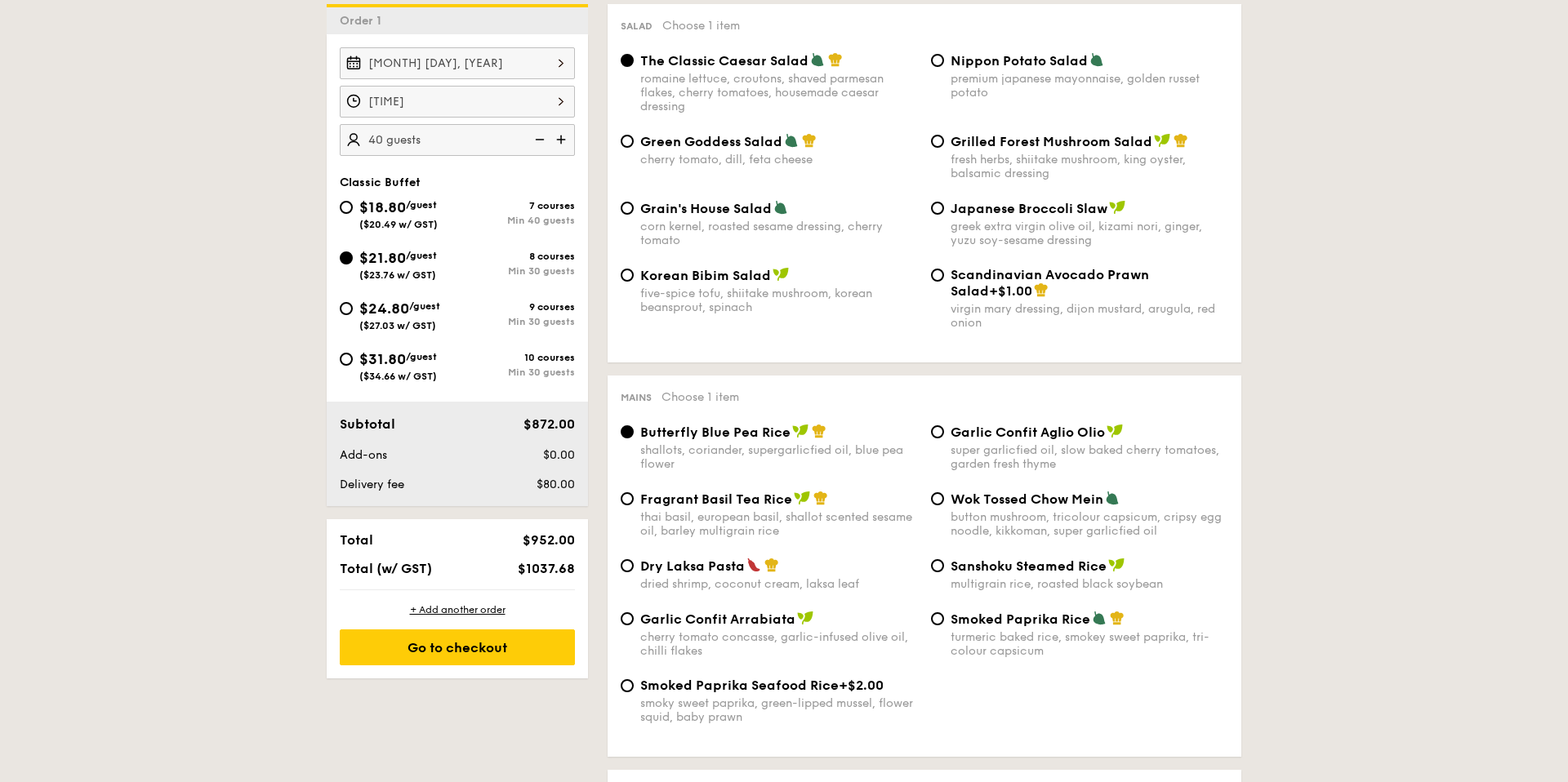 click on "Total
$952.00
Total (w/ GST)
$1037.68" at bounding box center [457, 554] 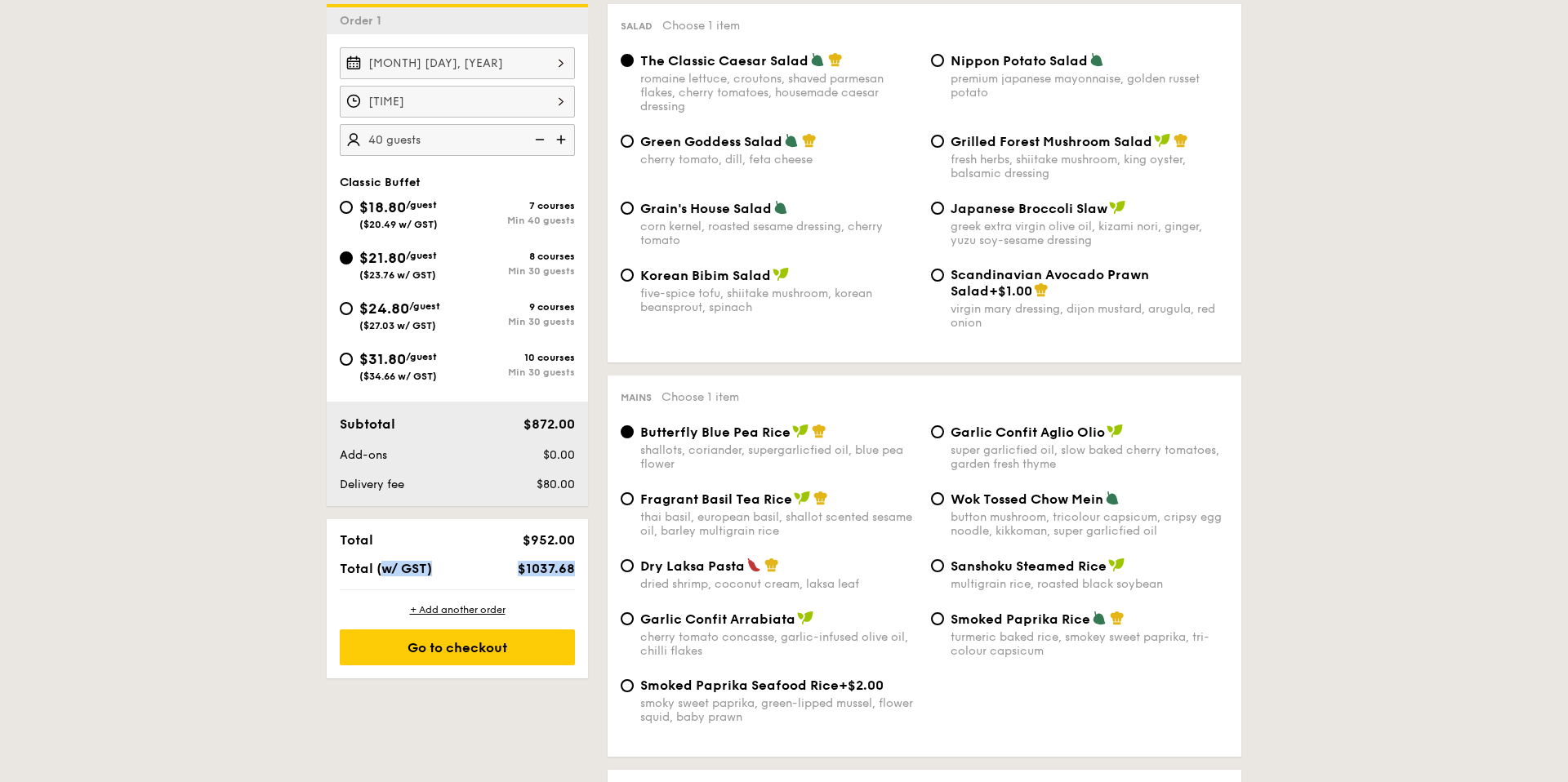 click on "$1037.68" at bounding box center (546, 568) 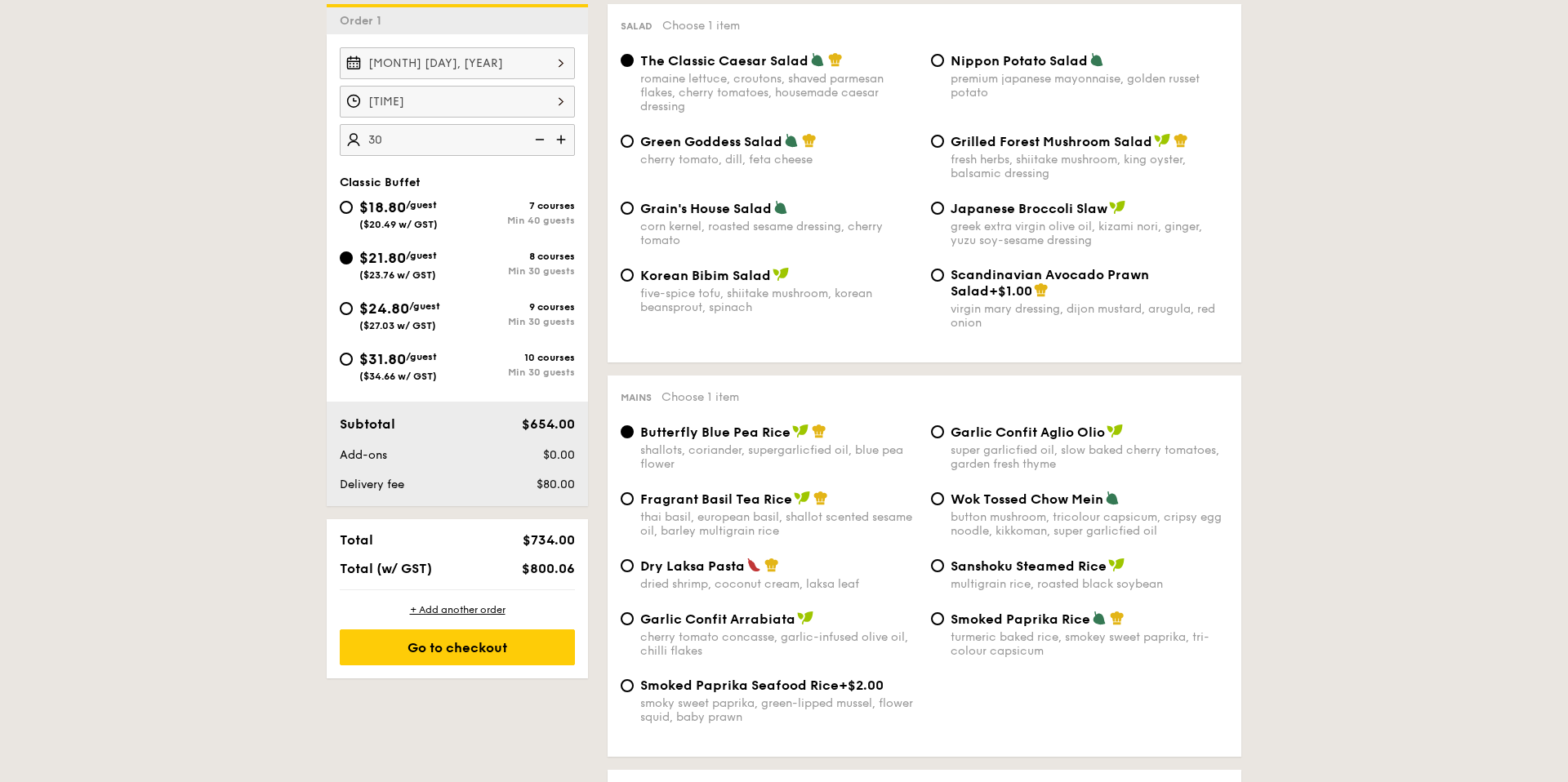 type on "30 guests" 